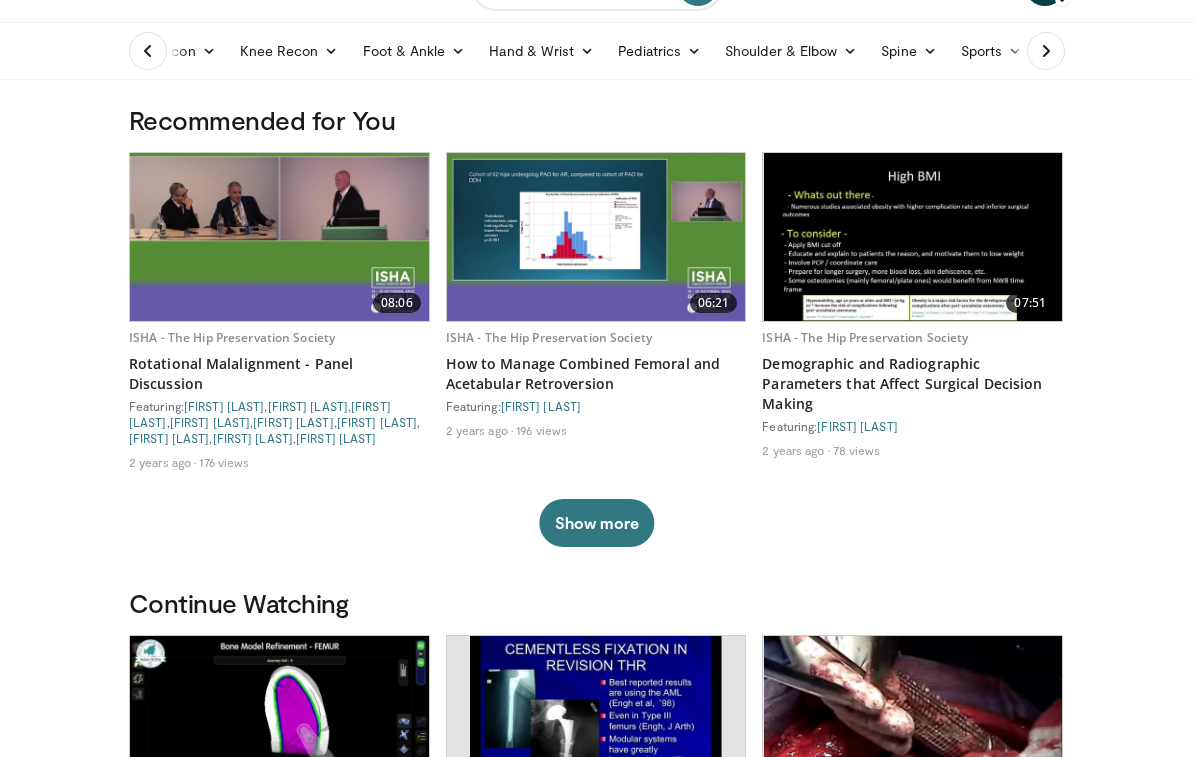 scroll, scrollTop: 0, scrollLeft: 0, axis: both 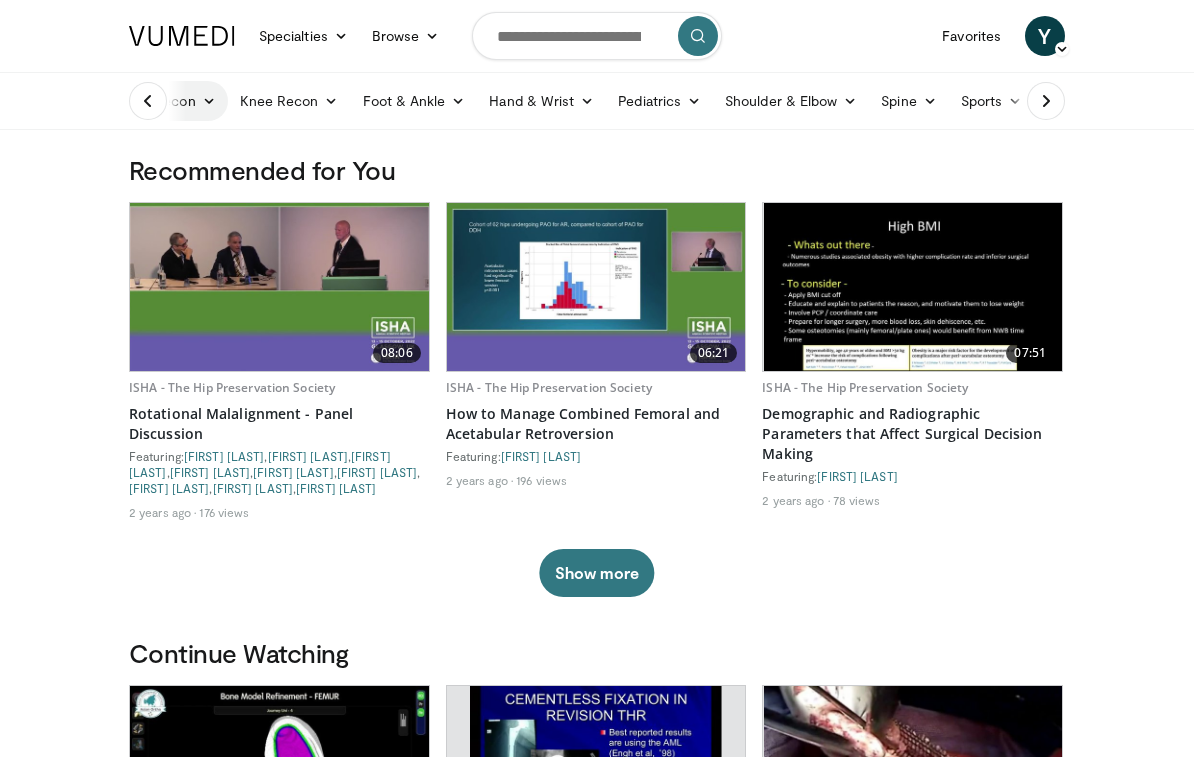 click on "Hip Recon" at bounding box center (172, 101) 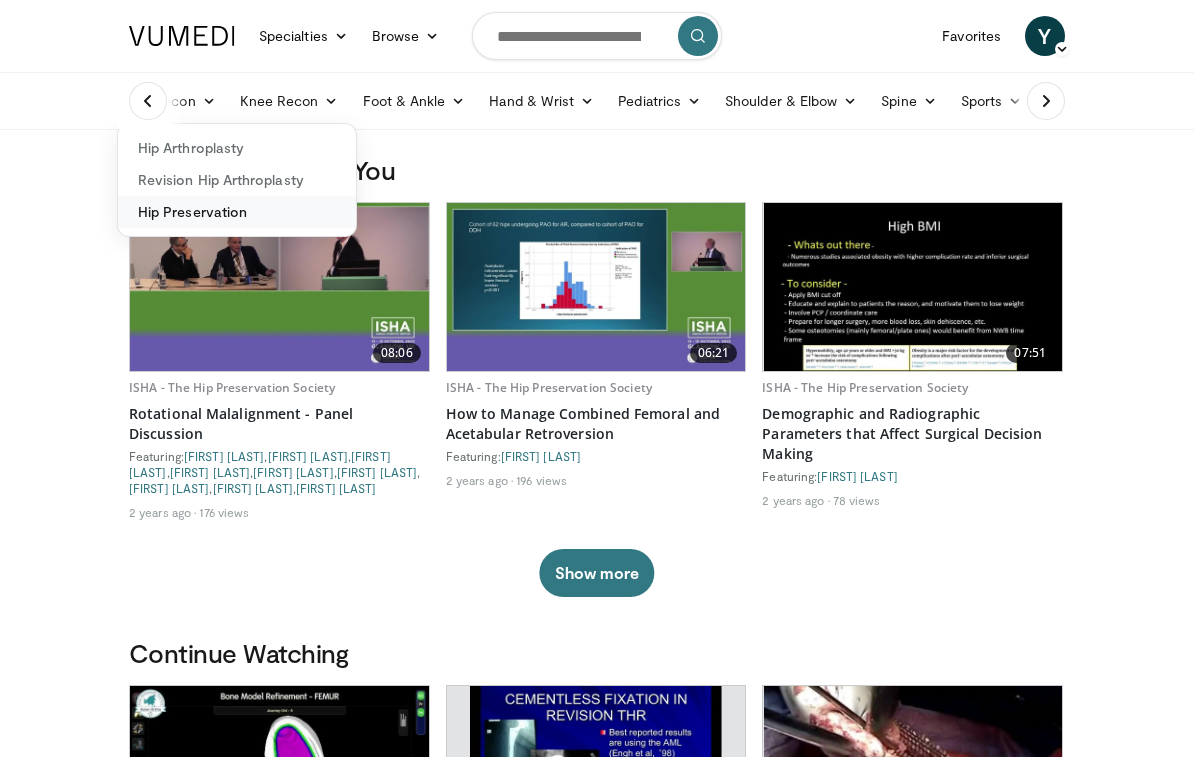 click on "Hip Preservation" at bounding box center (237, 212) 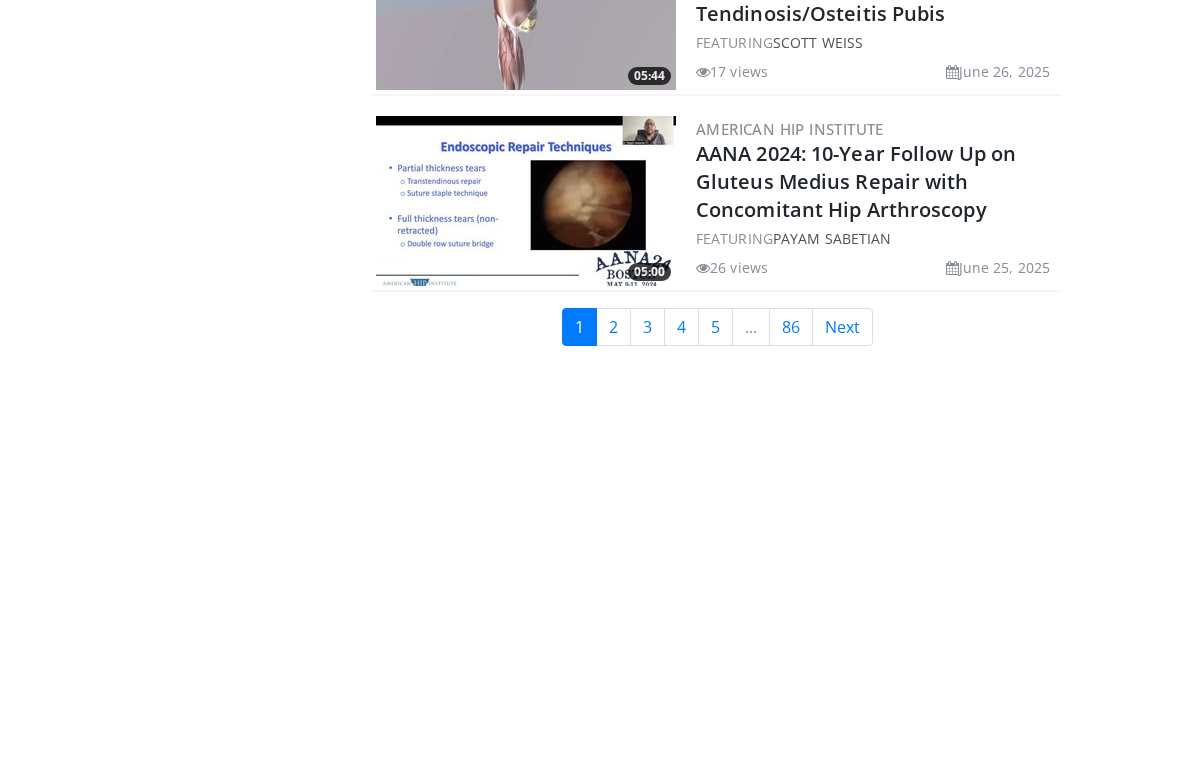 scroll, scrollTop: 4900, scrollLeft: 0, axis: vertical 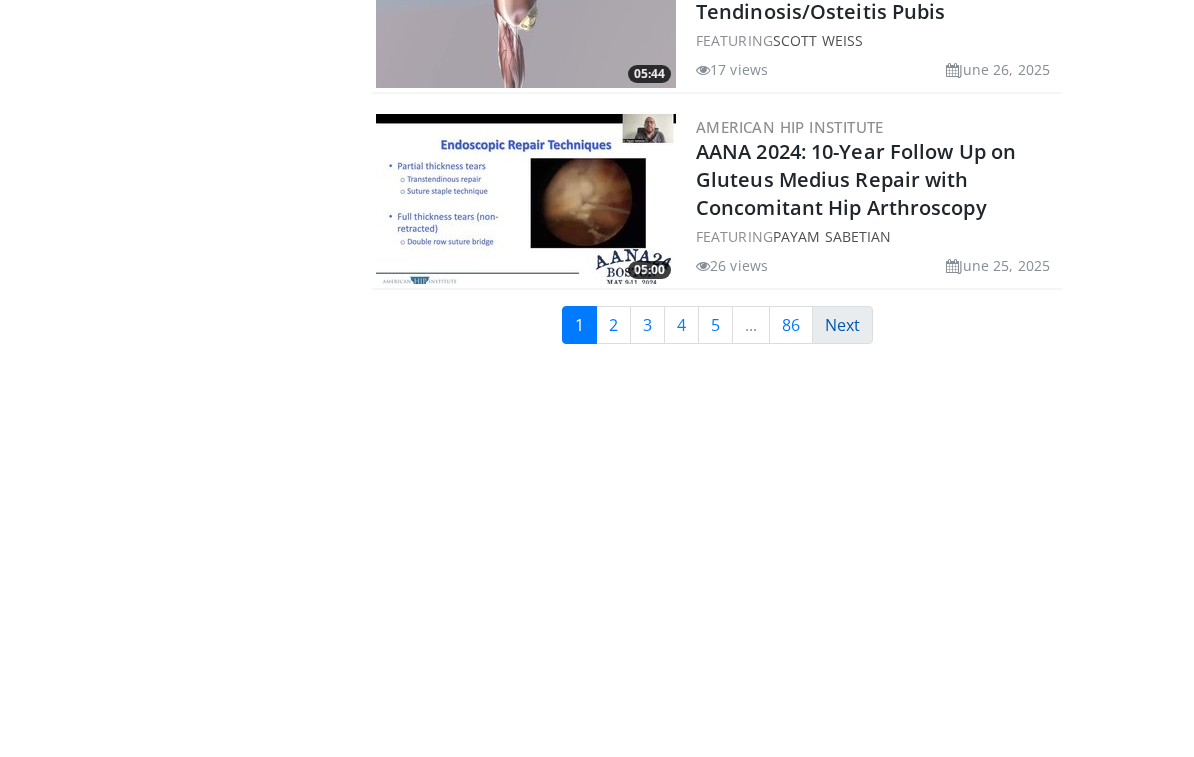 click on "Next" at bounding box center [842, 325] 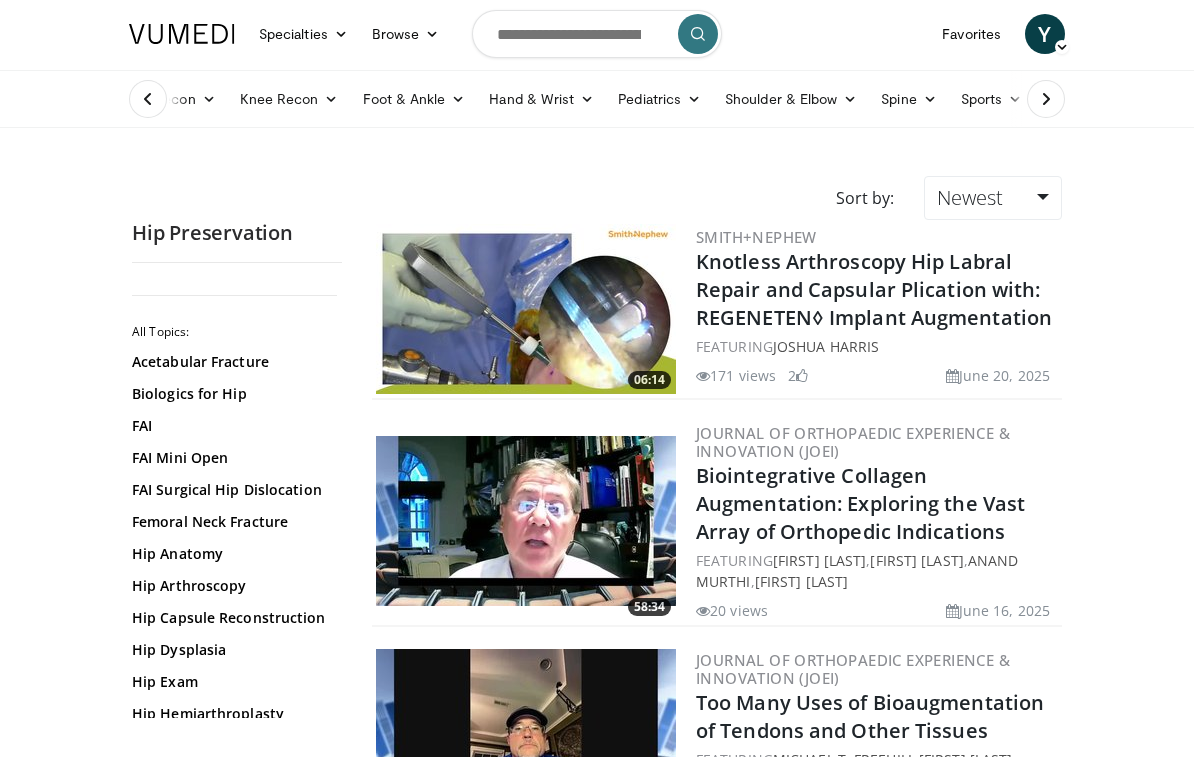 scroll, scrollTop: 0, scrollLeft: 0, axis: both 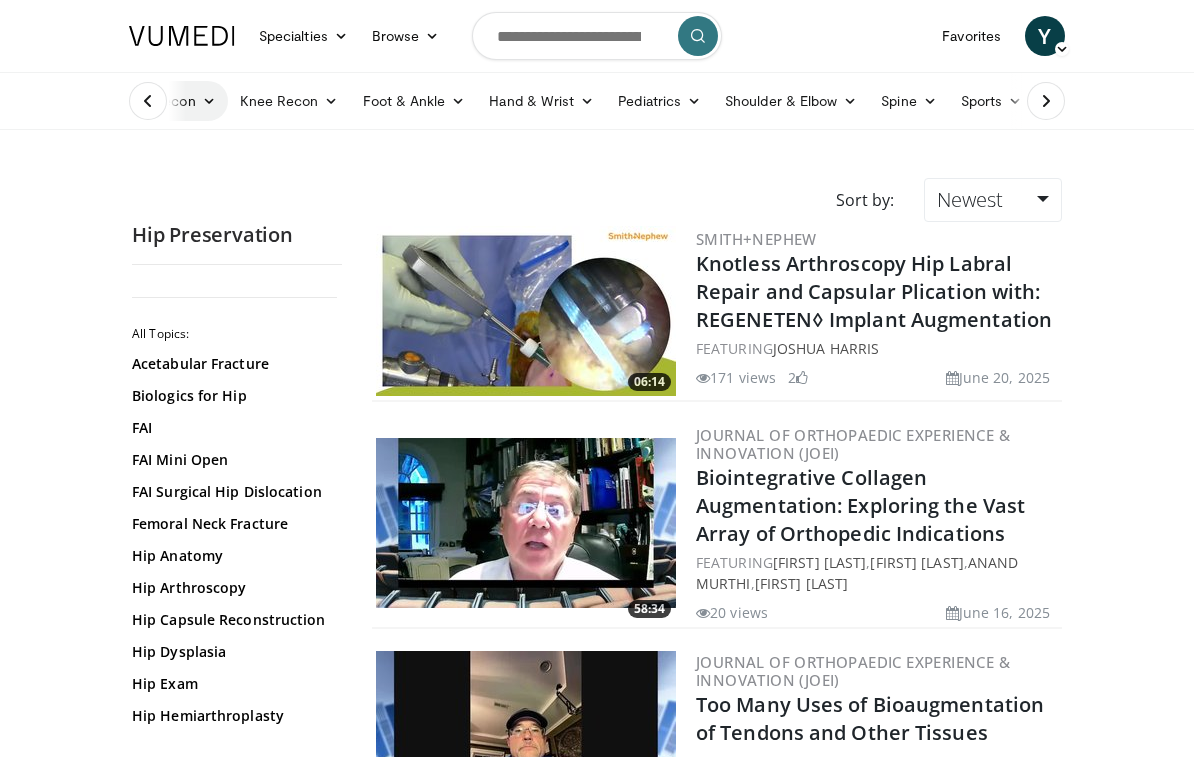click at bounding box center [209, 101] 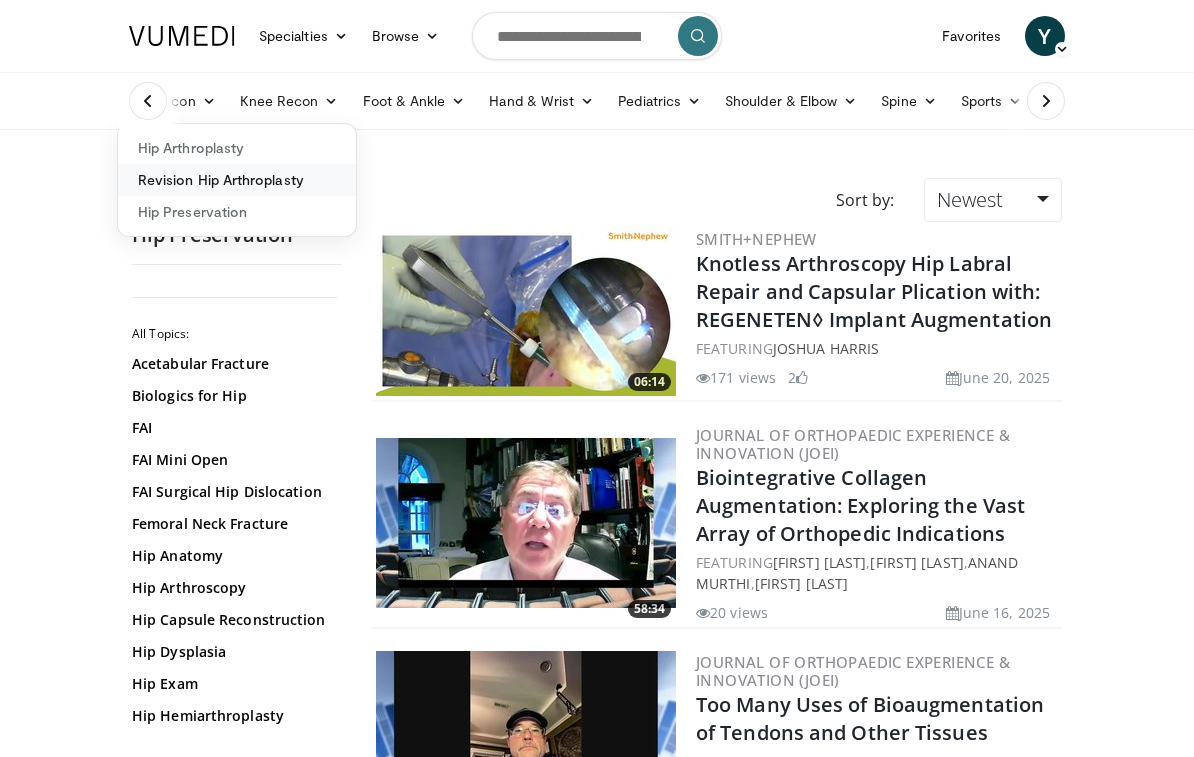 click on "Revision Hip Arthroplasty" at bounding box center [237, 180] 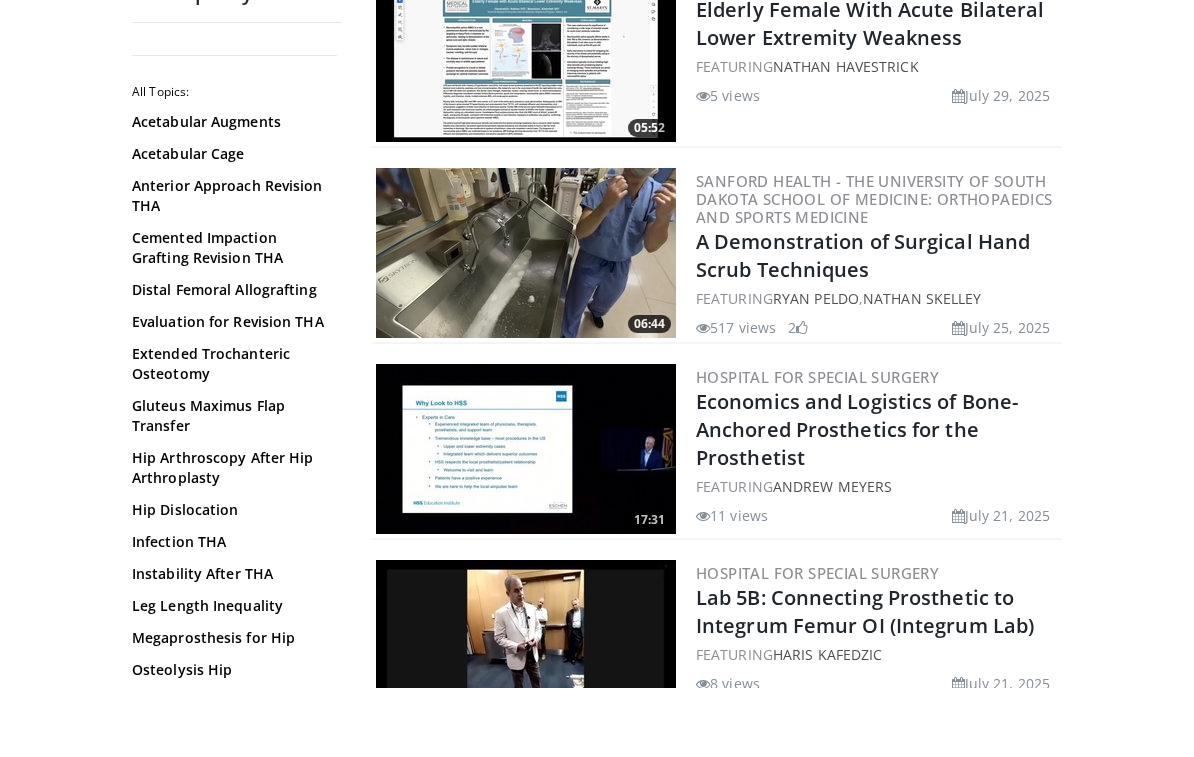 scroll, scrollTop: 666, scrollLeft: 0, axis: vertical 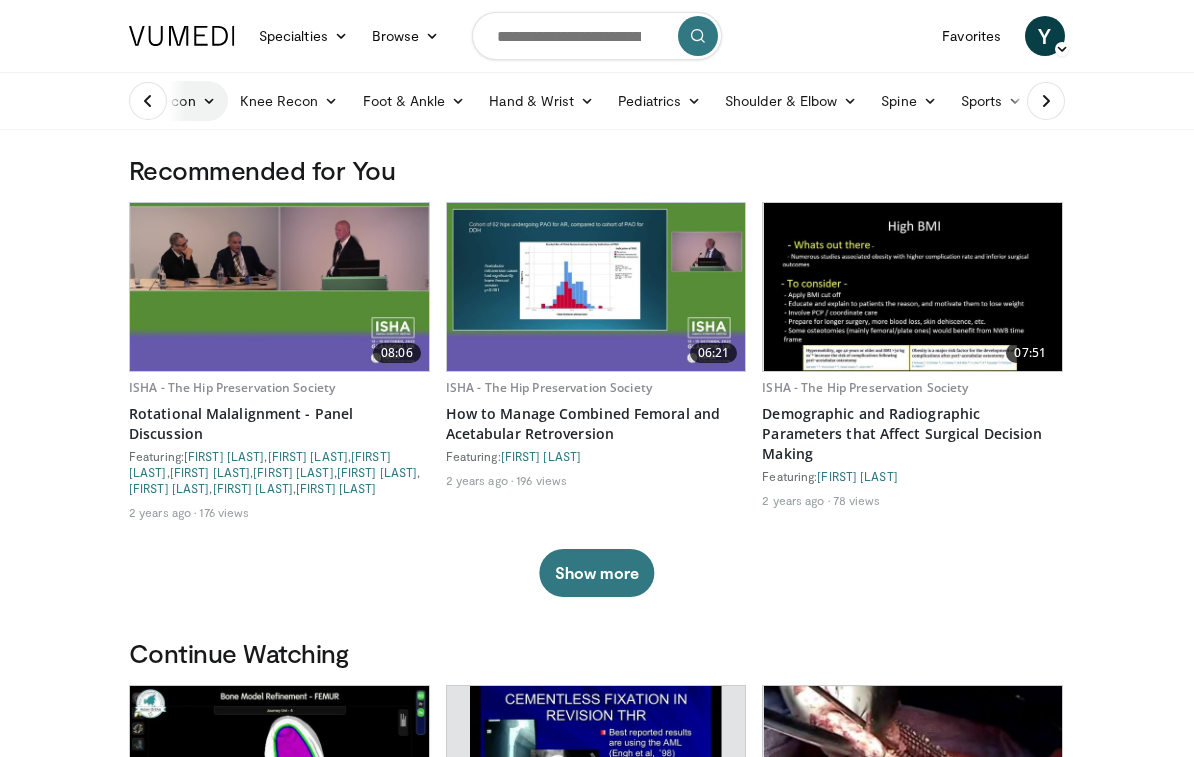 click on "Hip Recon" at bounding box center [172, 101] 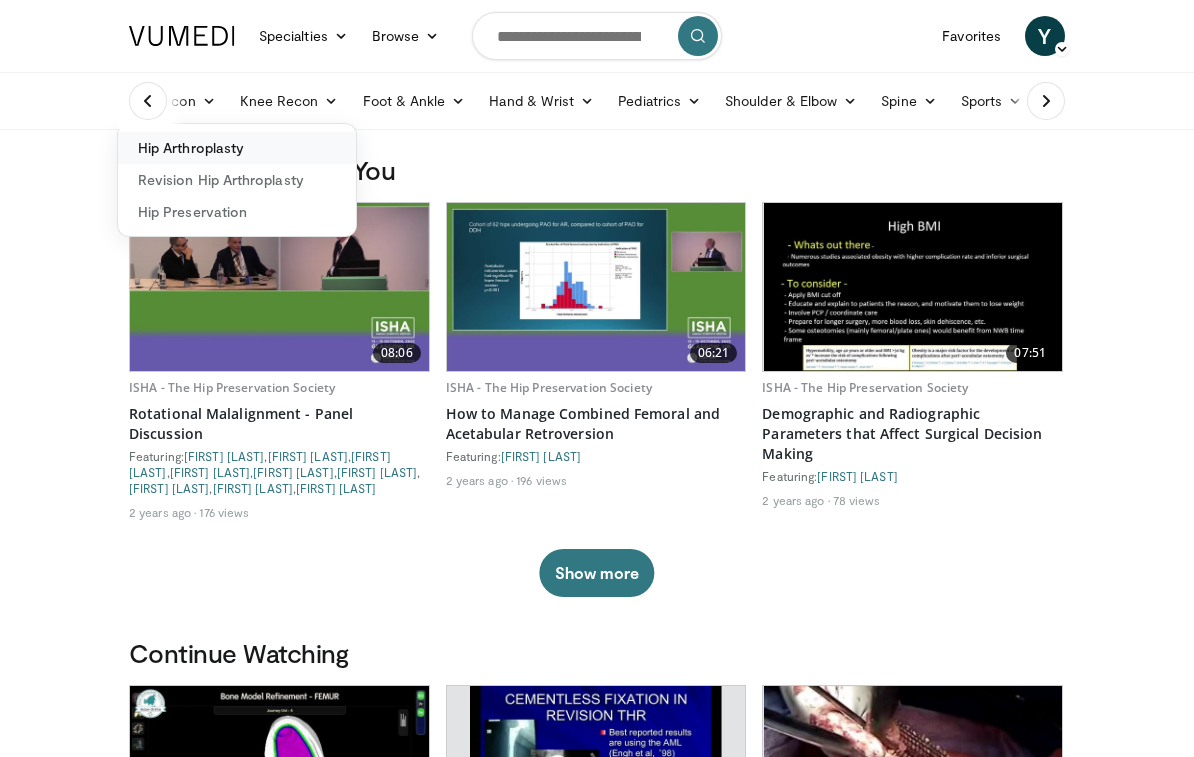 click on "Hip Arthroplasty" at bounding box center (237, 148) 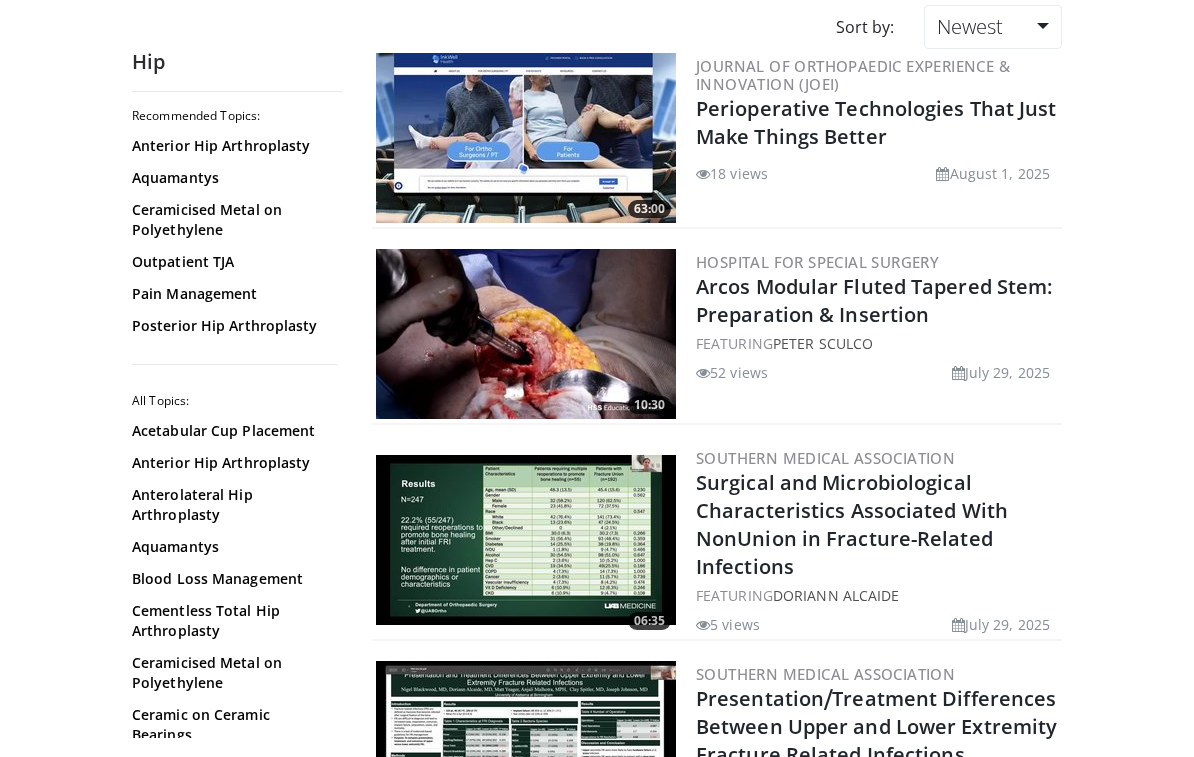scroll, scrollTop: 175, scrollLeft: 0, axis: vertical 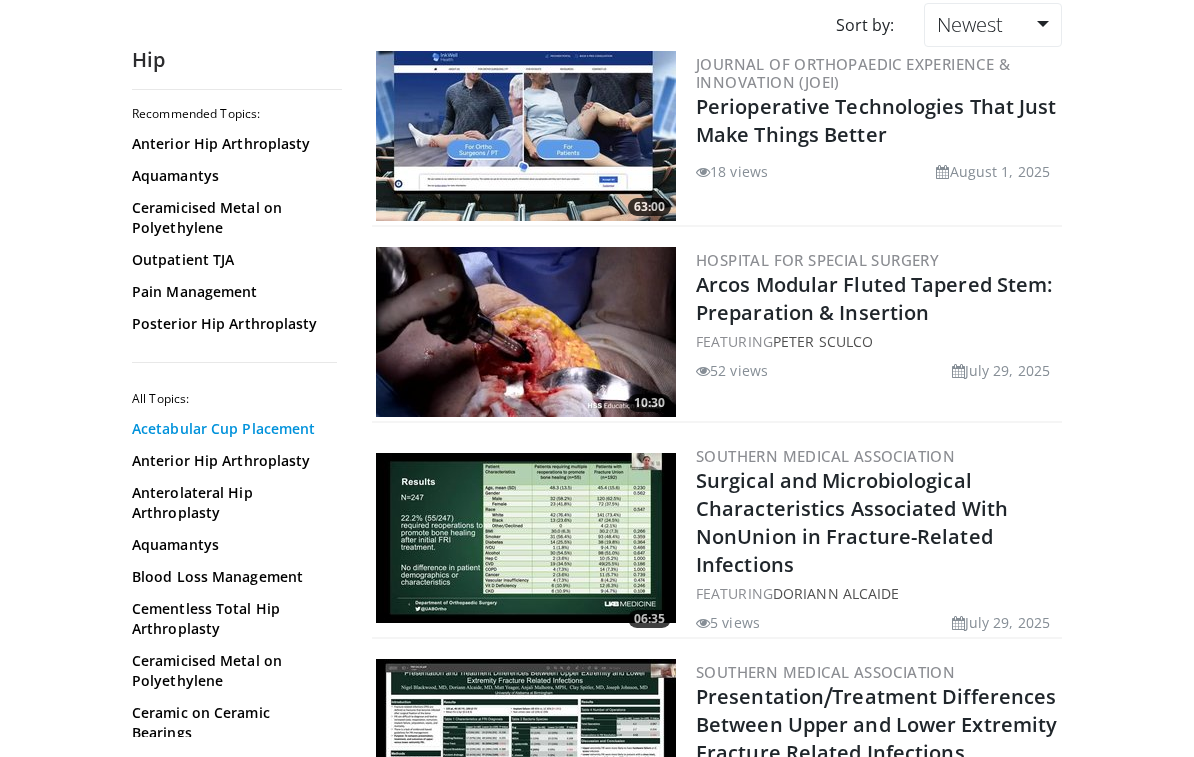 click on "Acetabular Cup Placement" at bounding box center (232, 429) 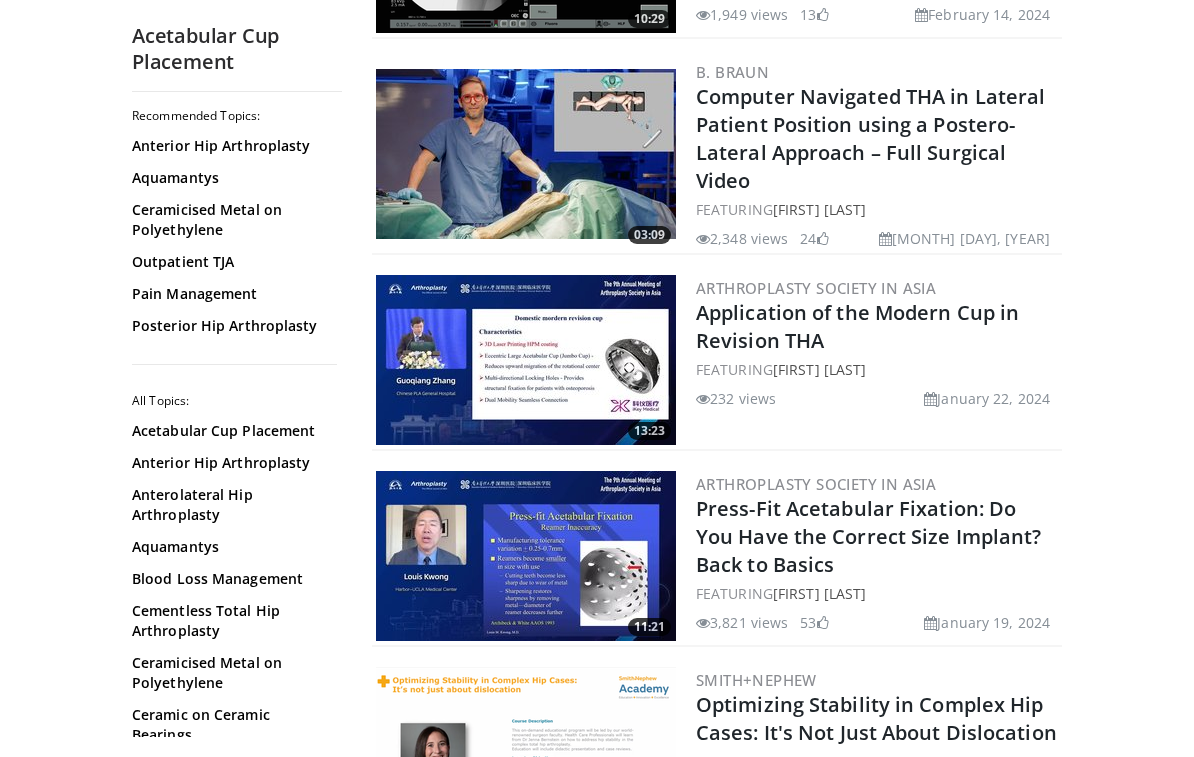 scroll, scrollTop: 1171, scrollLeft: 0, axis: vertical 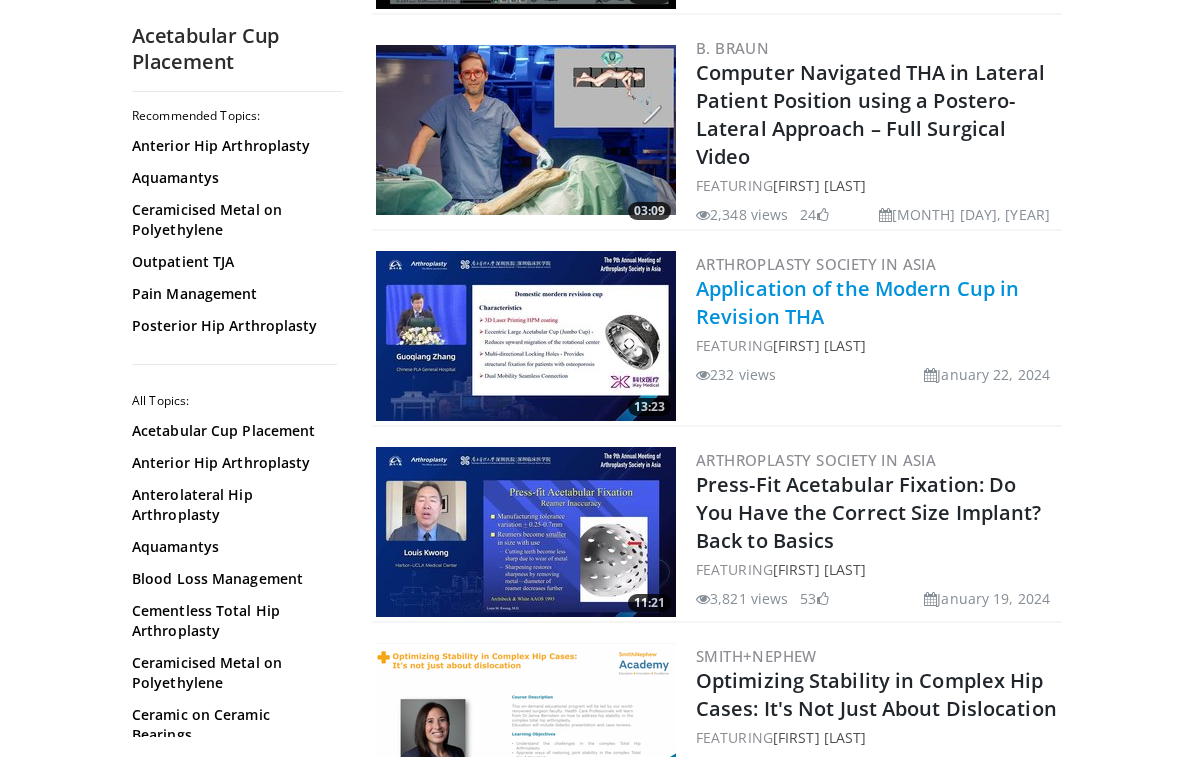 click on "Application of the Modern Cup in Revision THA" at bounding box center [857, 302] 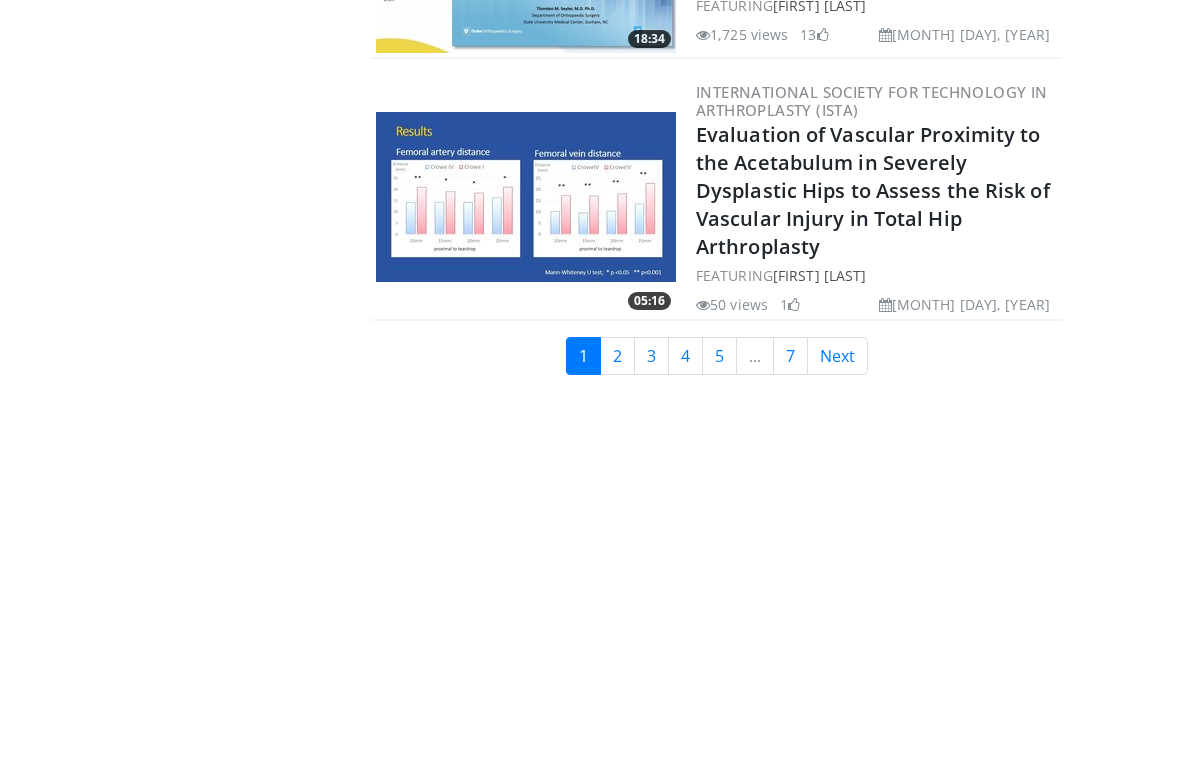 scroll, scrollTop: 4905, scrollLeft: 0, axis: vertical 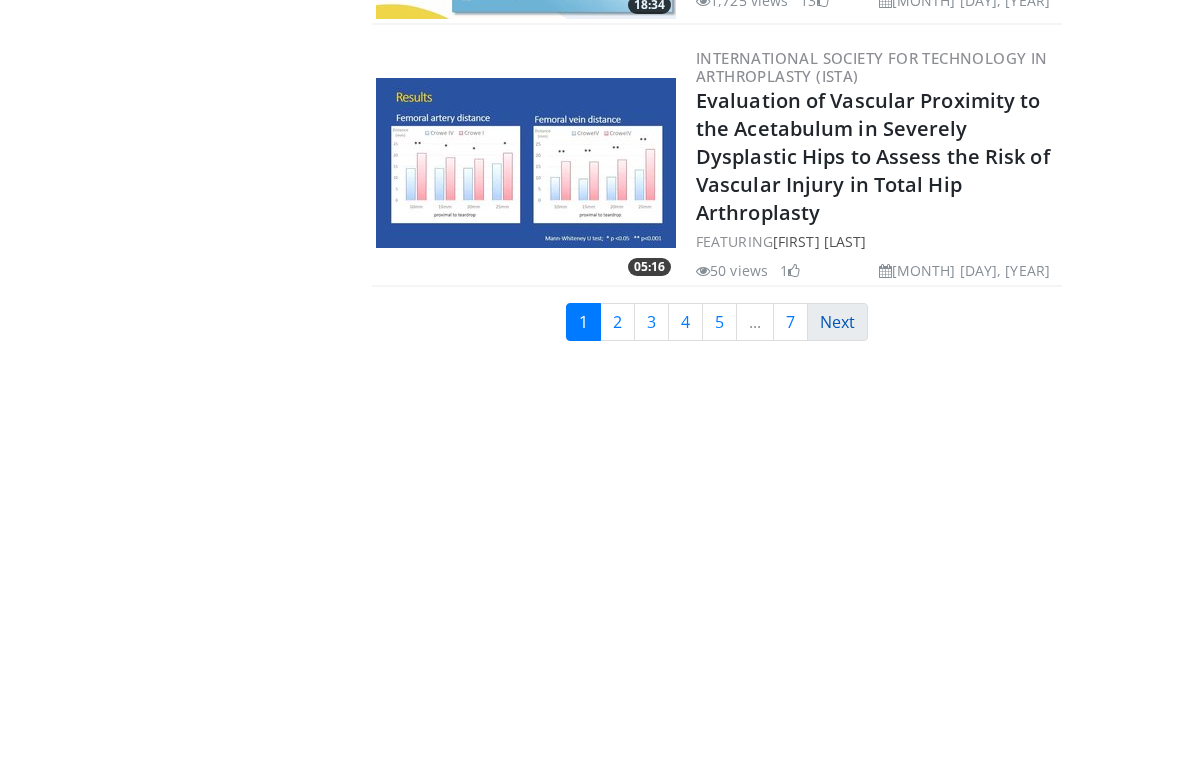 click on "Next" at bounding box center [837, 322] 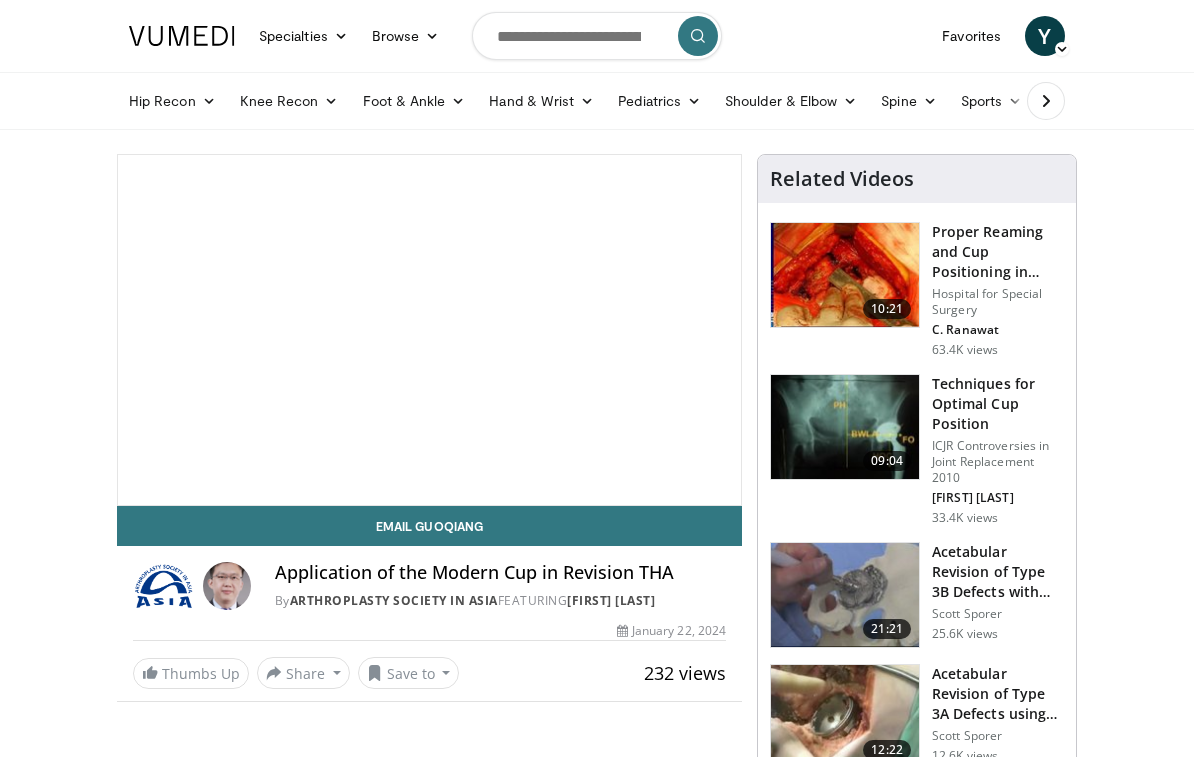 scroll, scrollTop: 0, scrollLeft: 0, axis: both 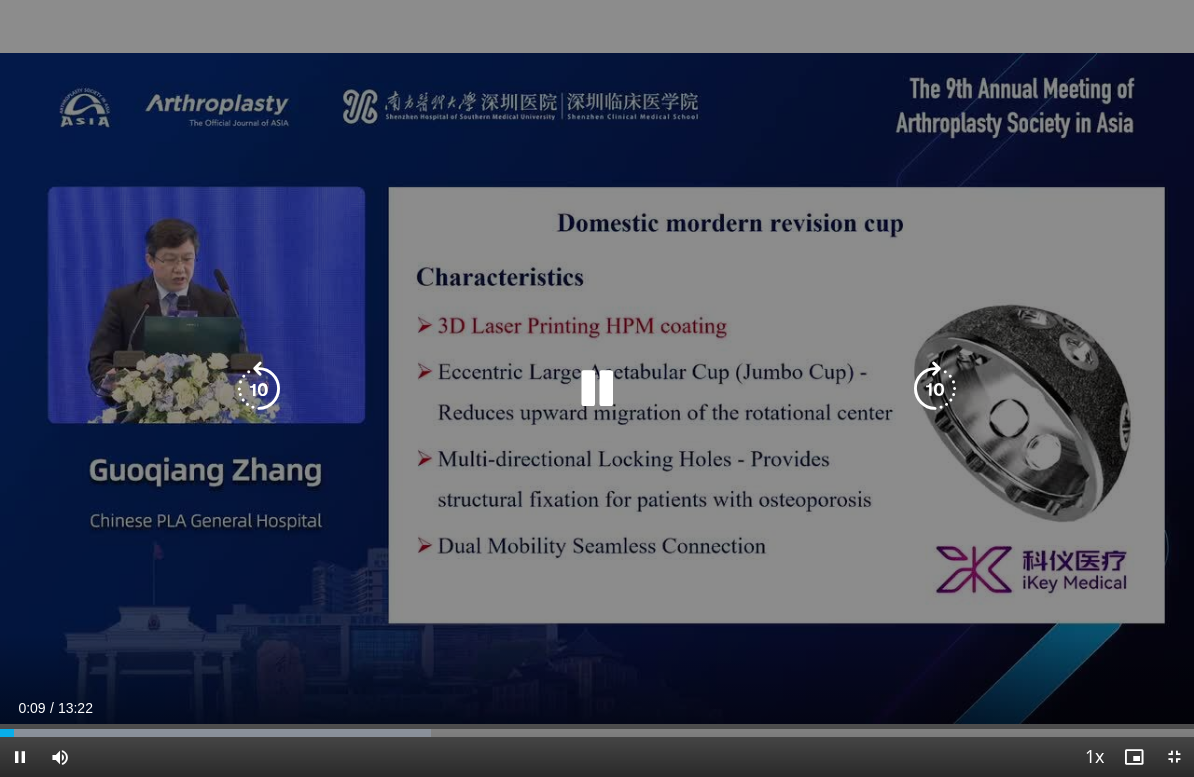 click at bounding box center [935, 389] 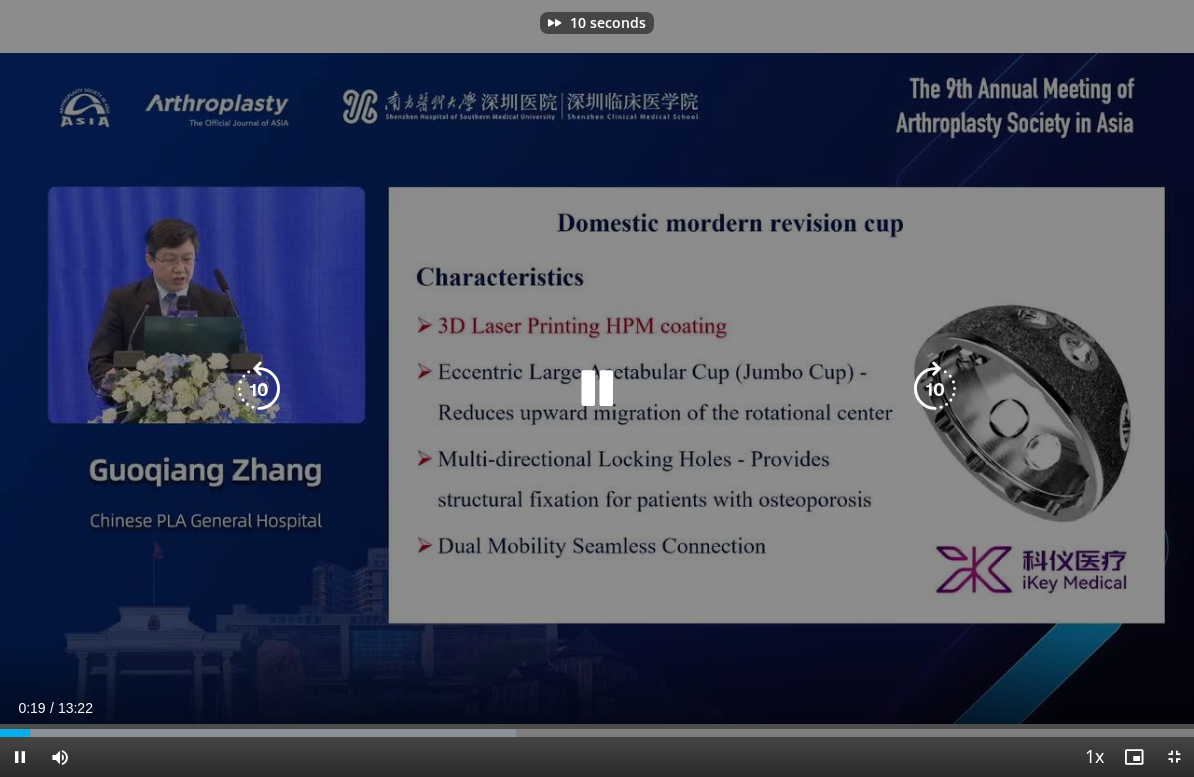 click at bounding box center (935, 389) 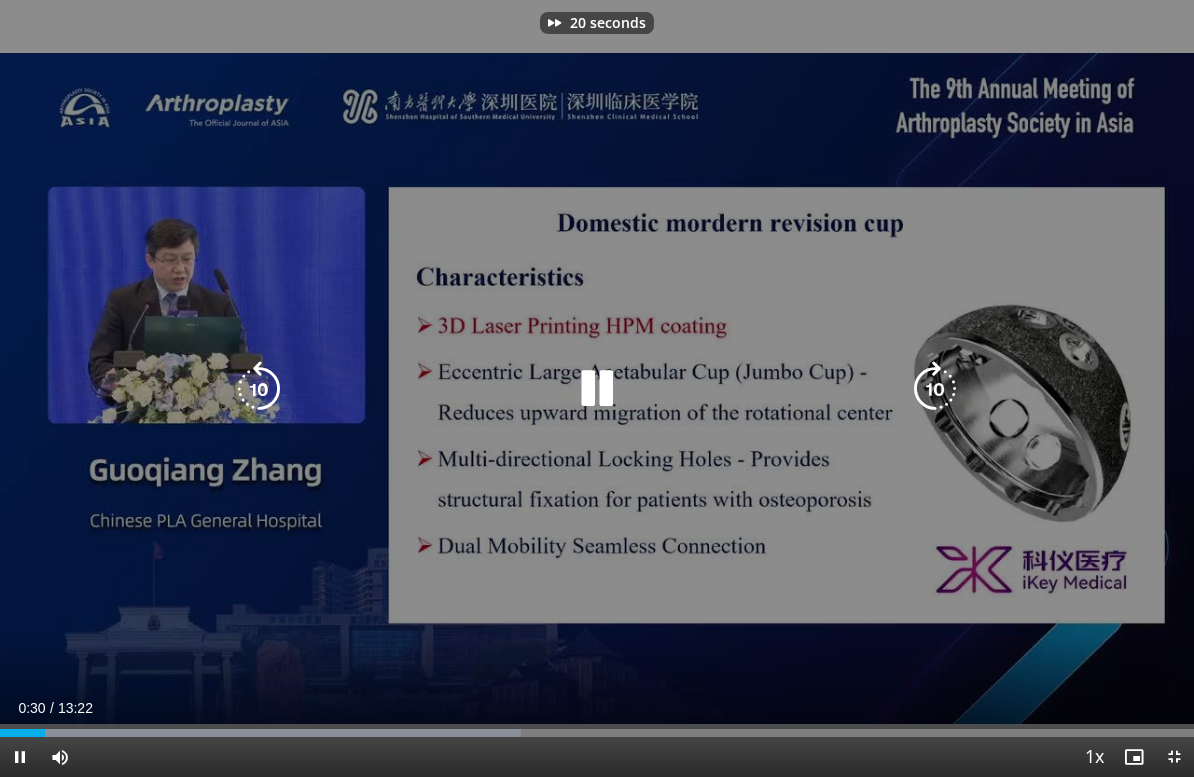 click at bounding box center (935, 389) 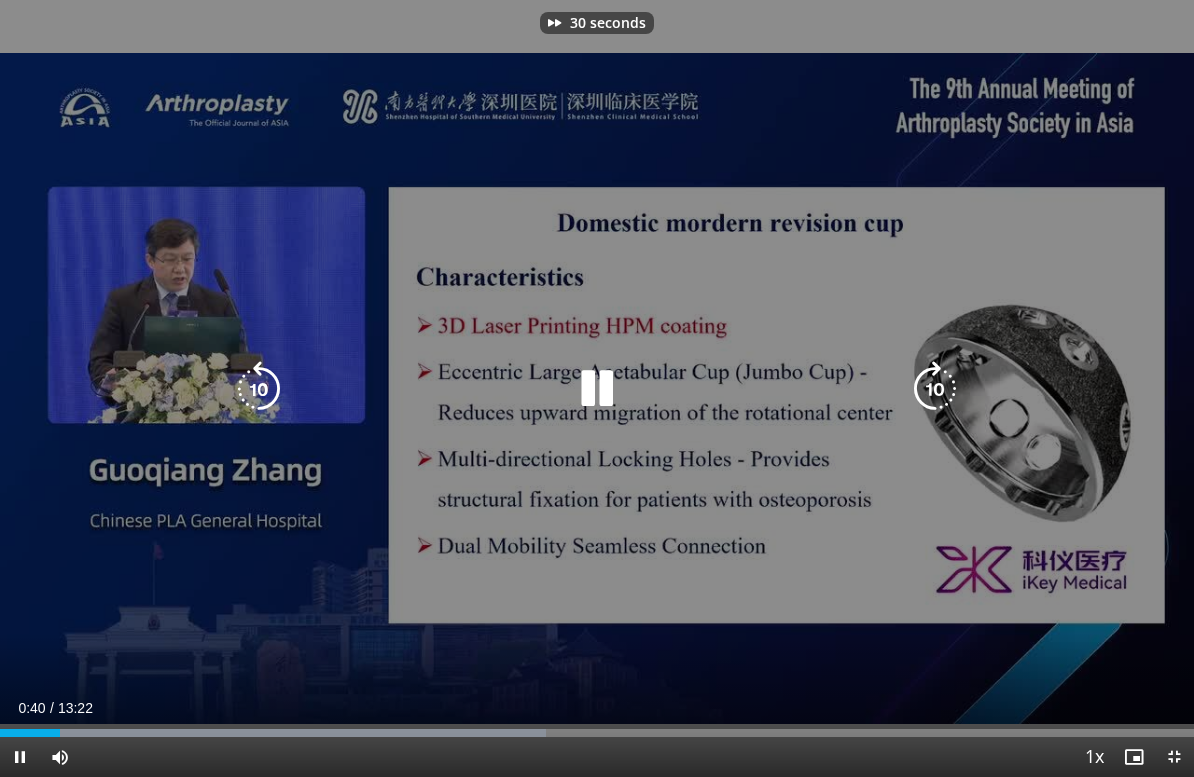 click at bounding box center (935, 389) 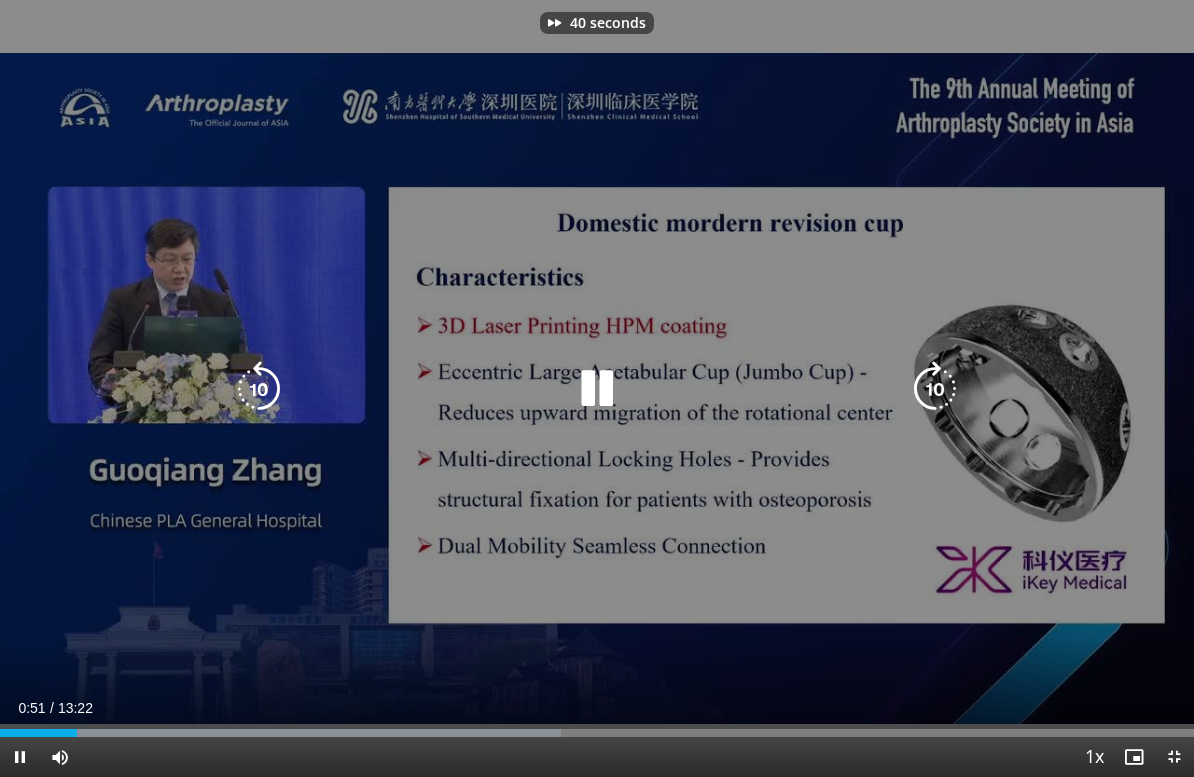 click at bounding box center [935, 389] 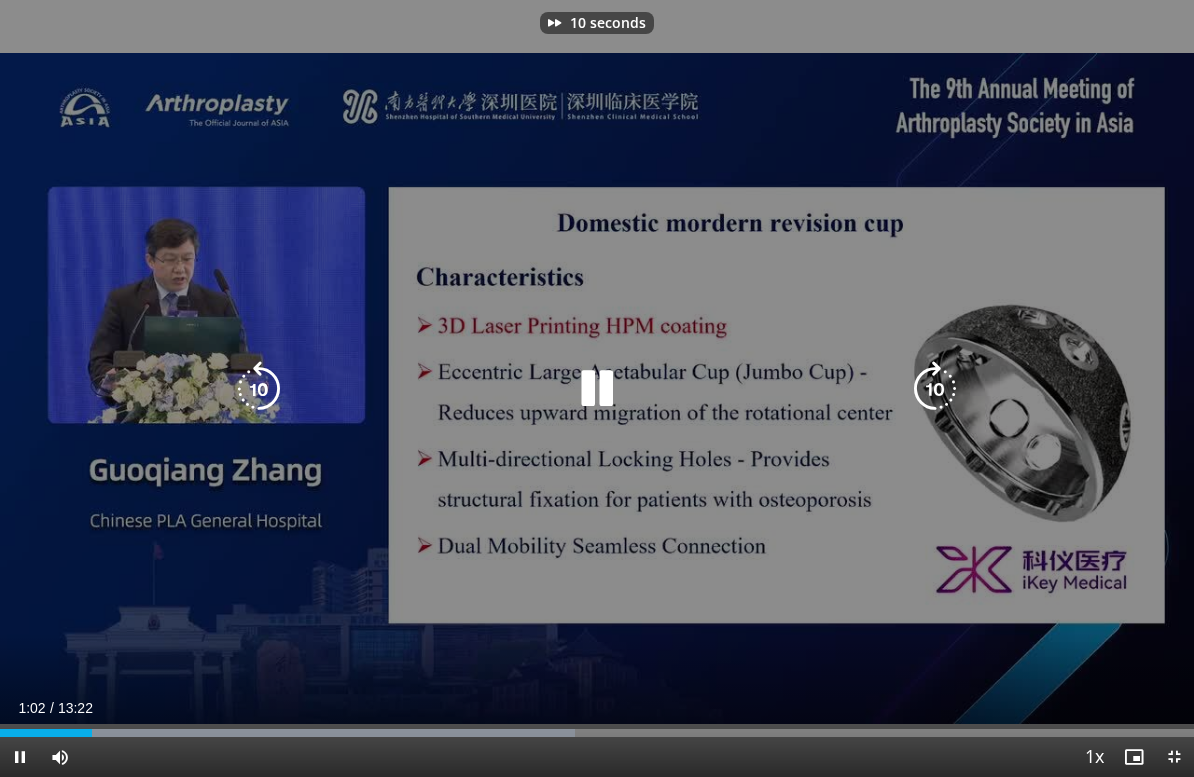 click at bounding box center [935, 389] 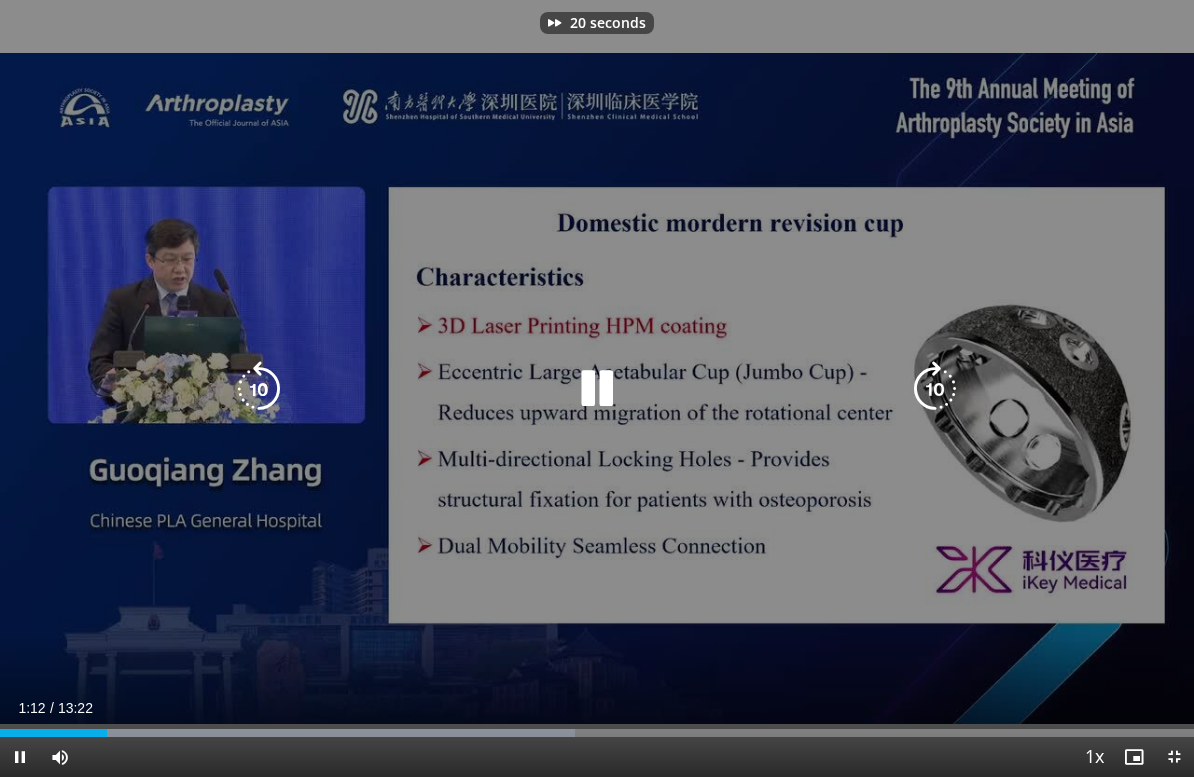 click at bounding box center (935, 389) 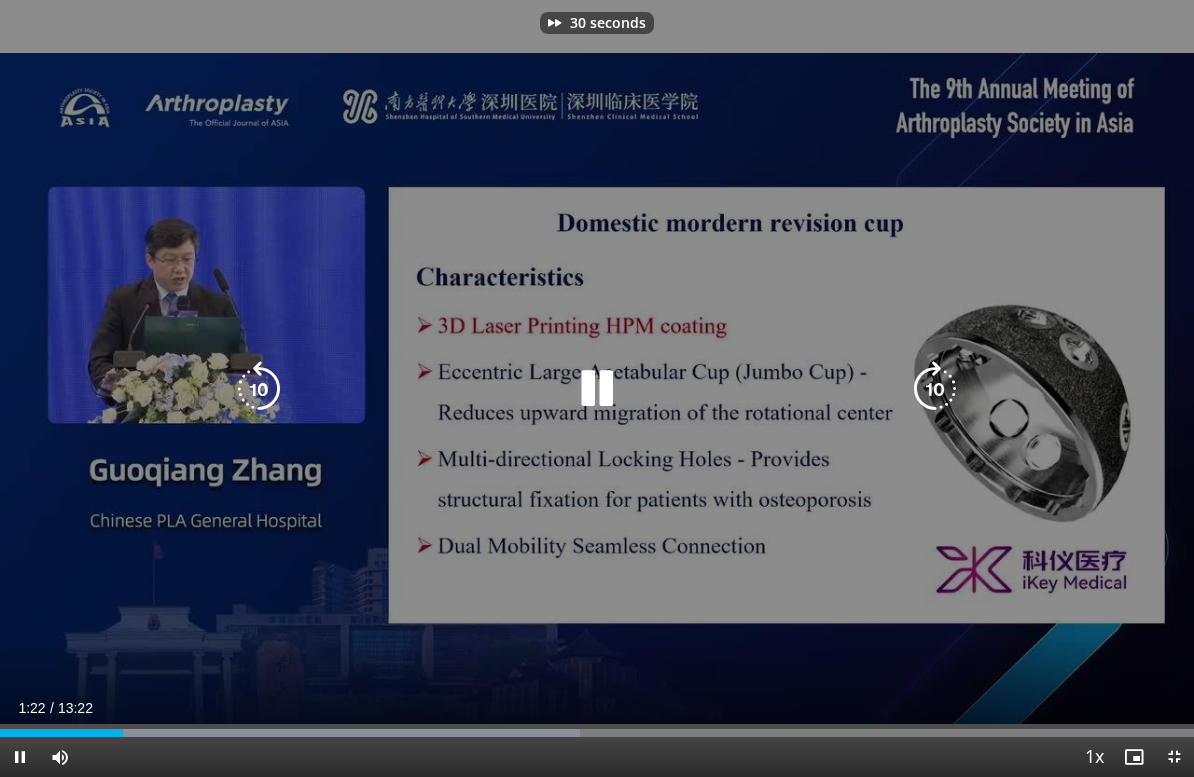 click at bounding box center (935, 389) 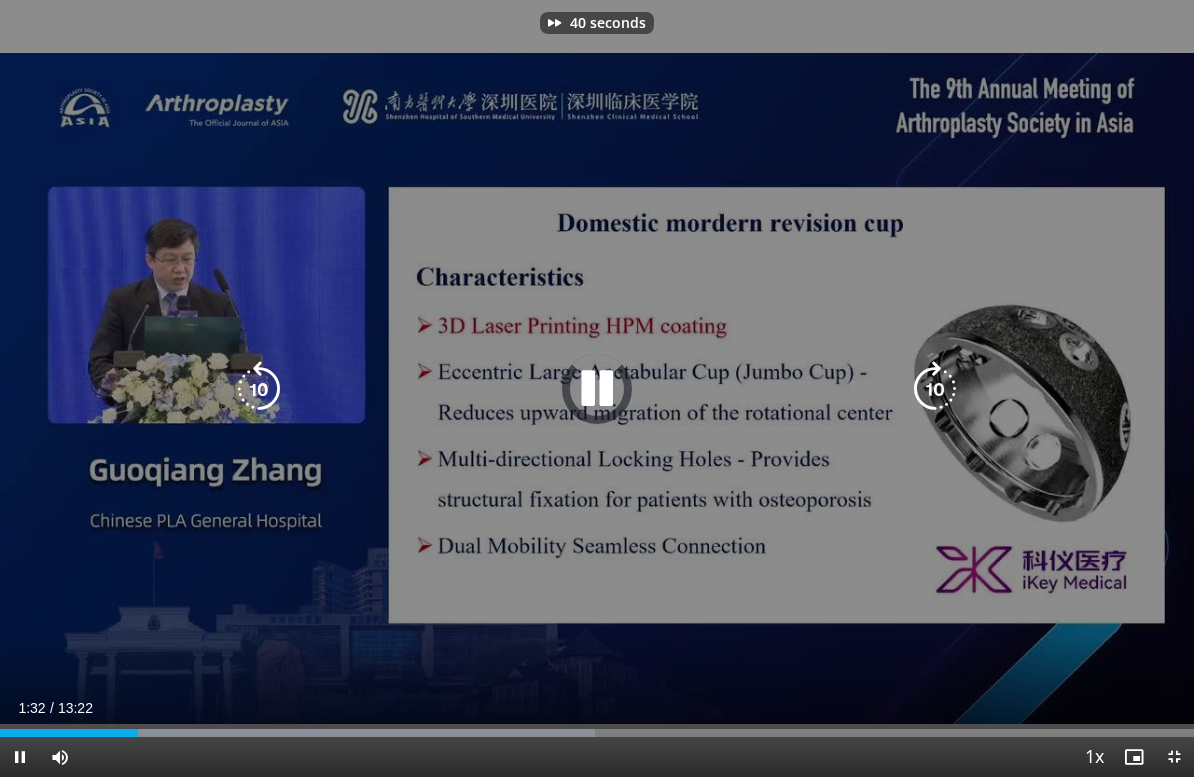 click at bounding box center (935, 389) 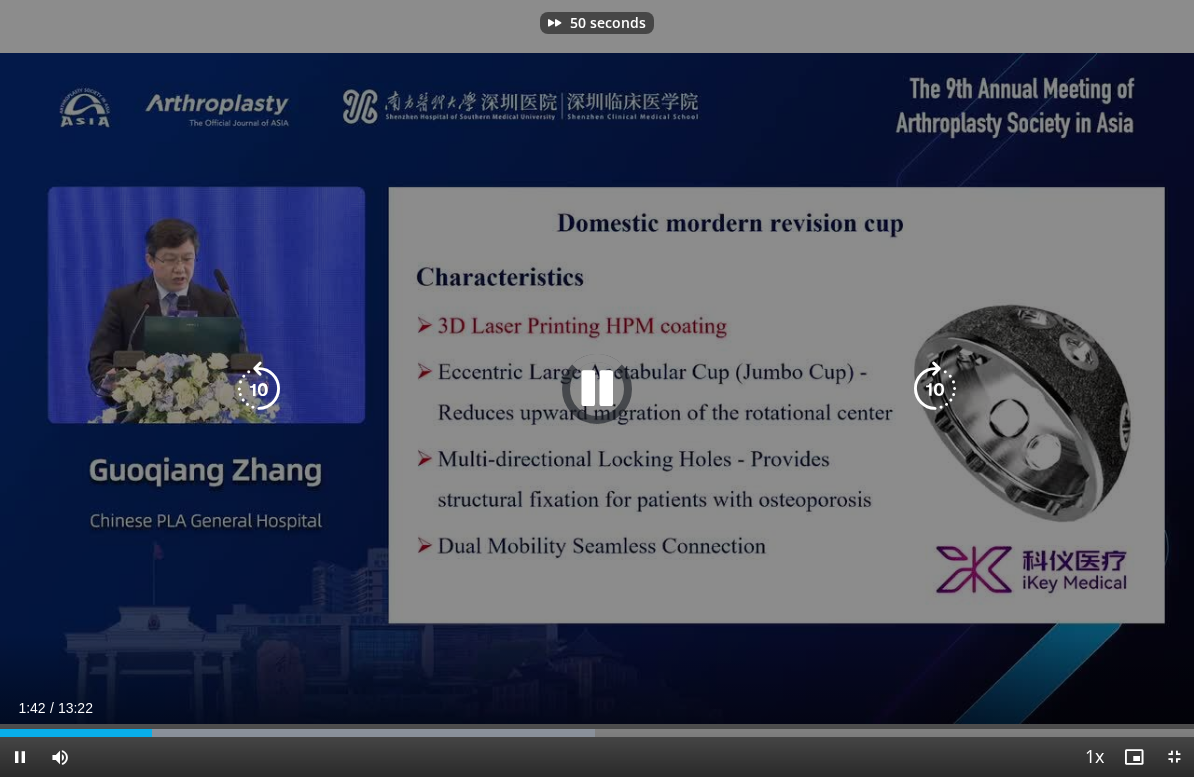 click at bounding box center [935, 389] 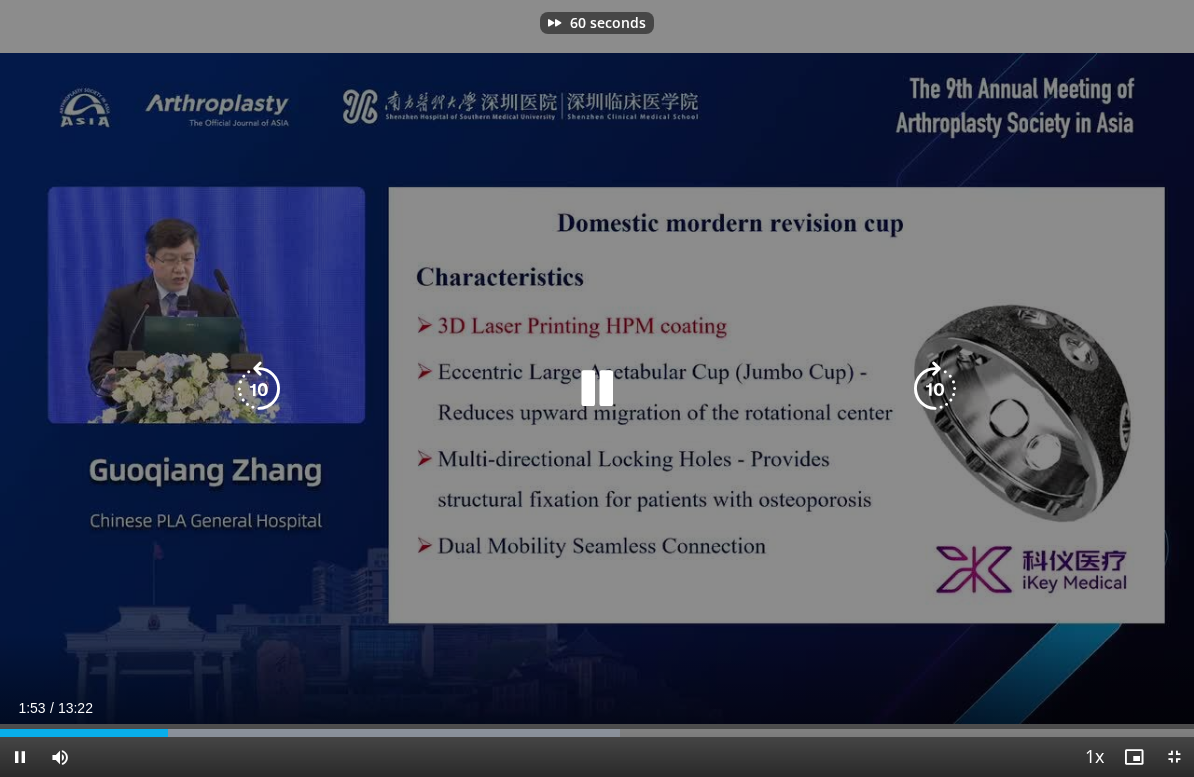 click at bounding box center (935, 389) 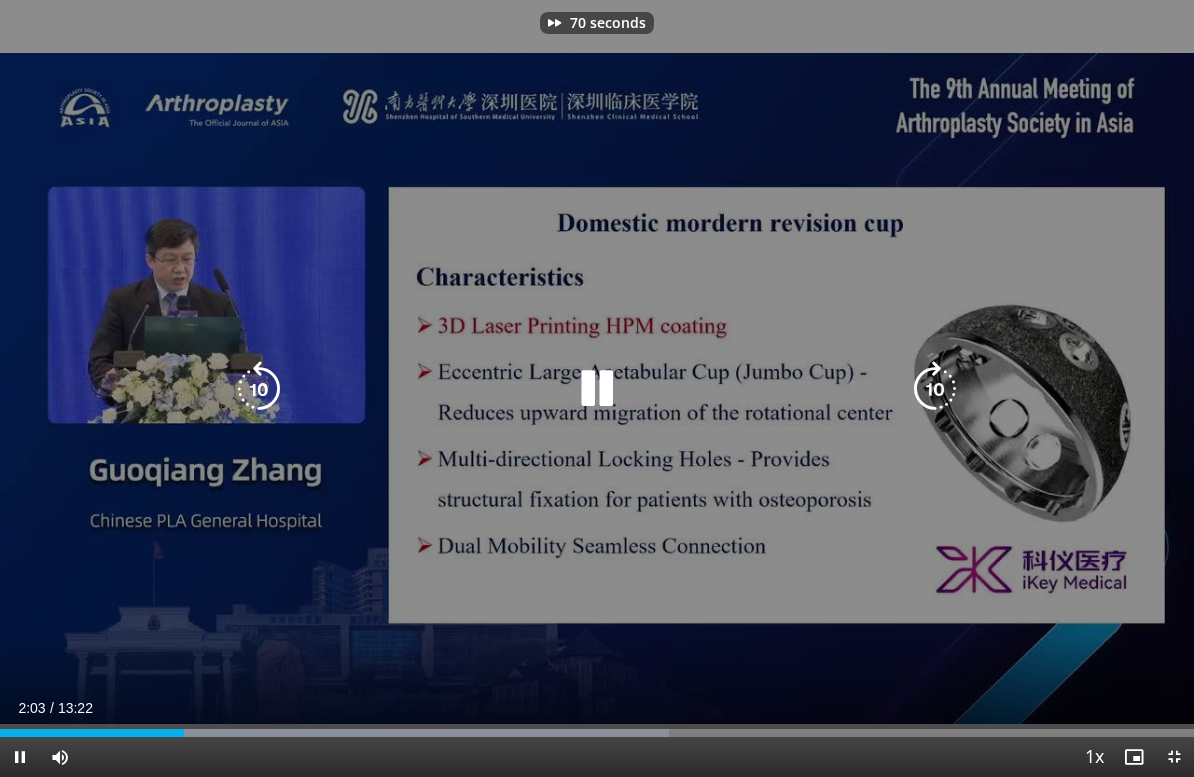 click at bounding box center [935, 389] 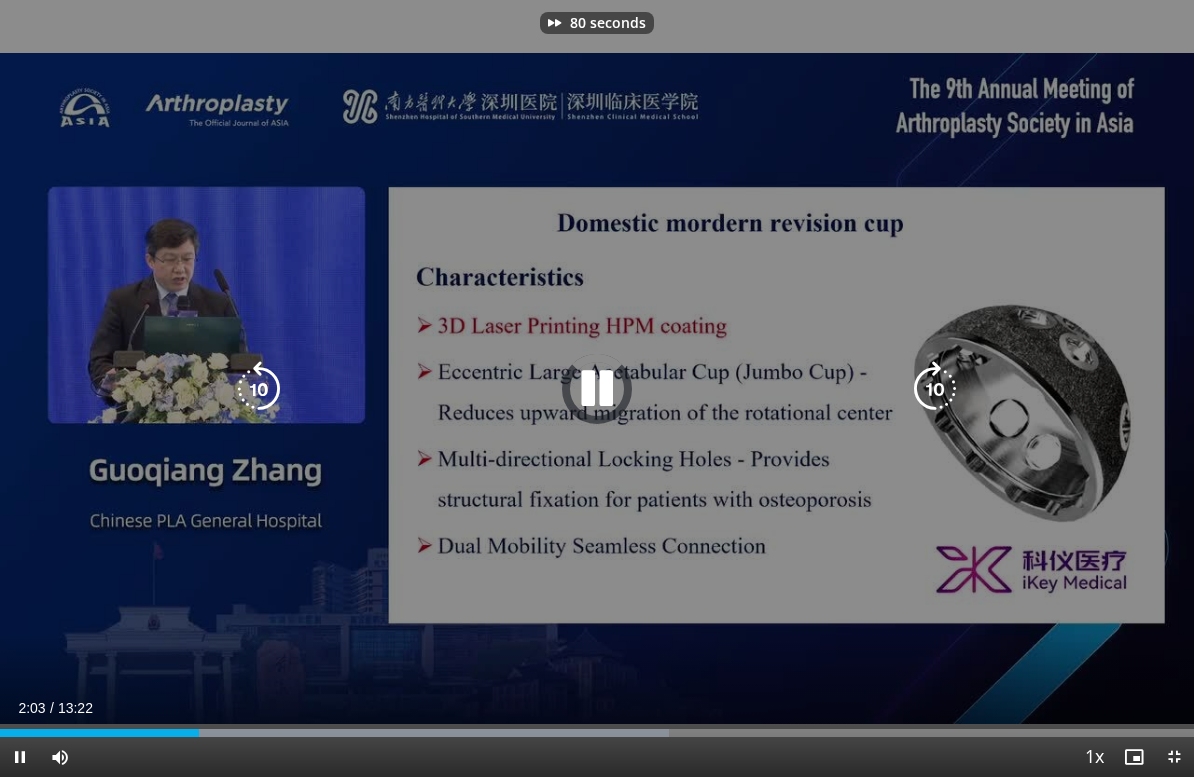 click at bounding box center [935, 389] 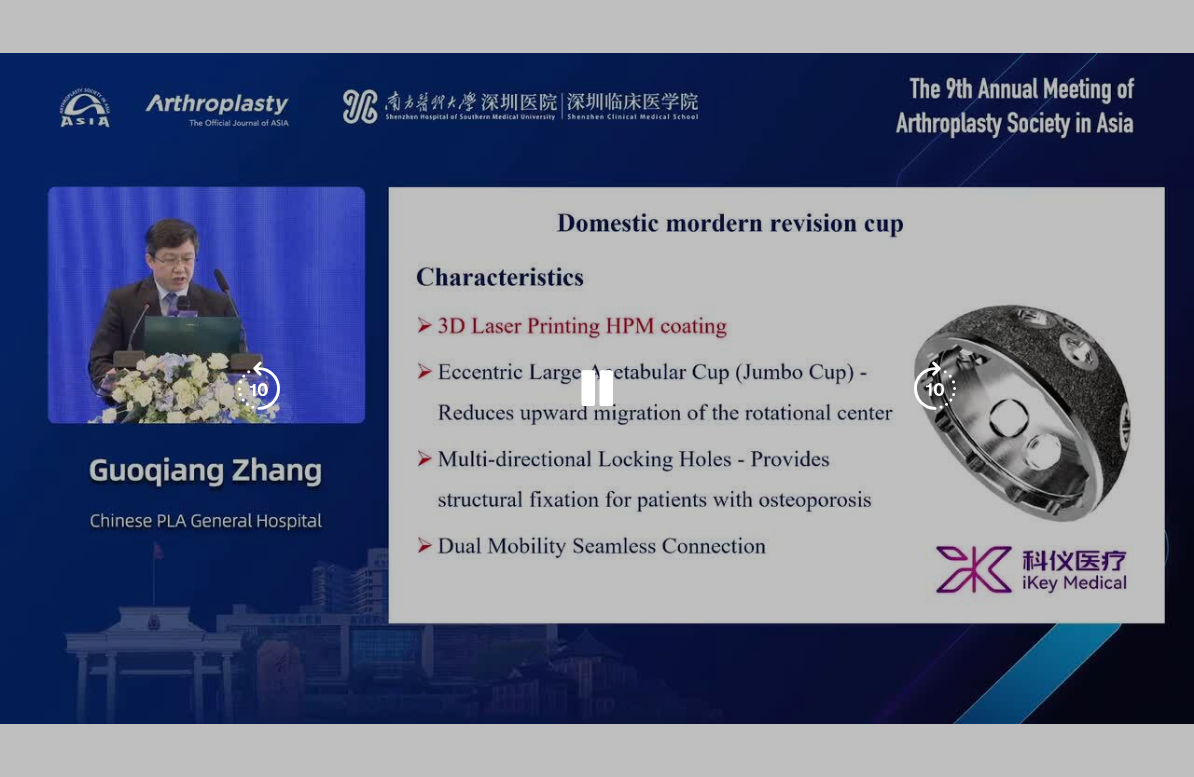 click at bounding box center [935, 389] 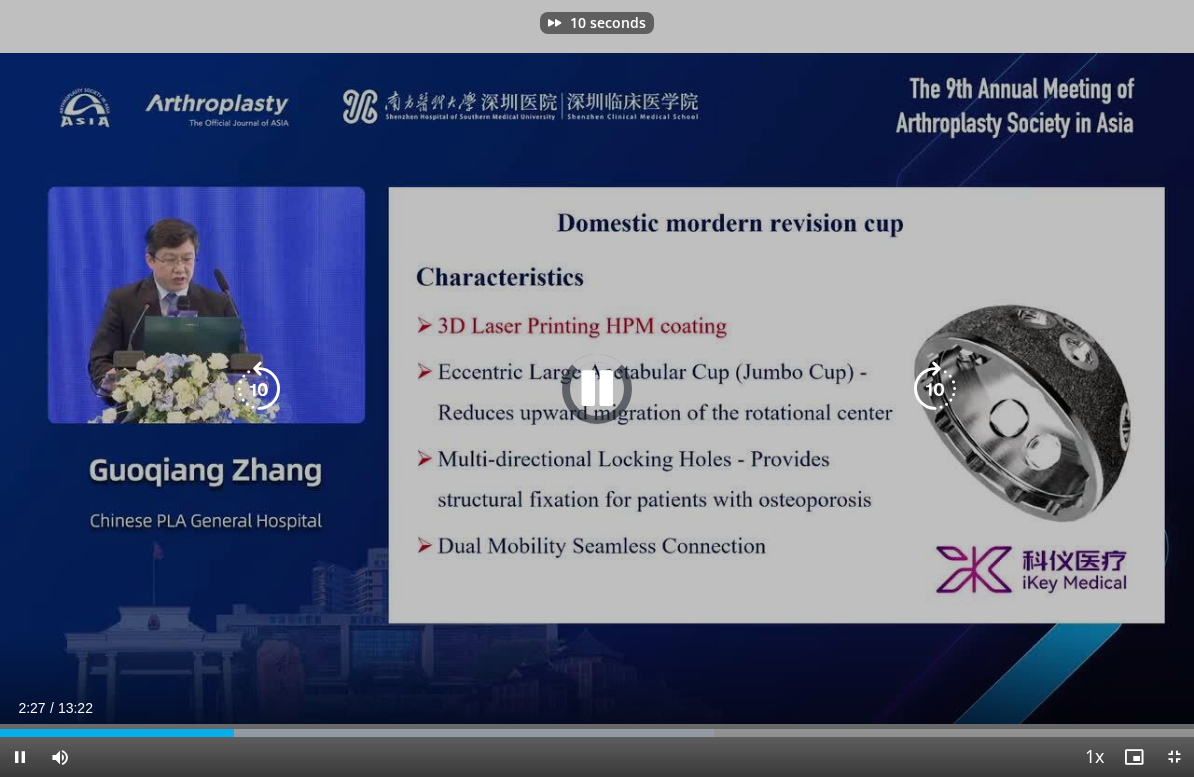 click at bounding box center [935, 389] 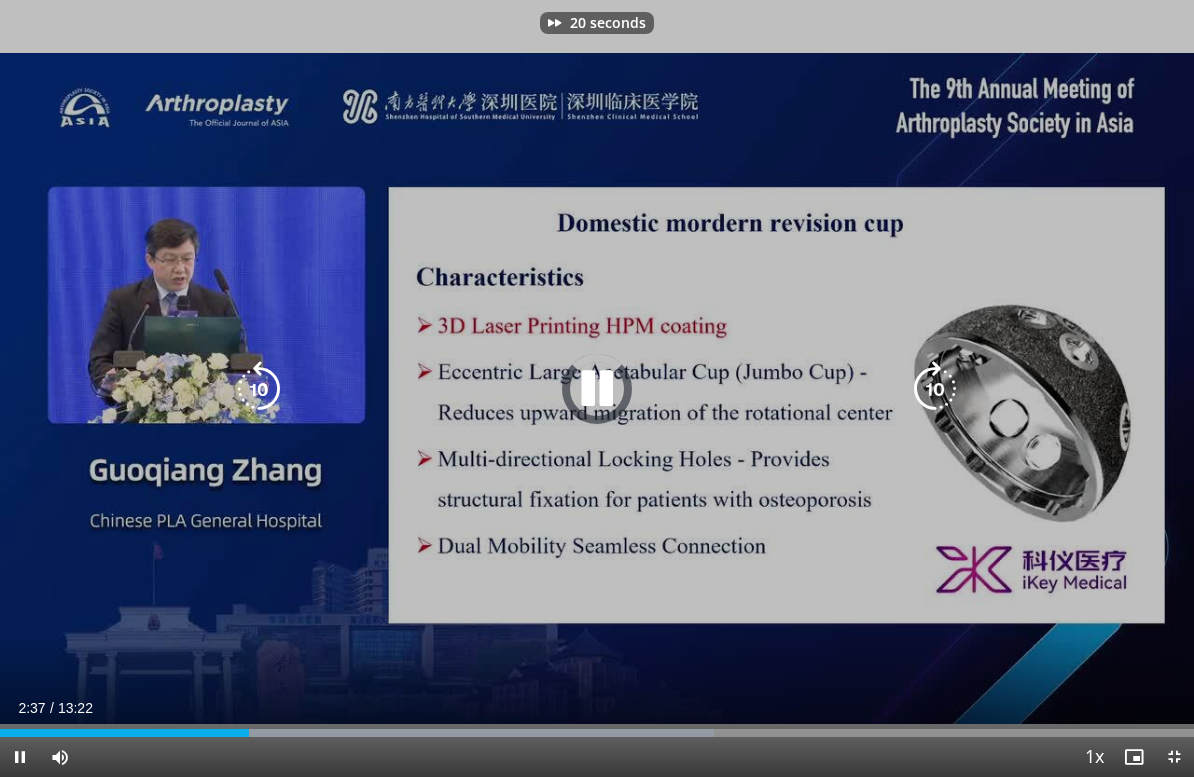 click at bounding box center [935, 389] 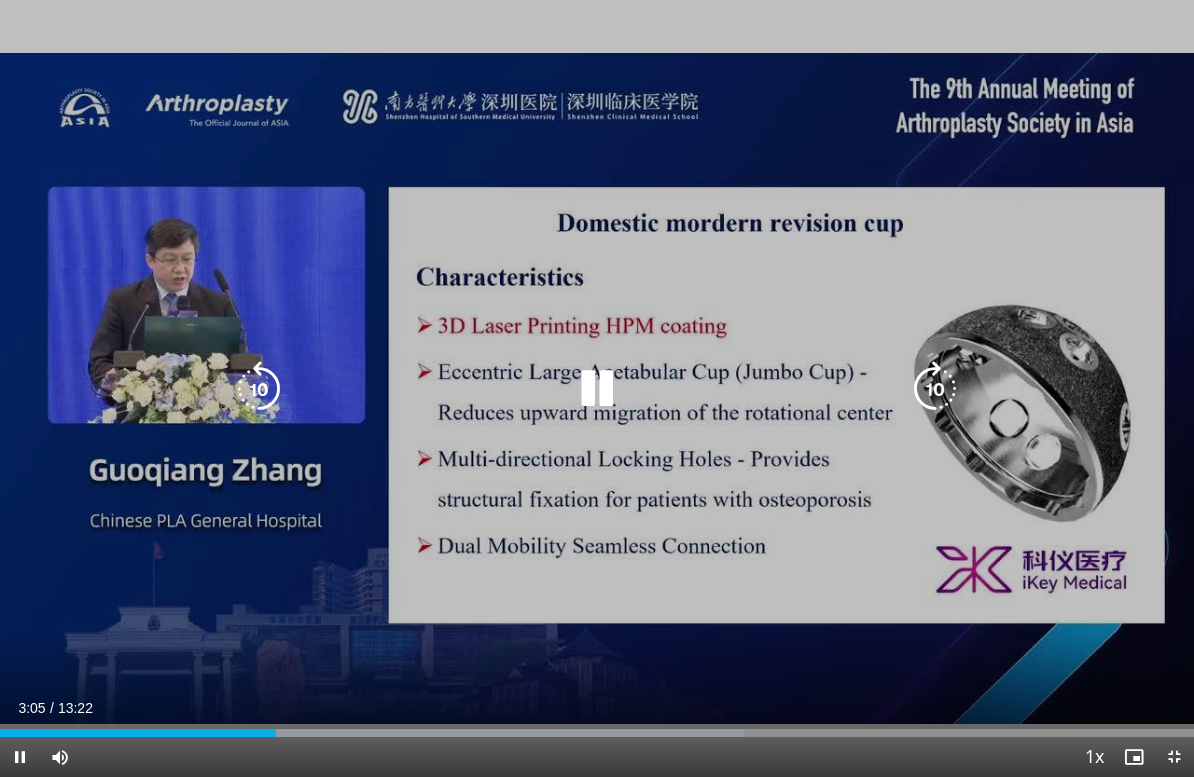 click at bounding box center (935, 389) 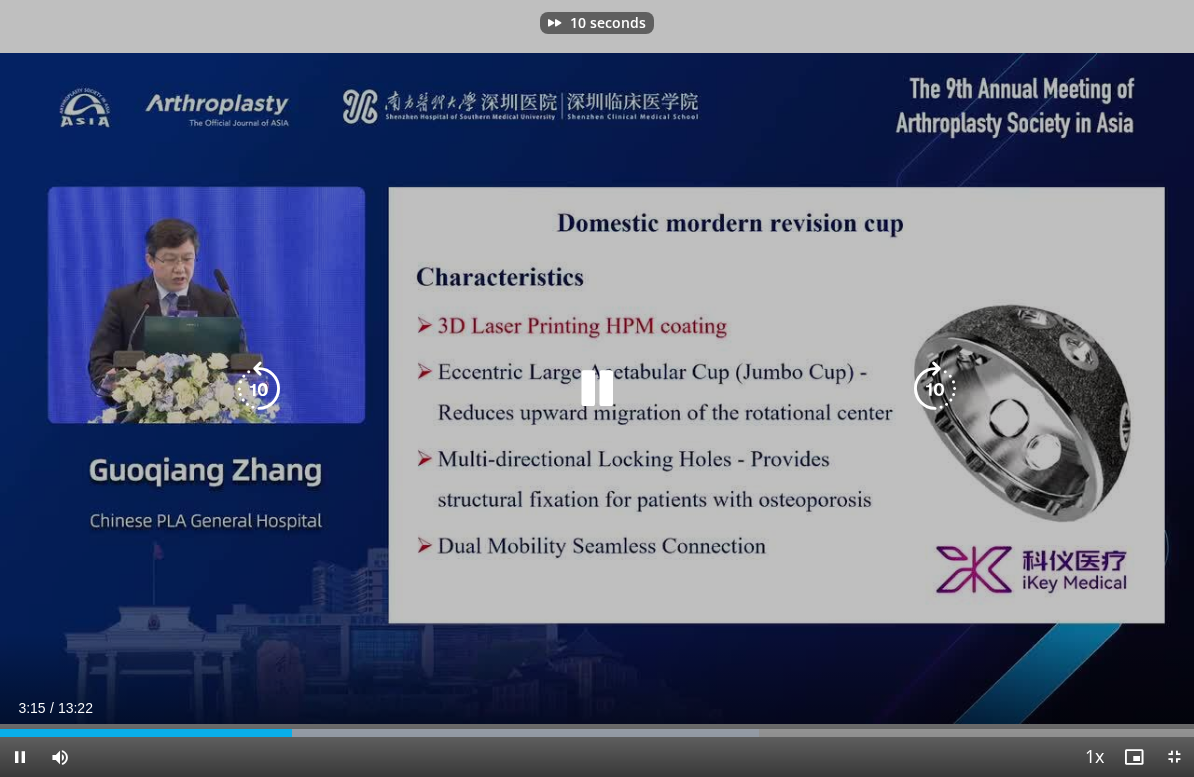 click at bounding box center [935, 389] 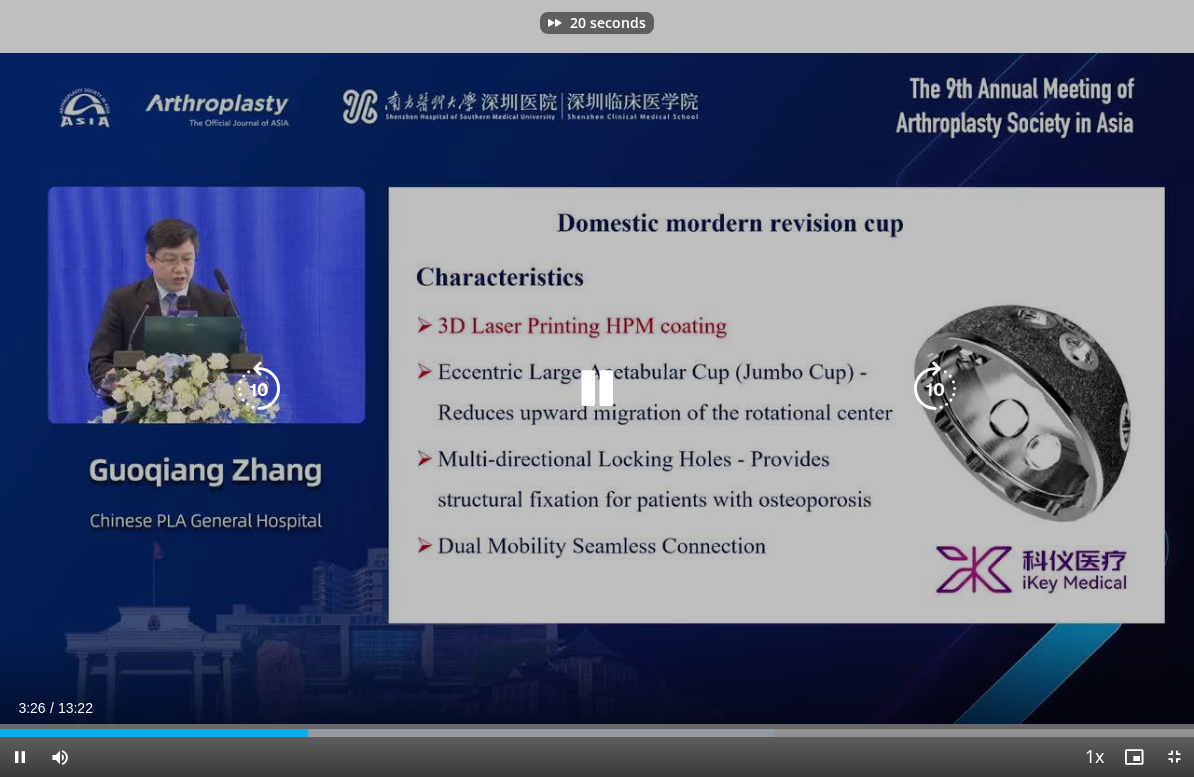 click at bounding box center (935, 389) 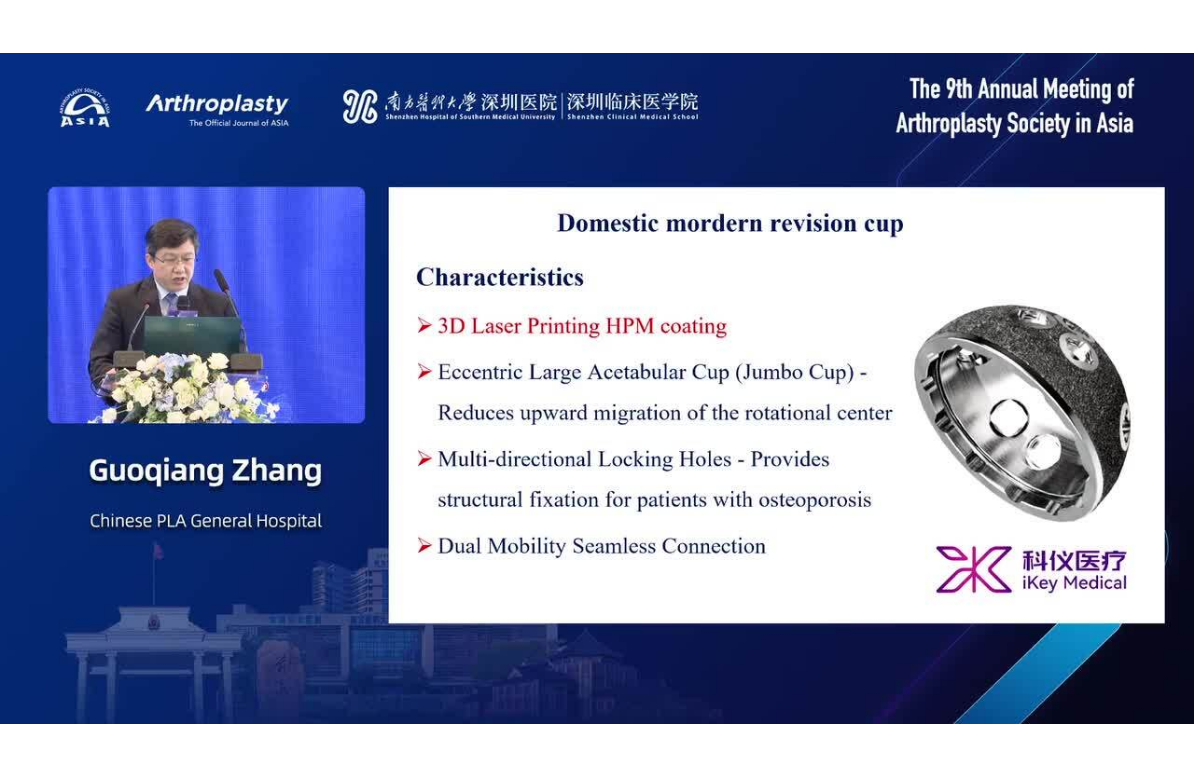 click on "30 seconds
Tap to unmute" at bounding box center (597, 388) 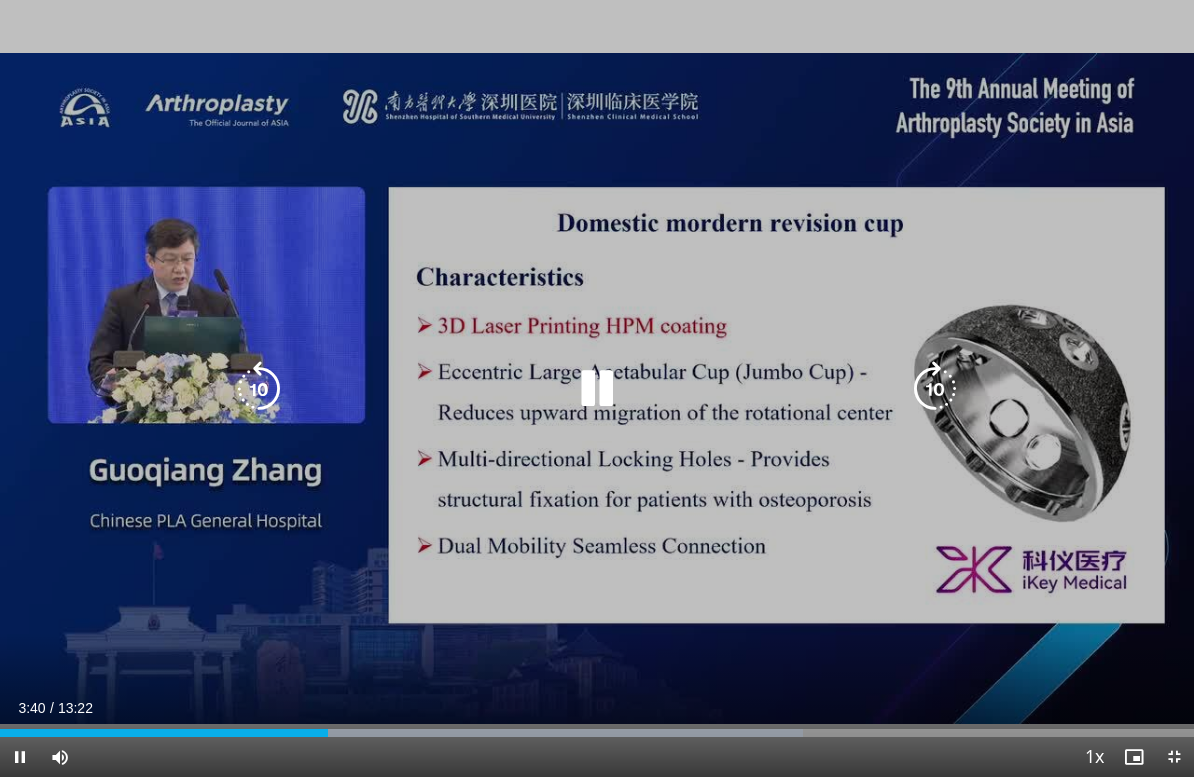 click at bounding box center (935, 389) 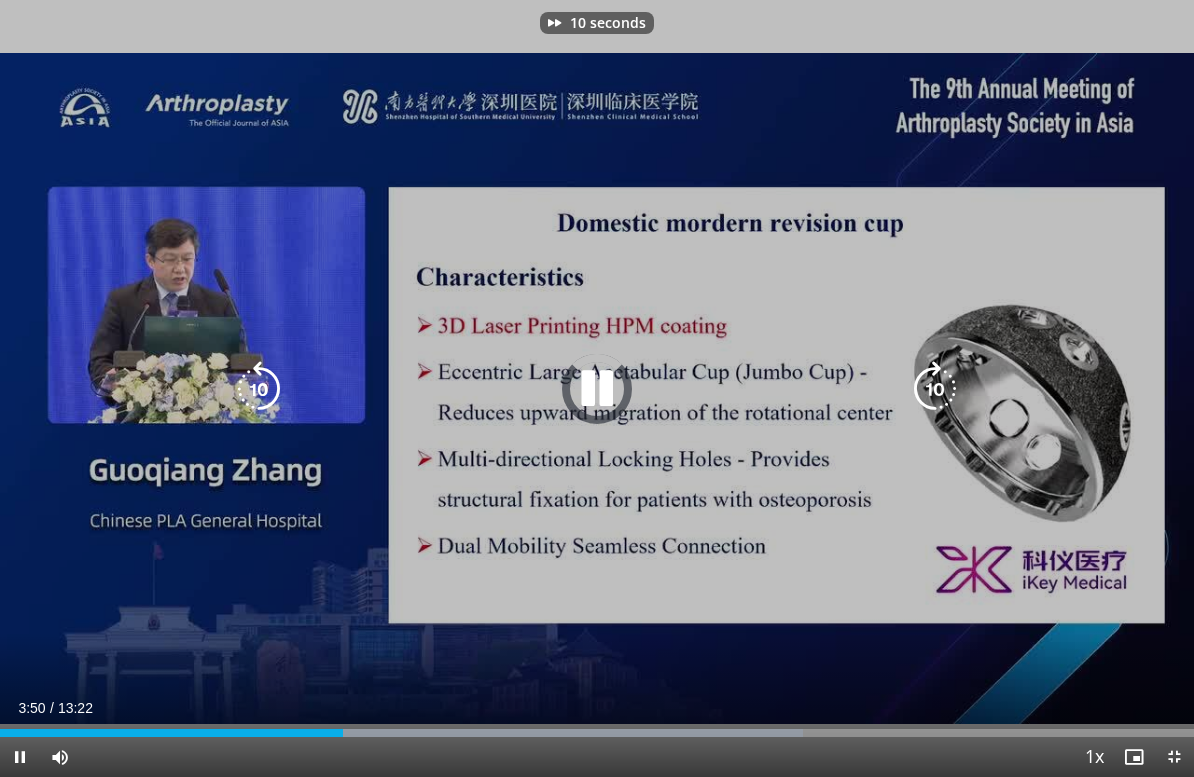 click at bounding box center [935, 389] 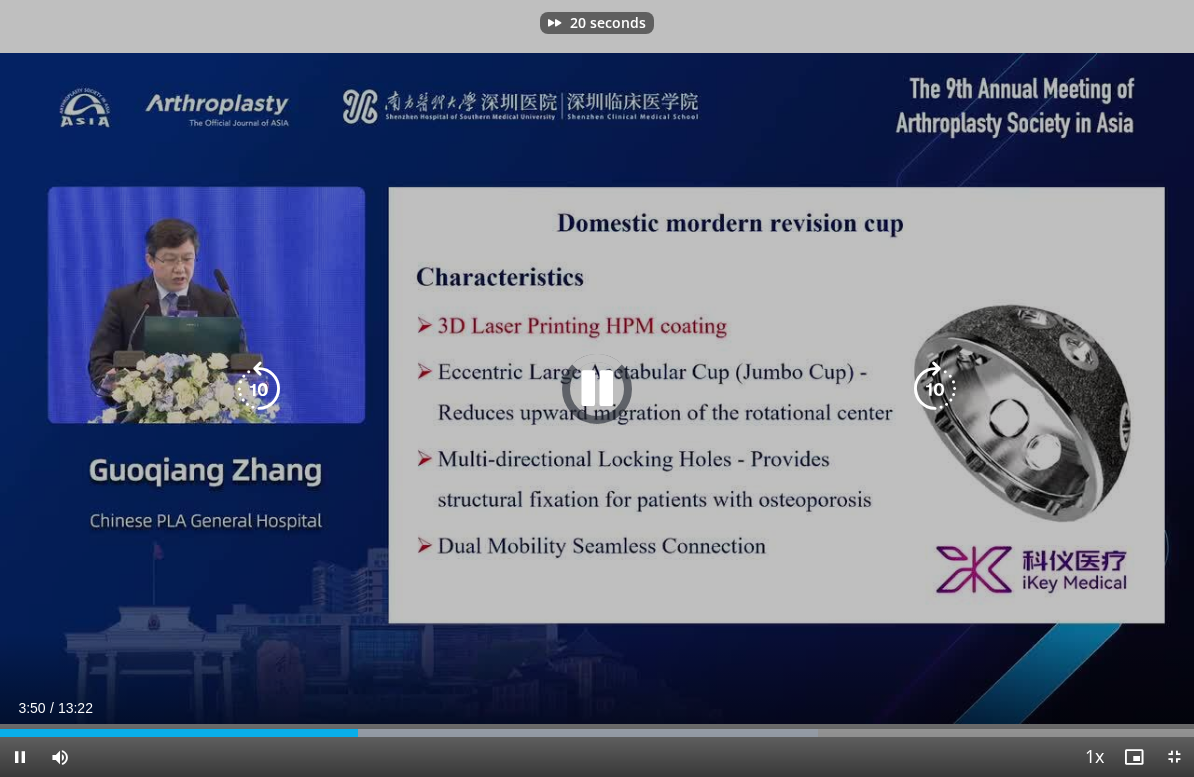 click at bounding box center [935, 389] 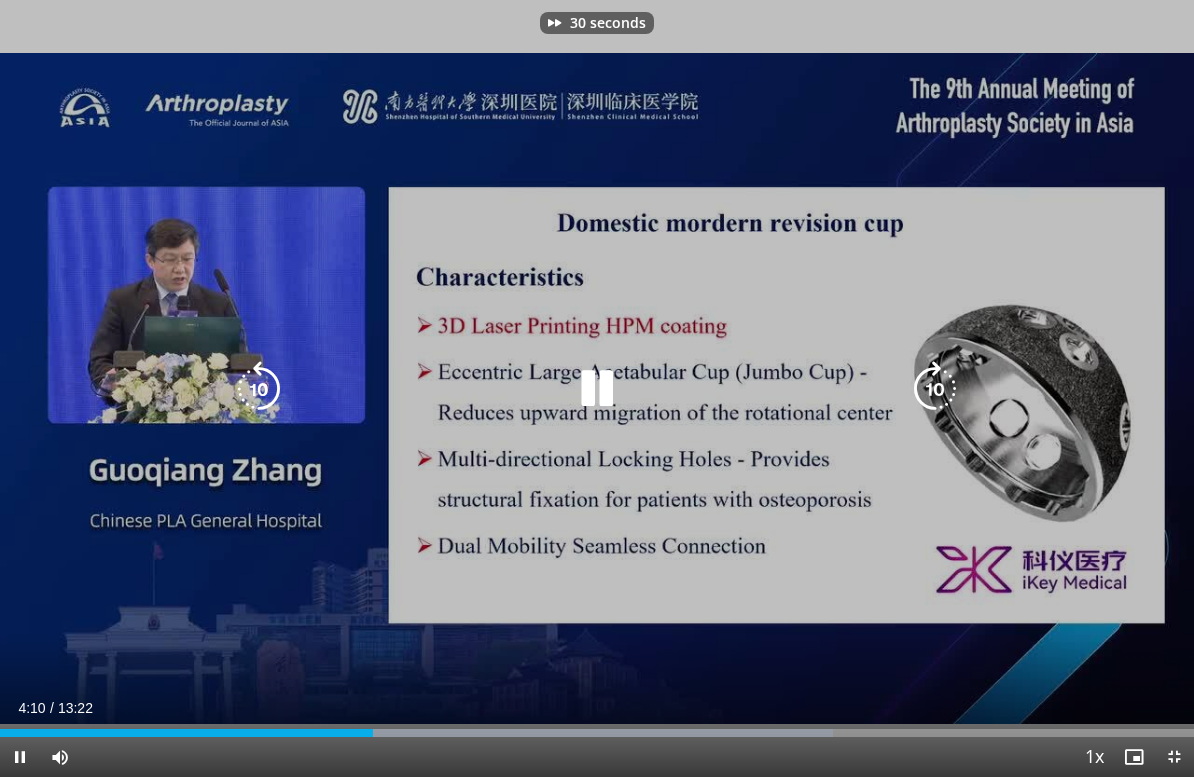 click at bounding box center (935, 389) 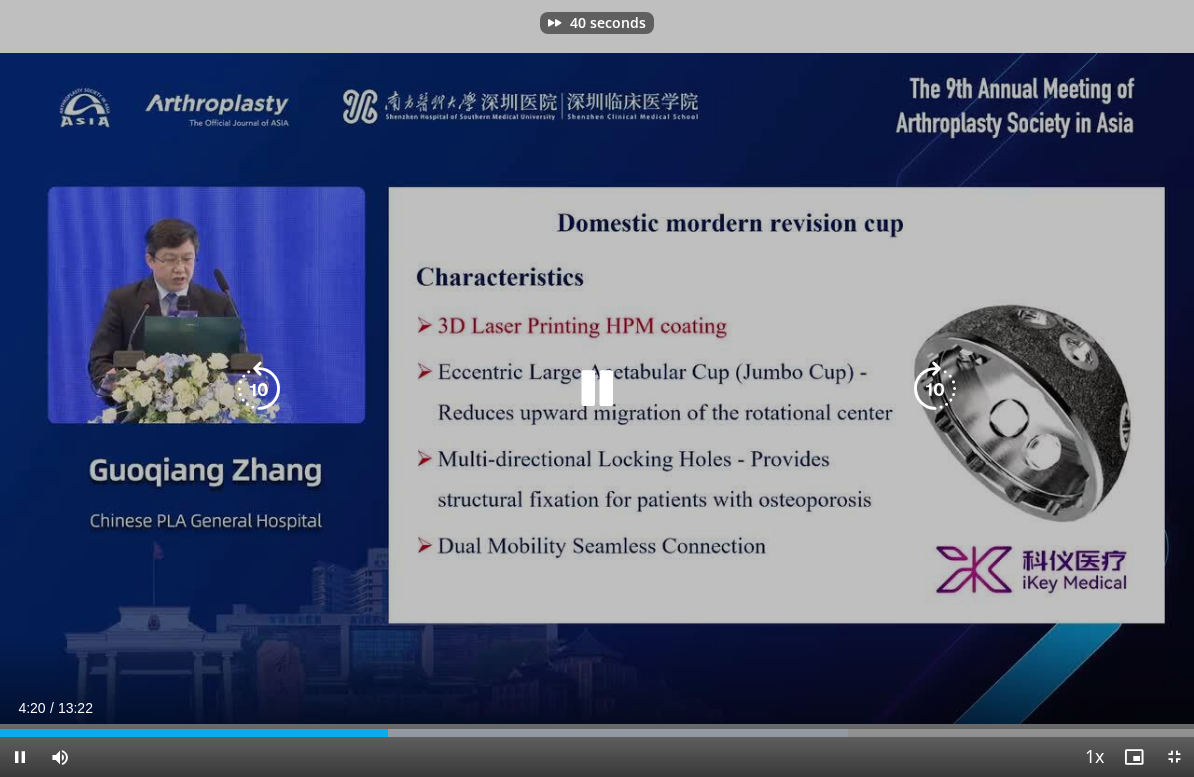 click at bounding box center (935, 389) 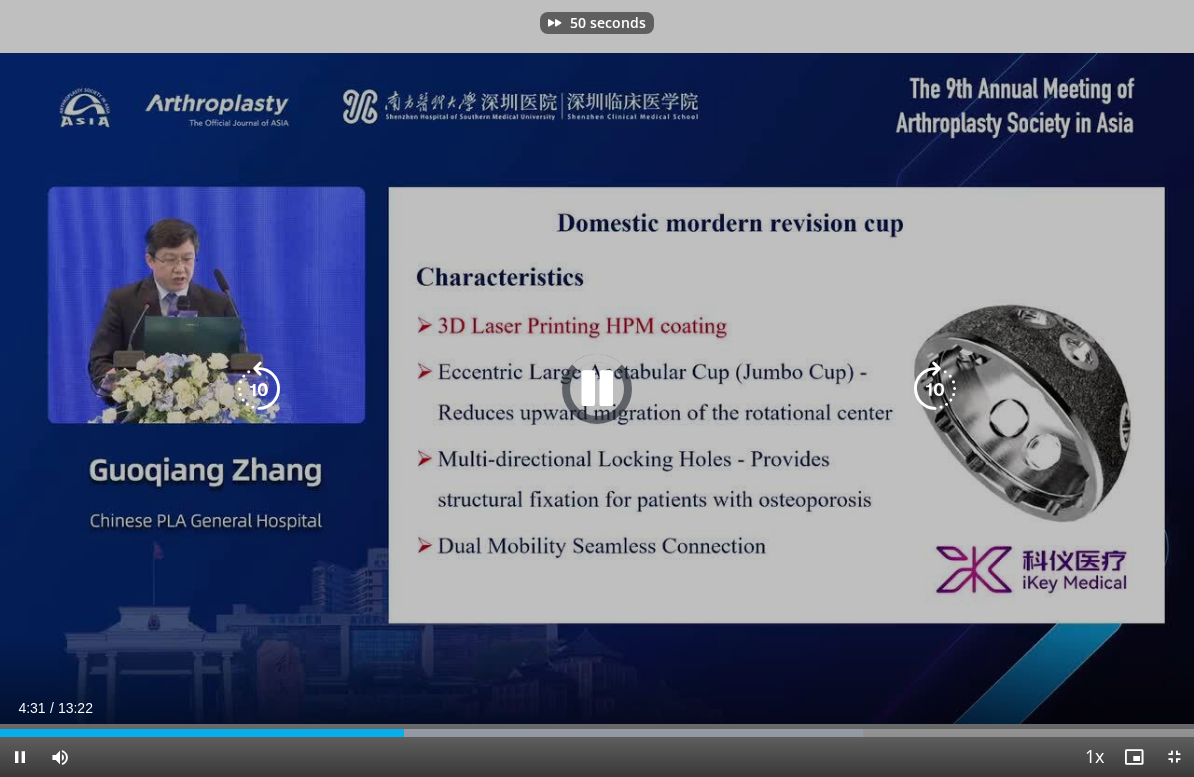 click at bounding box center [935, 389] 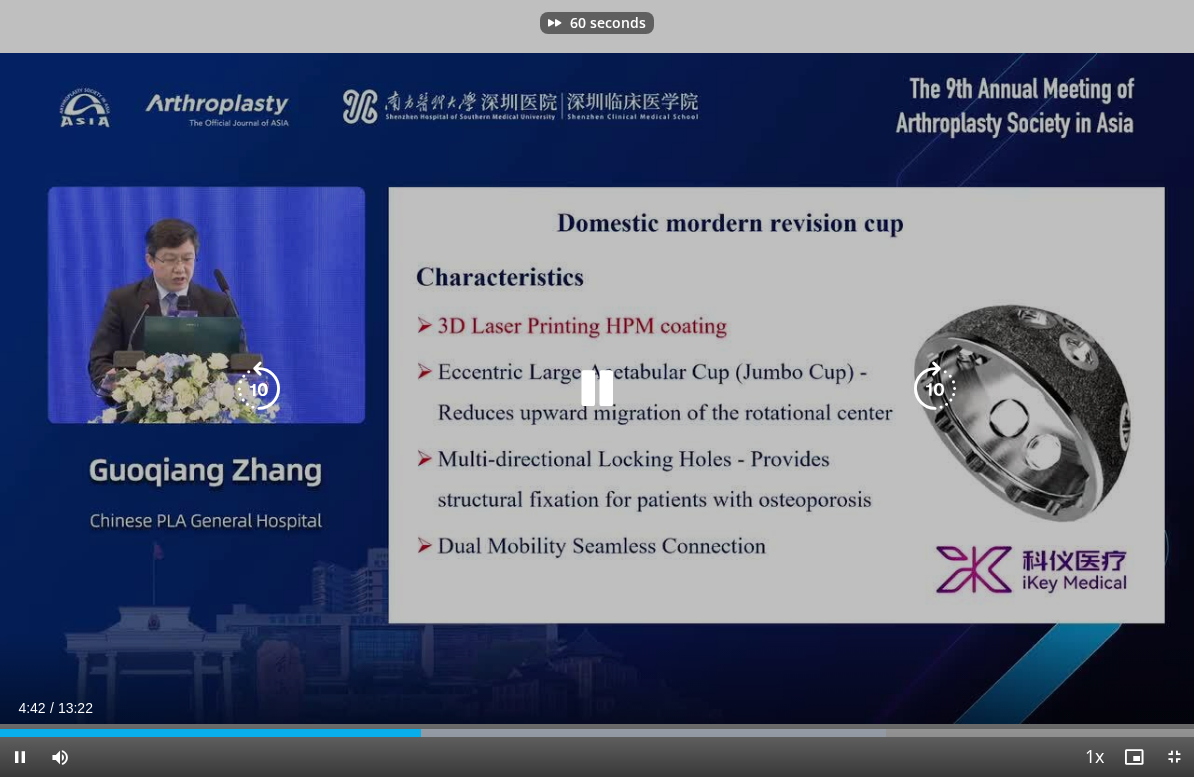 click at bounding box center [935, 389] 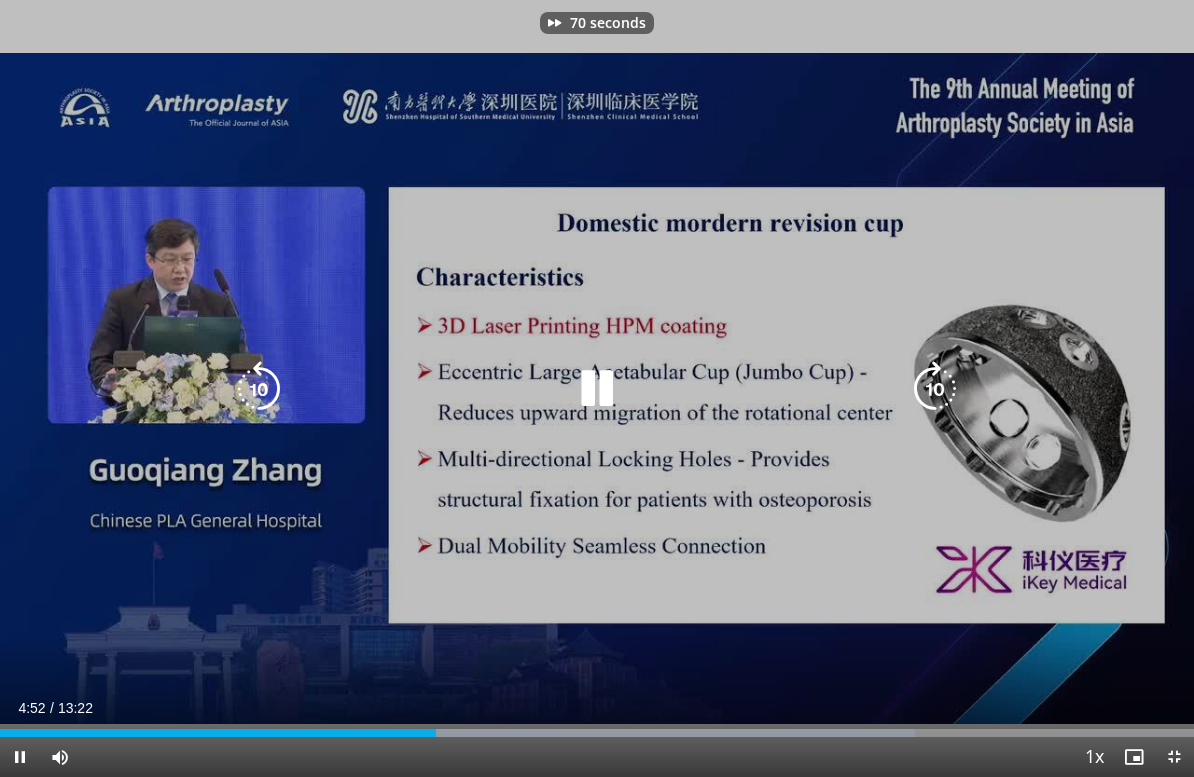 click at bounding box center (935, 389) 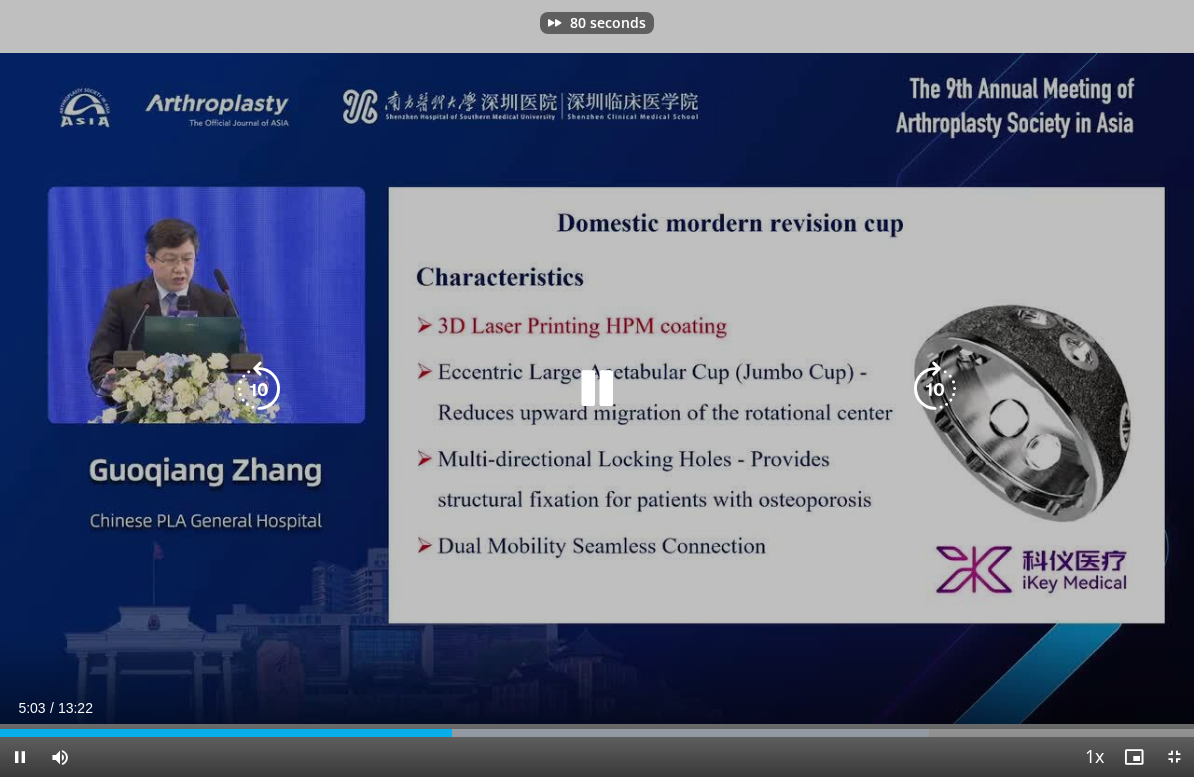 click at bounding box center [935, 389] 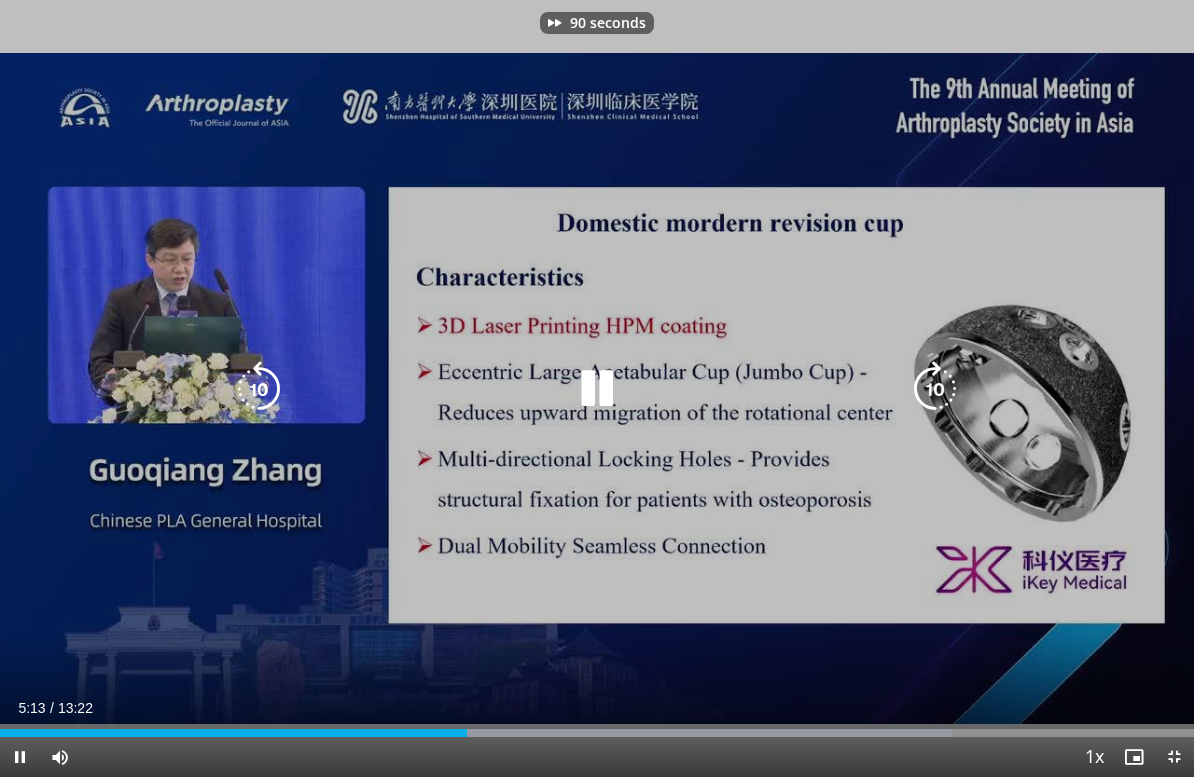 click at bounding box center [935, 389] 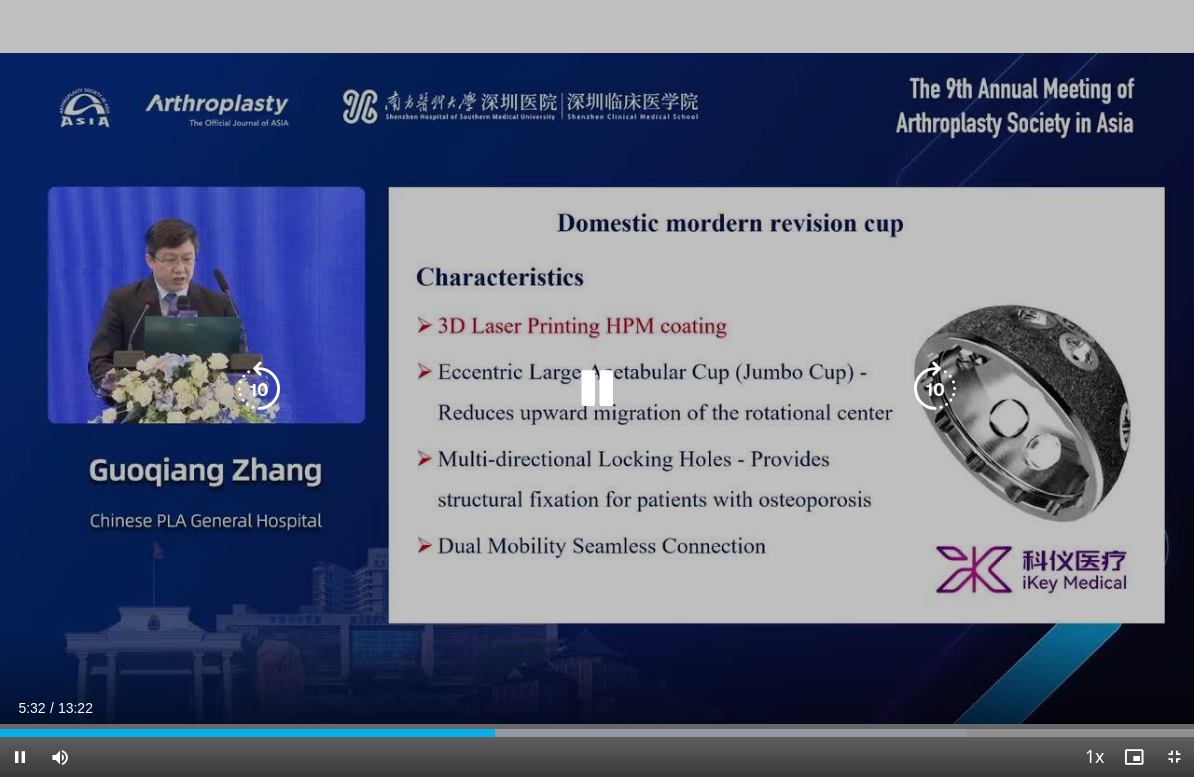 click at bounding box center [935, 389] 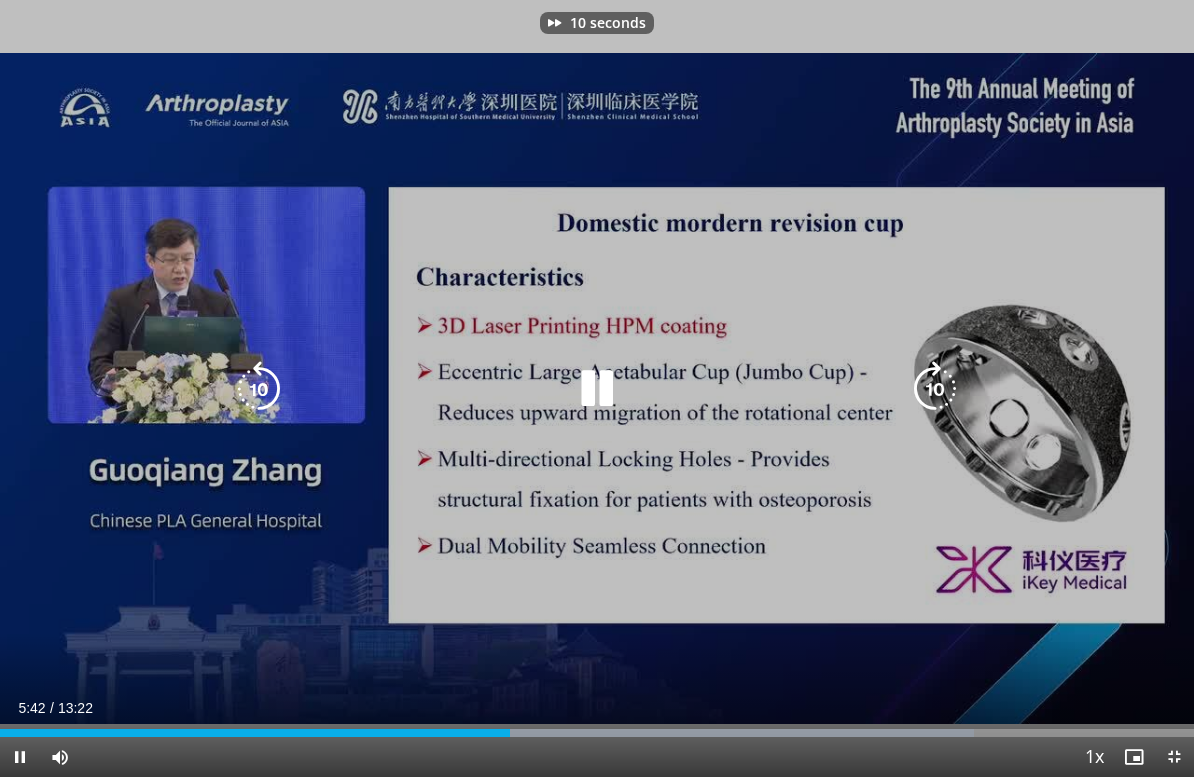 click at bounding box center [935, 389] 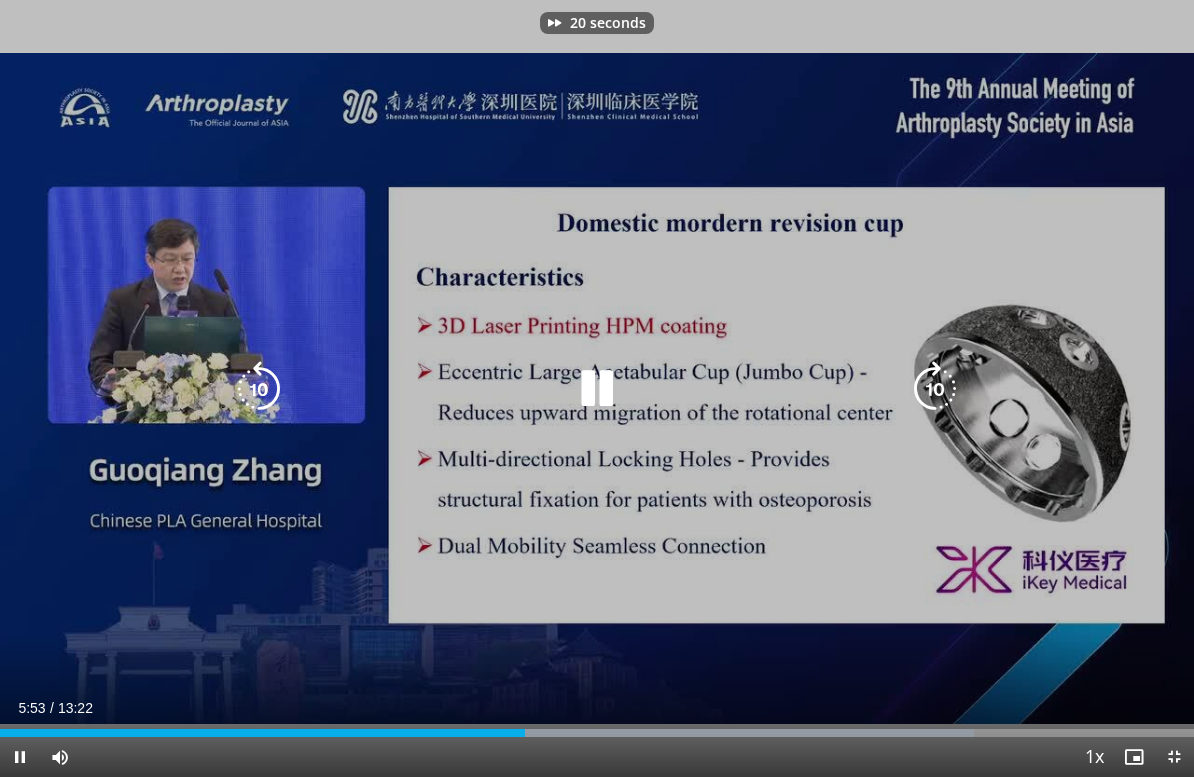 click at bounding box center (935, 389) 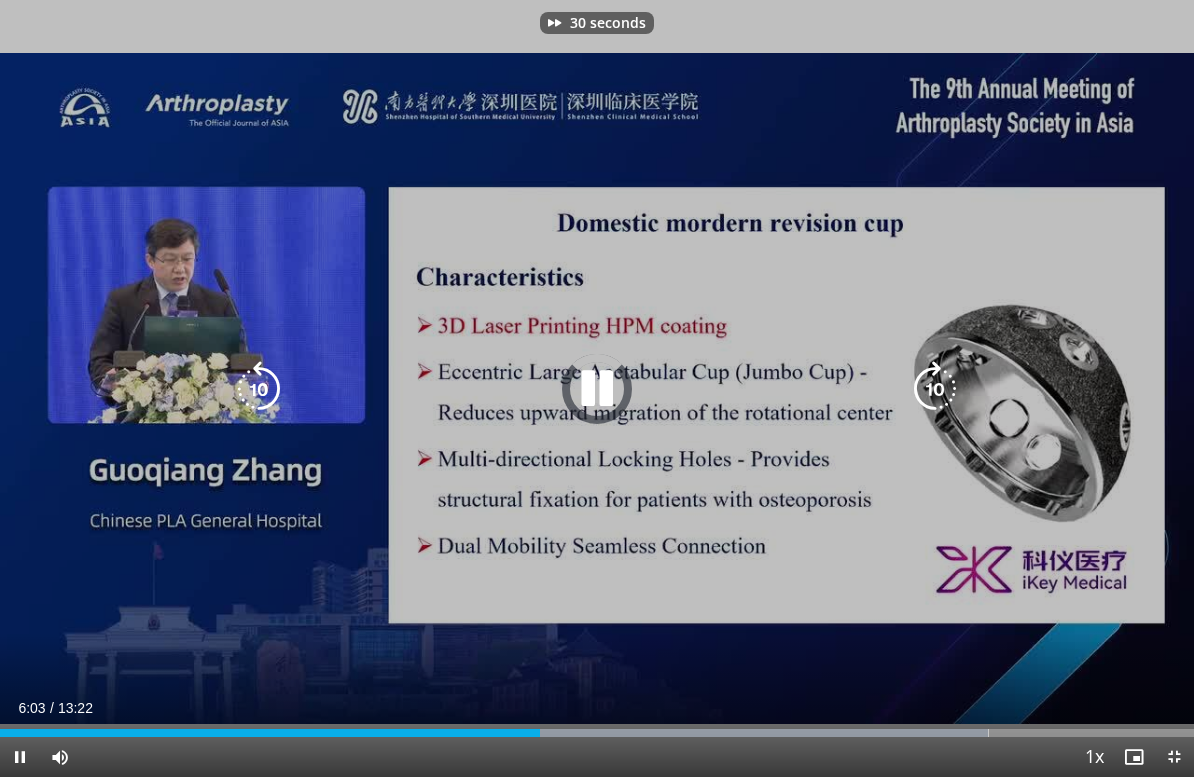 click at bounding box center [935, 389] 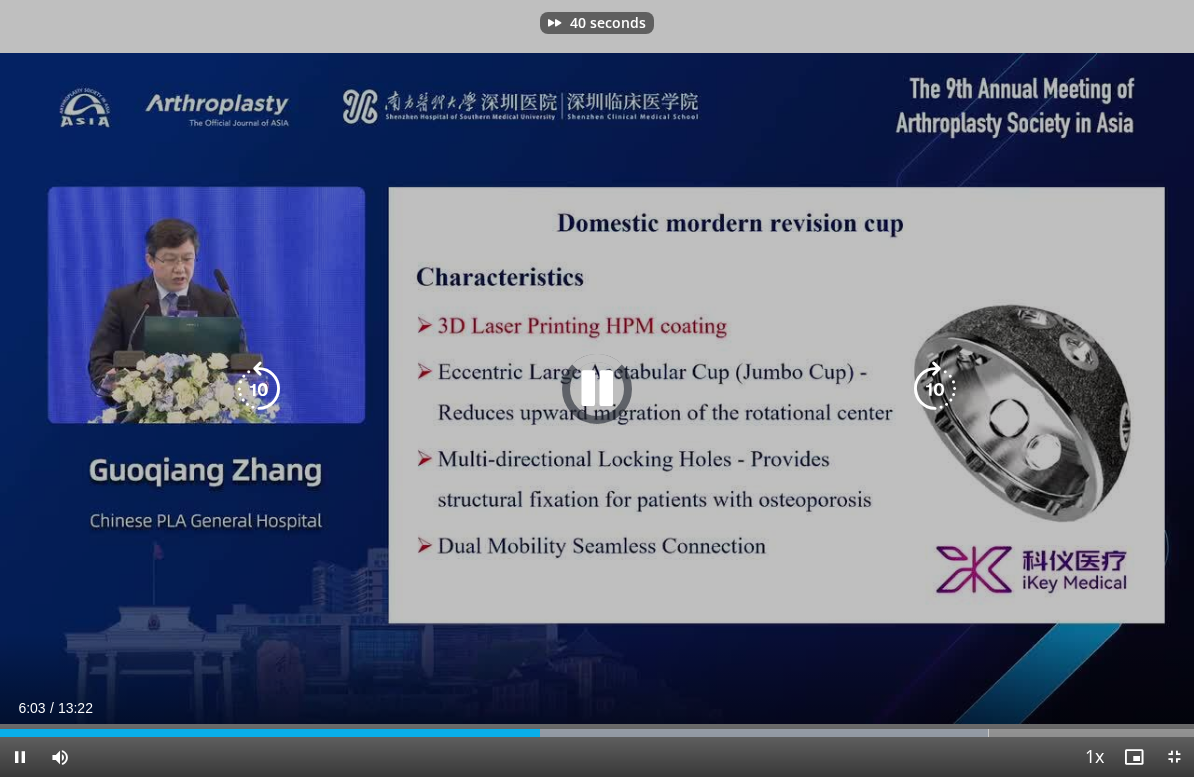 click at bounding box center [935, 389] 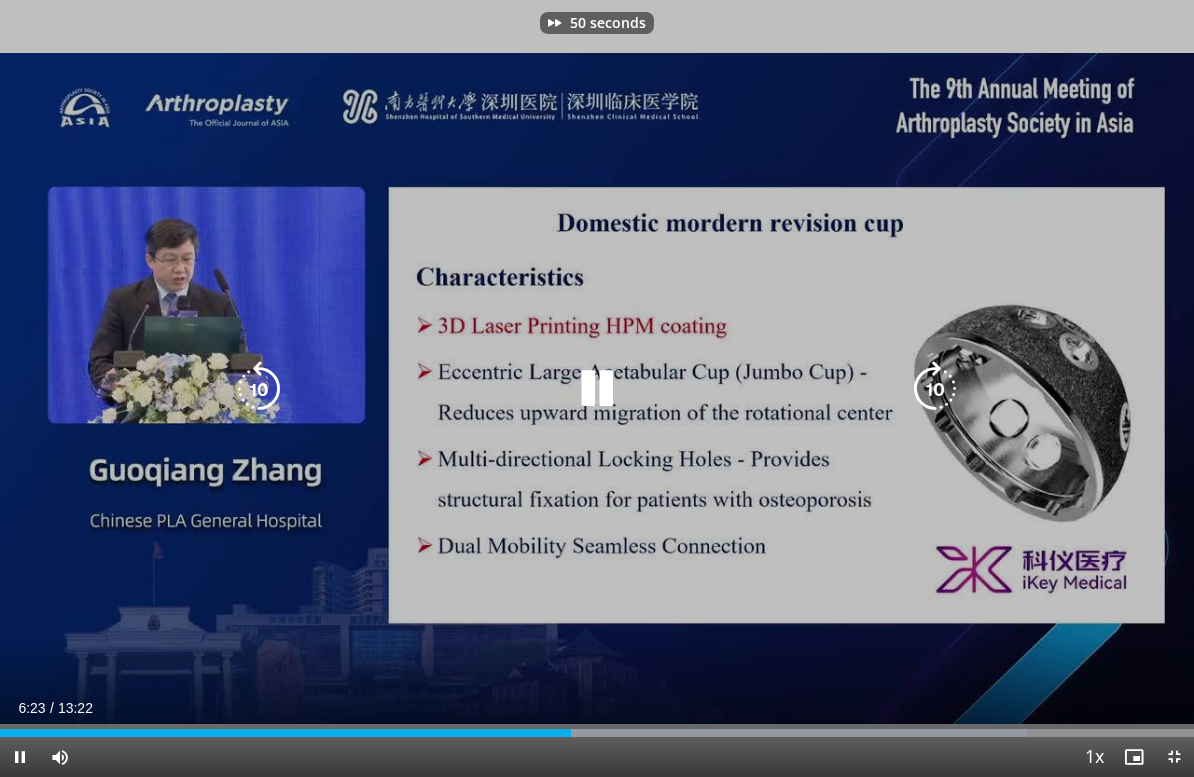 click at bounding box center [935, 389] 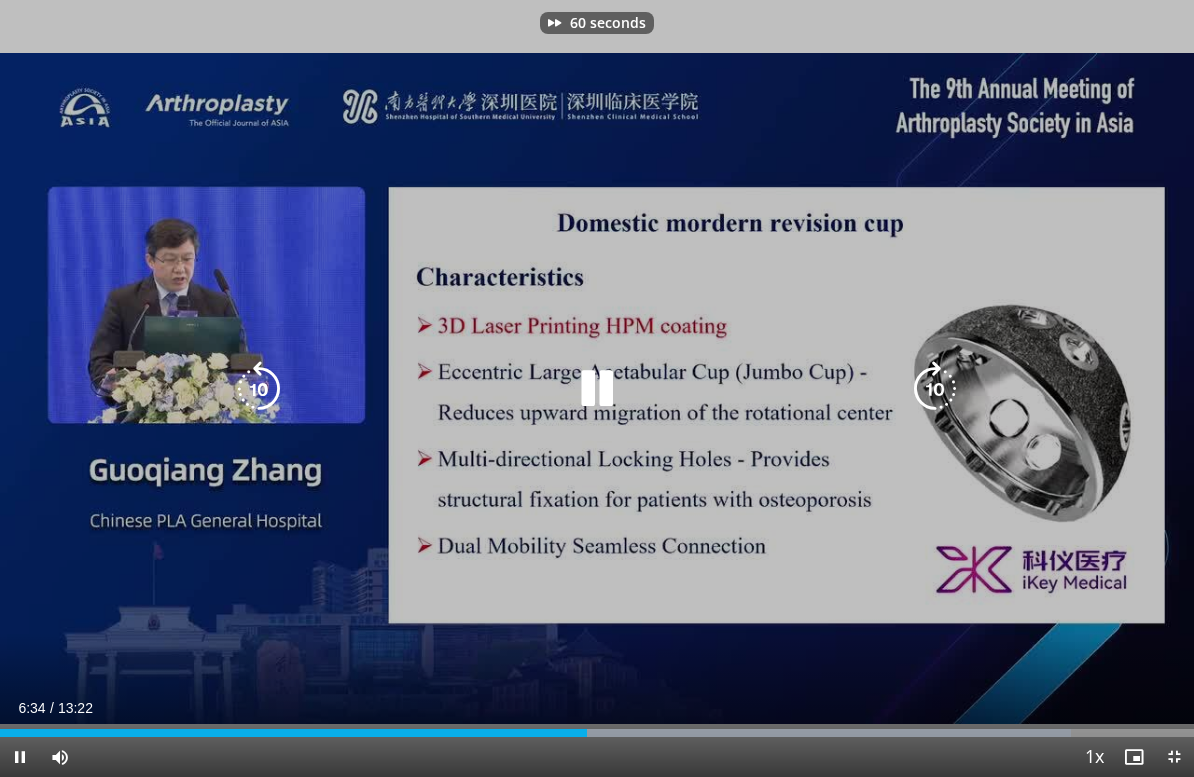 click at bounding box center [935, 389] 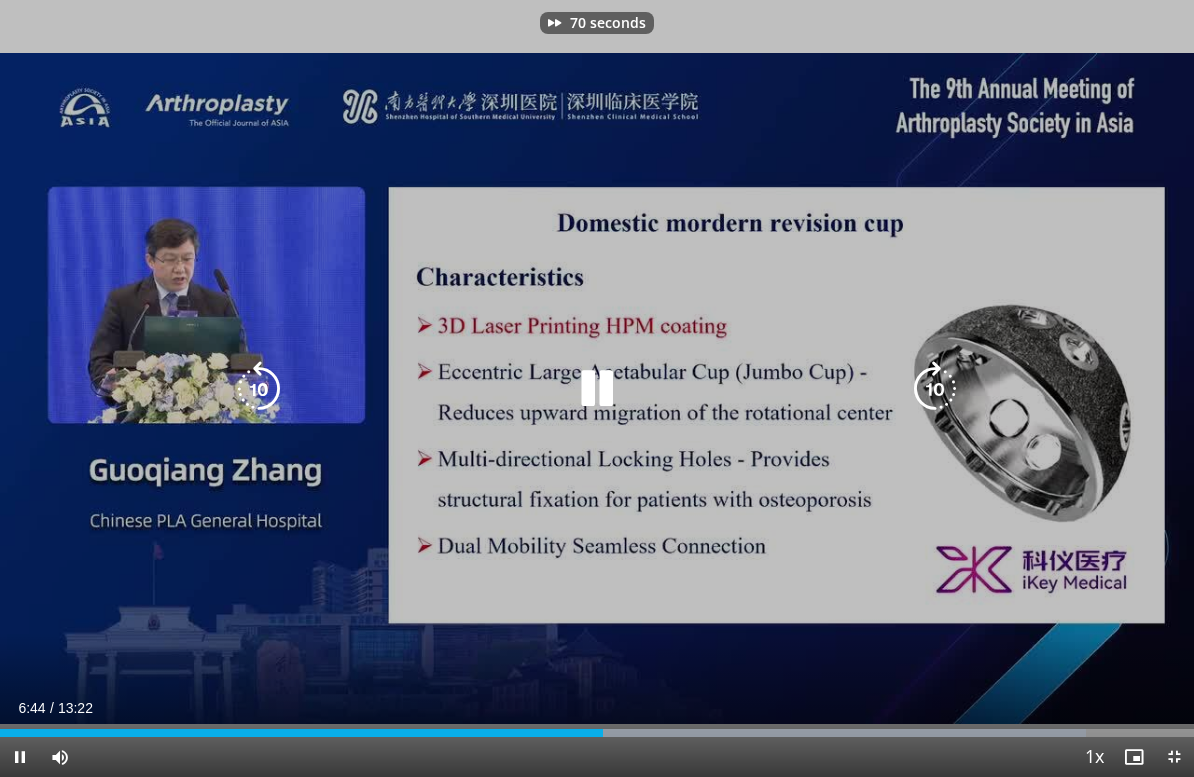 click at bounding box center [935, 389] 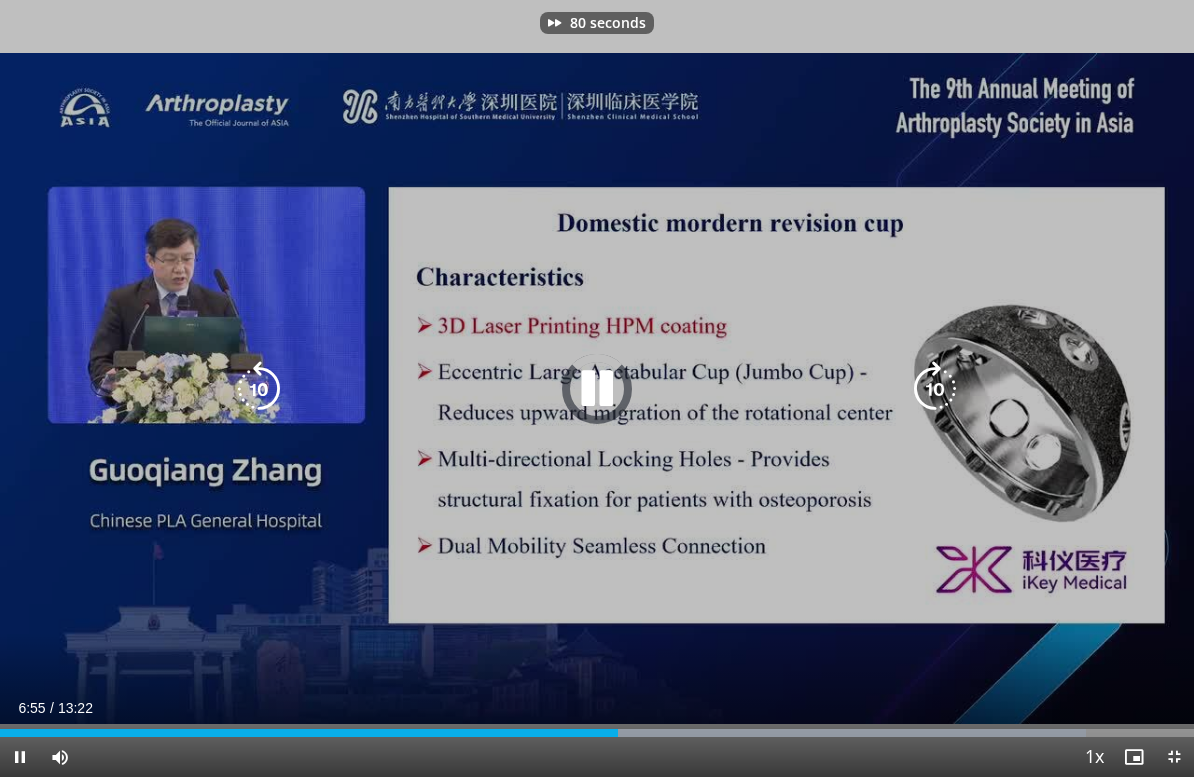 click at bounding box center [935, 389] 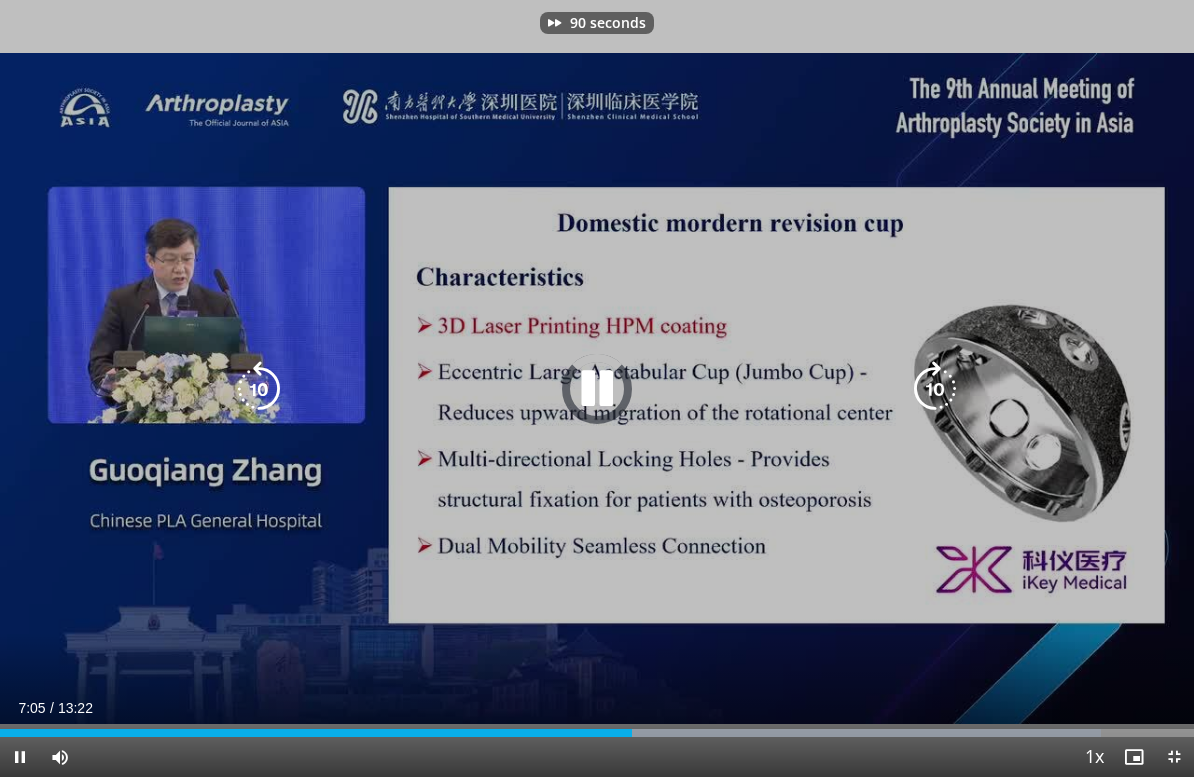 click at bounding box center (935, 389) 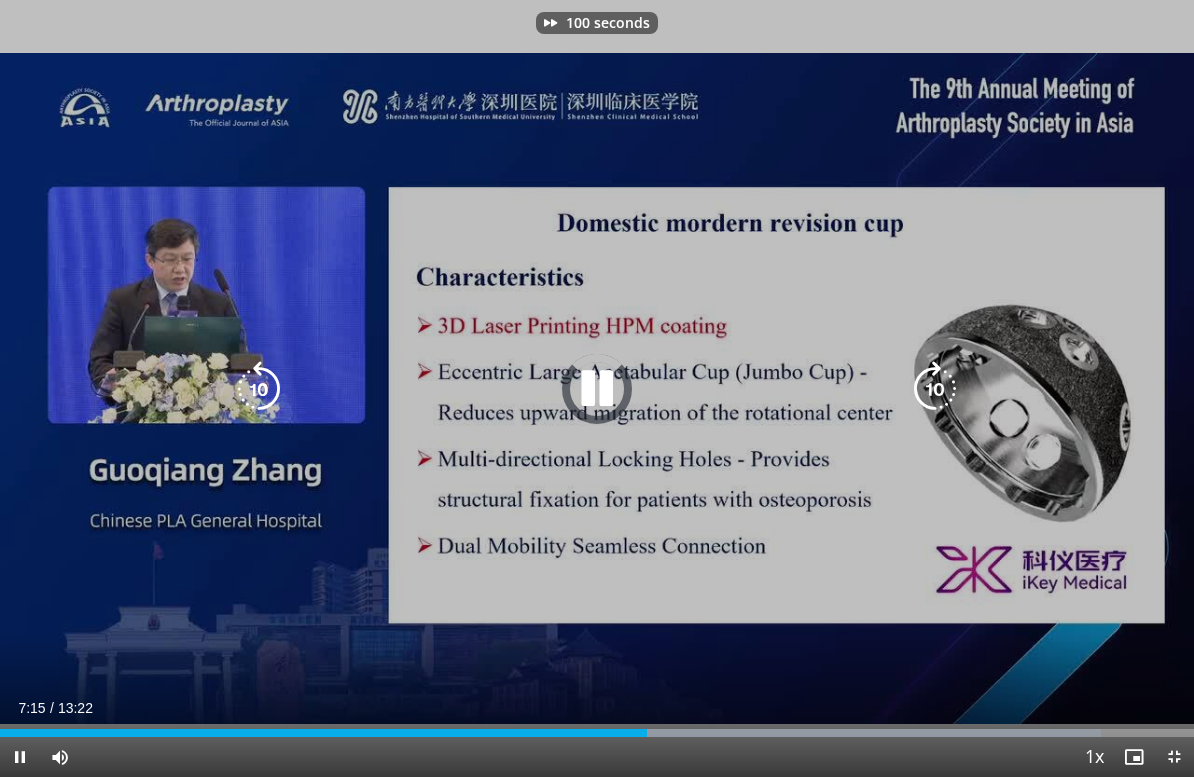 click at bounding box center [935, 389] 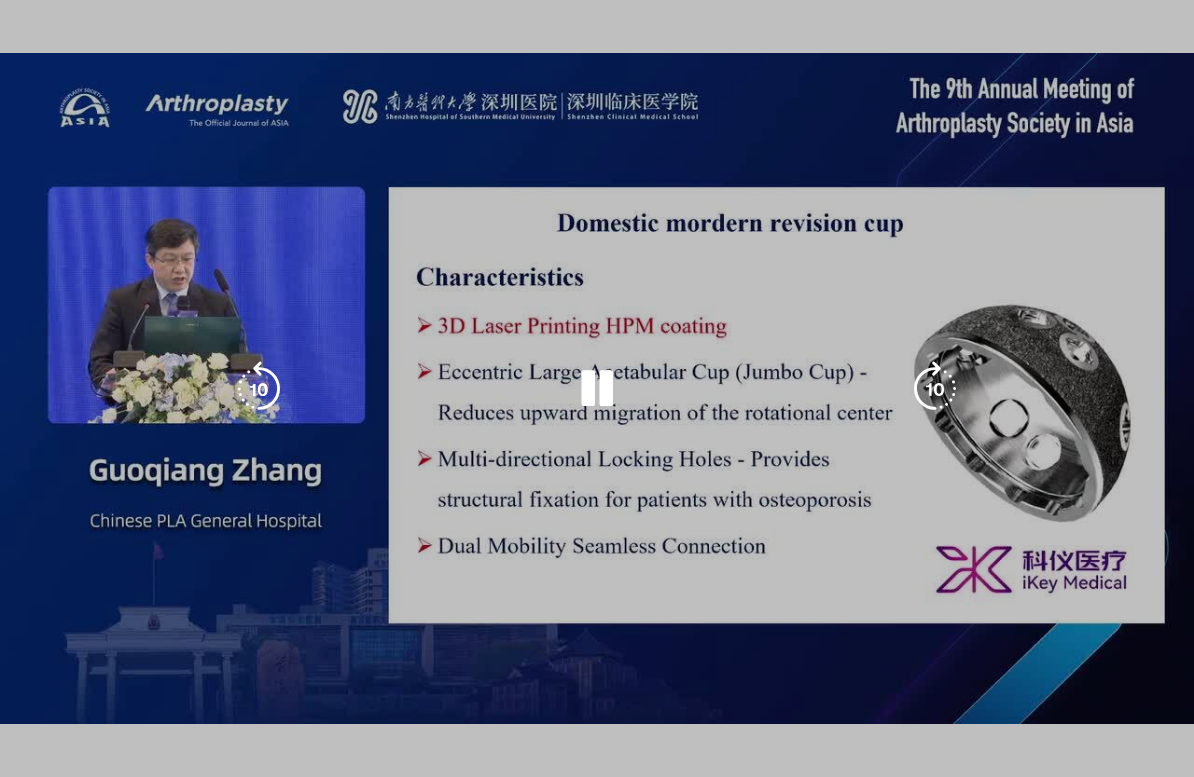 click at bounding box center [935, 389] 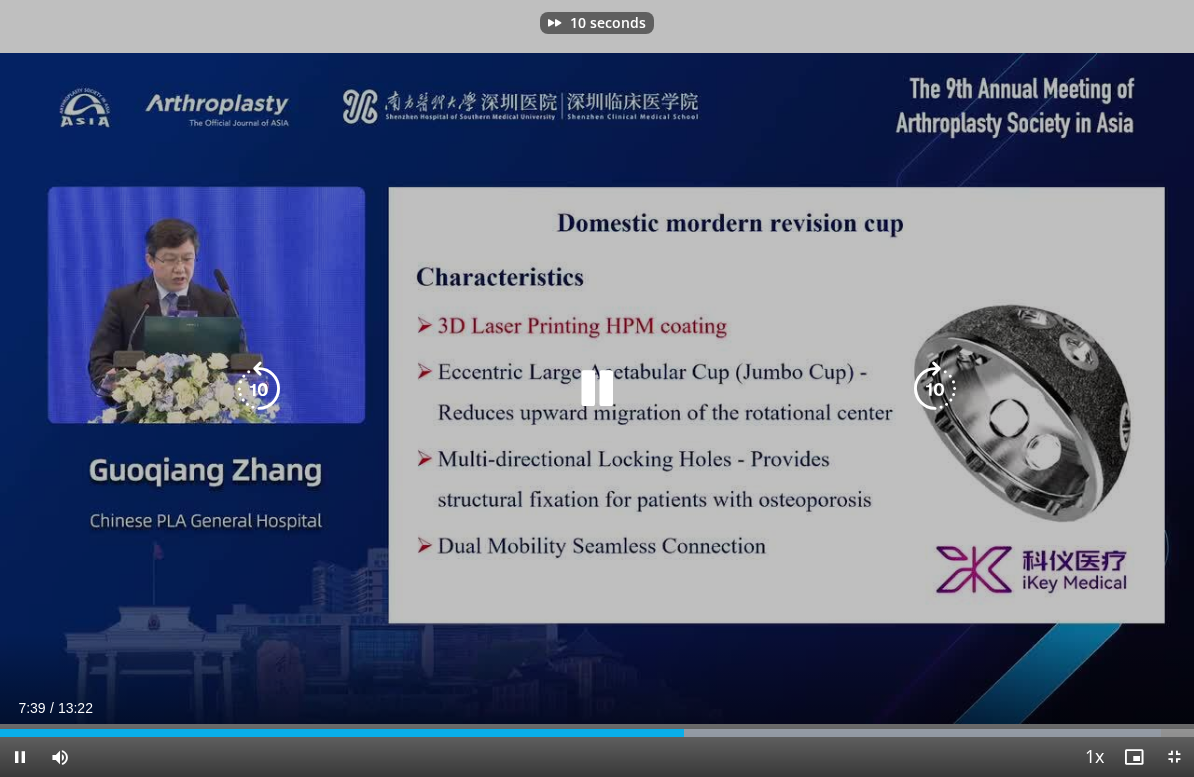 click at bounding box center (935, 389) 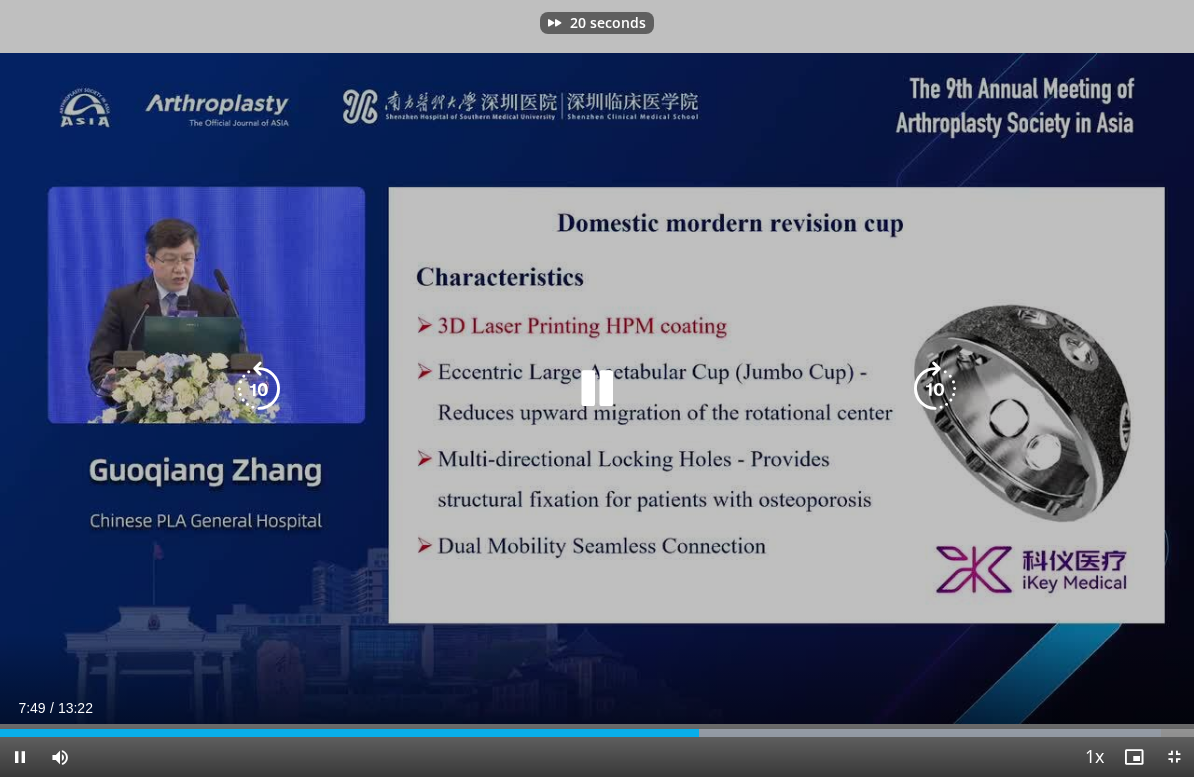click at bounding box center (935, 389) 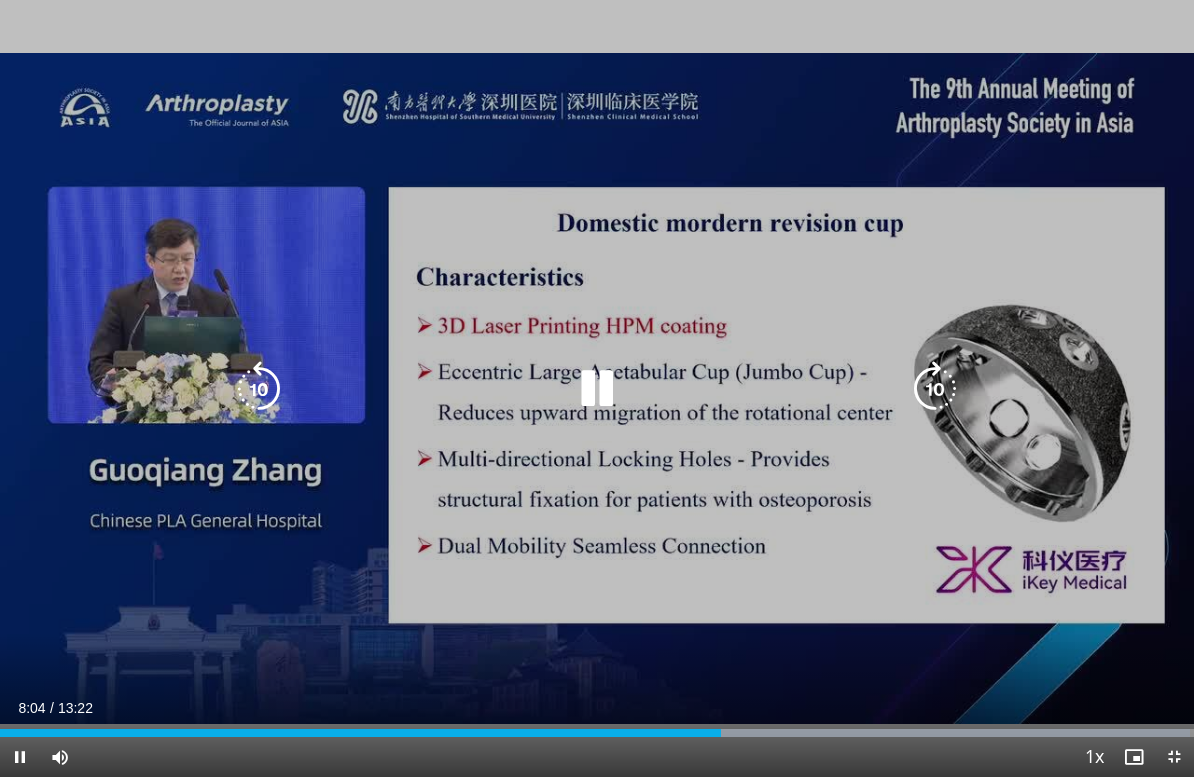 click at bounding box center (935, 389) 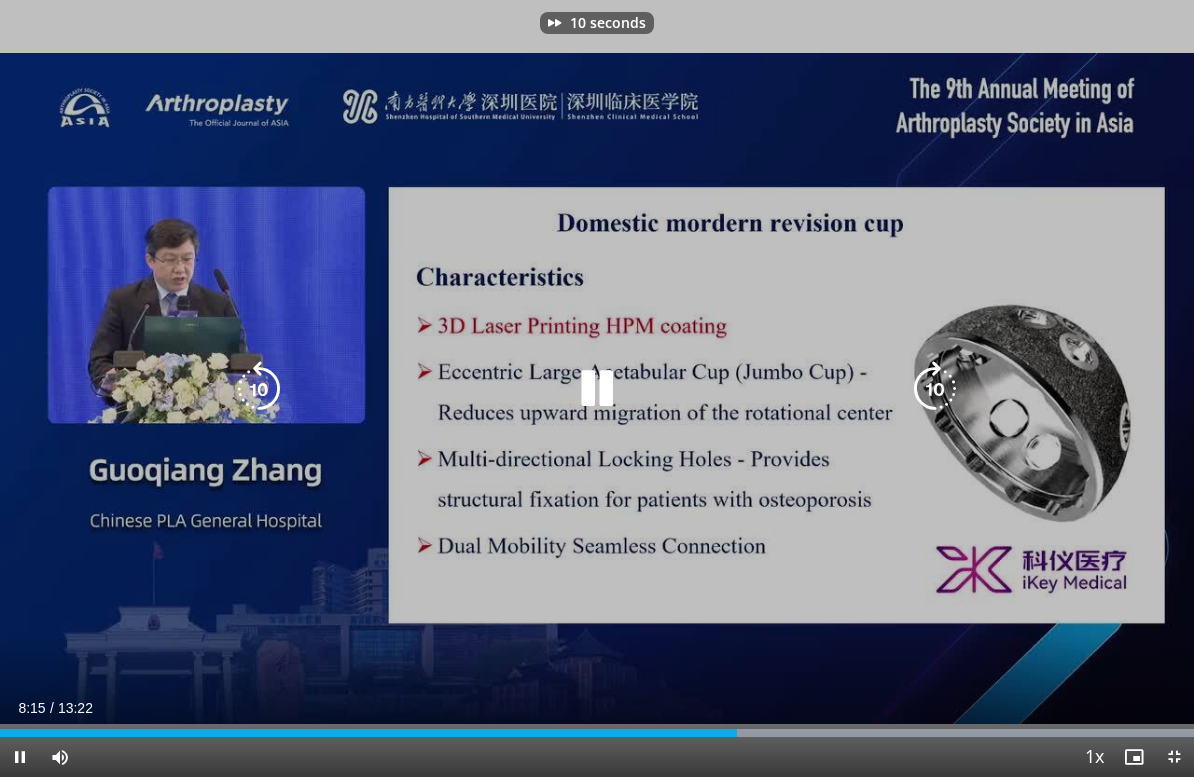 click at bounding box center (935, 389) 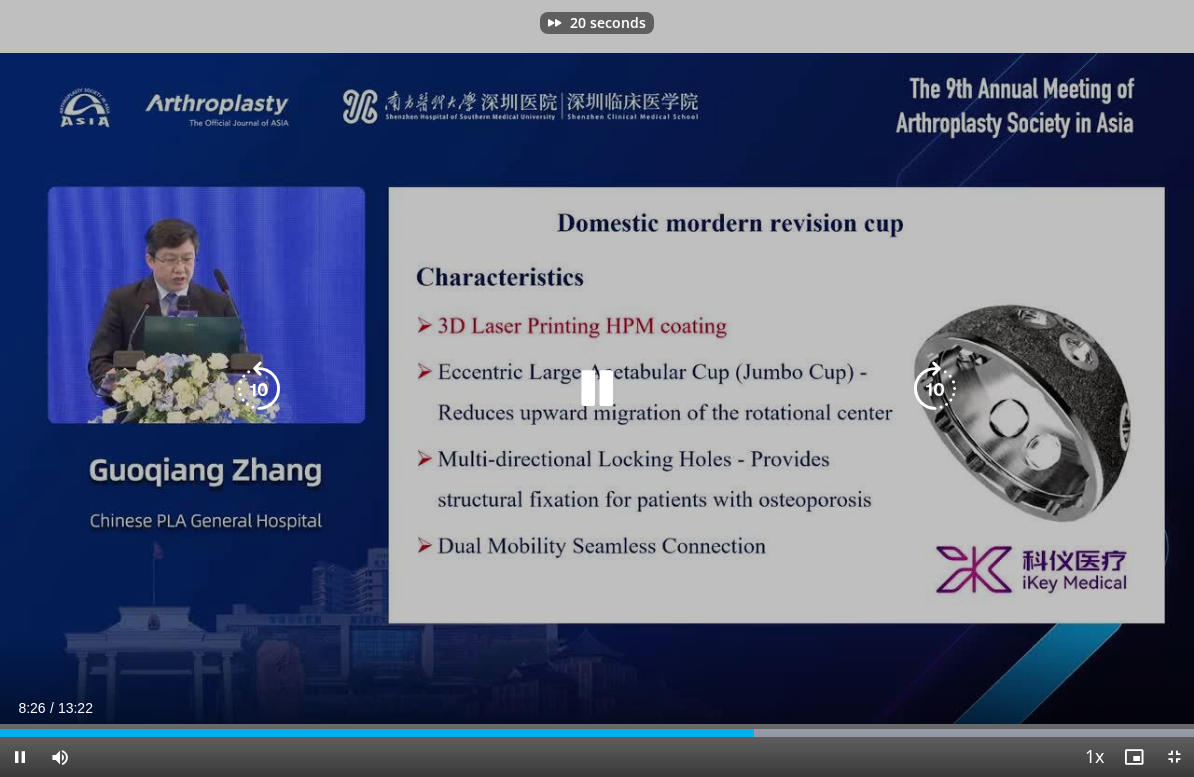 click at bounding box center [935, 389] 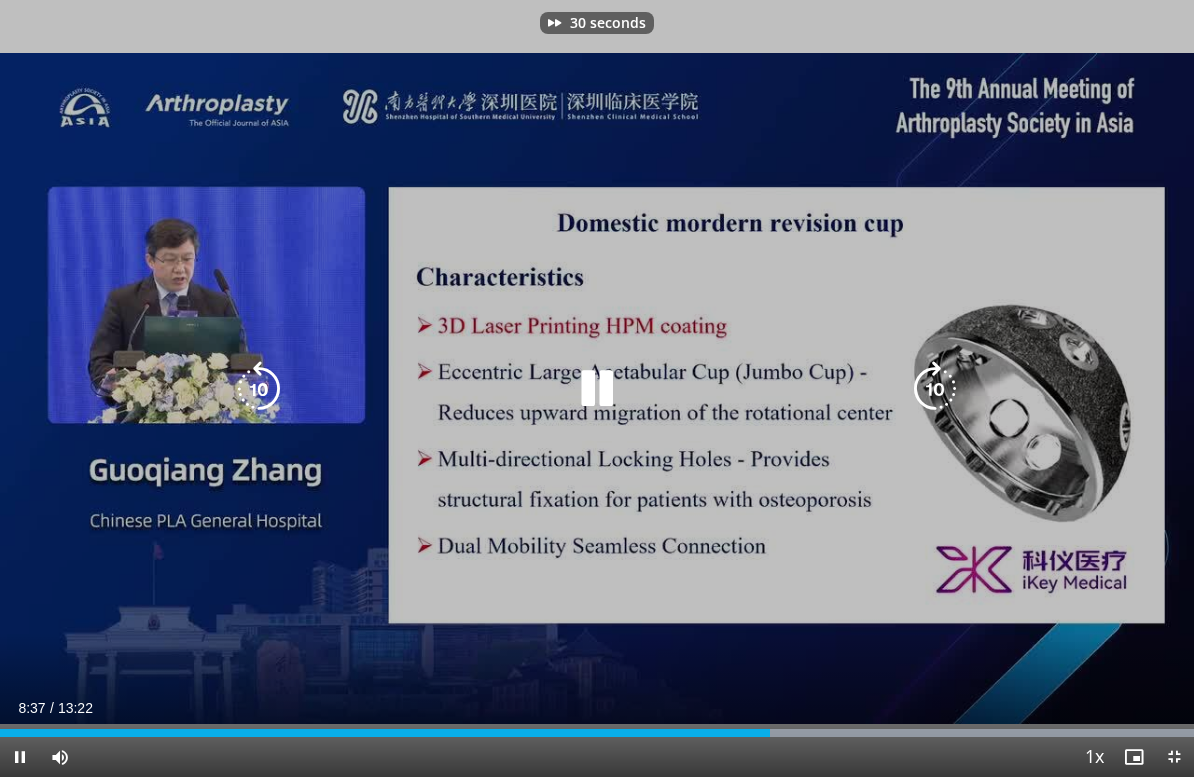 click at bounding box center (935, 389) 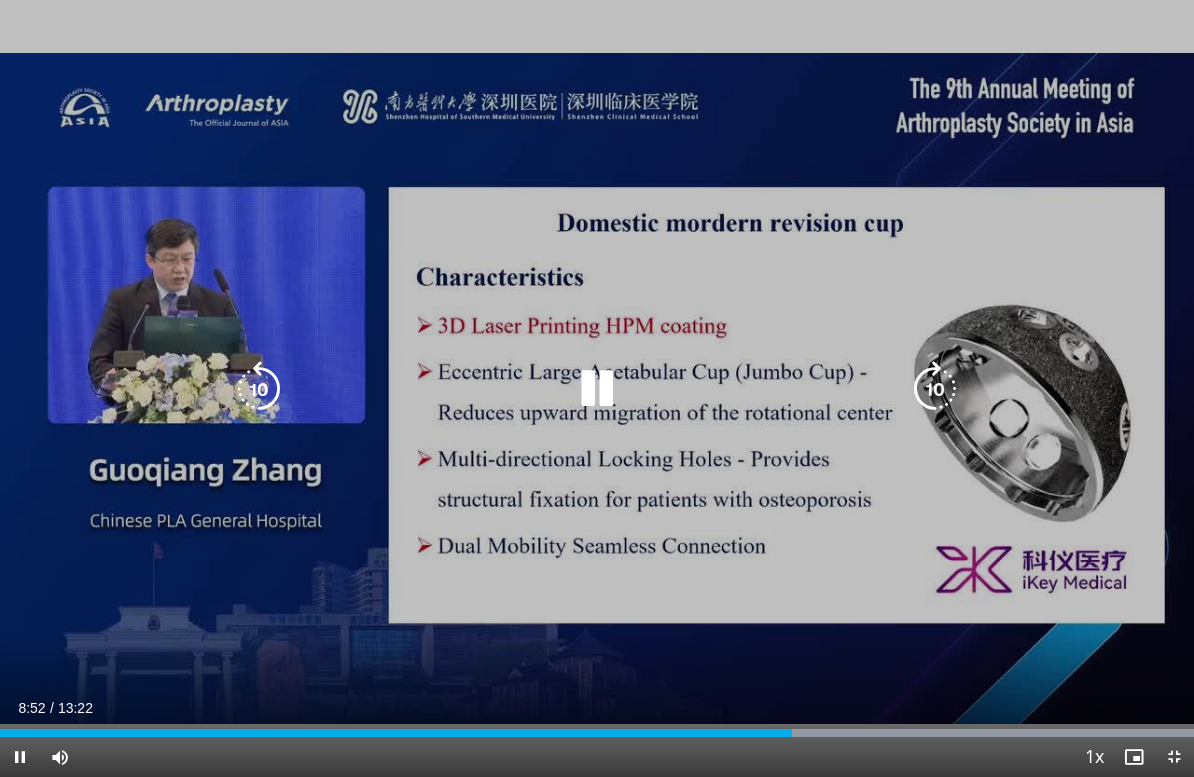 click at bounding box center (935, 389) 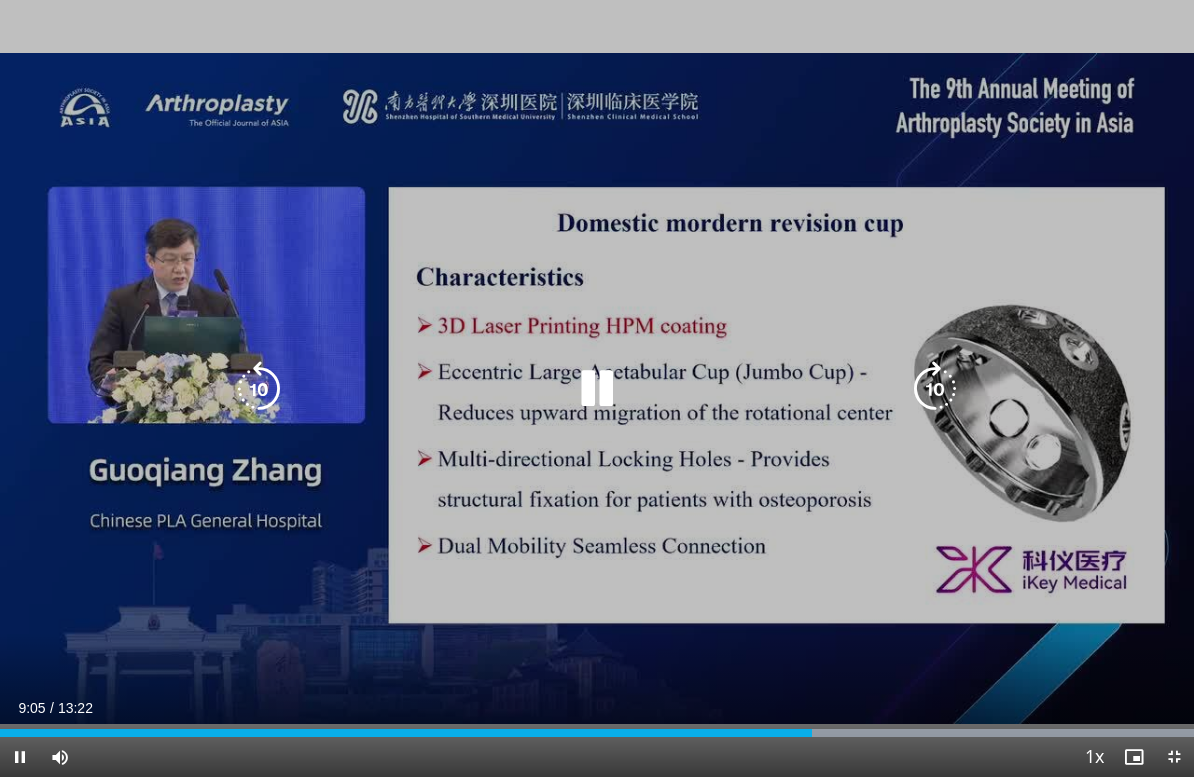 click at bounding box center [935, 389] 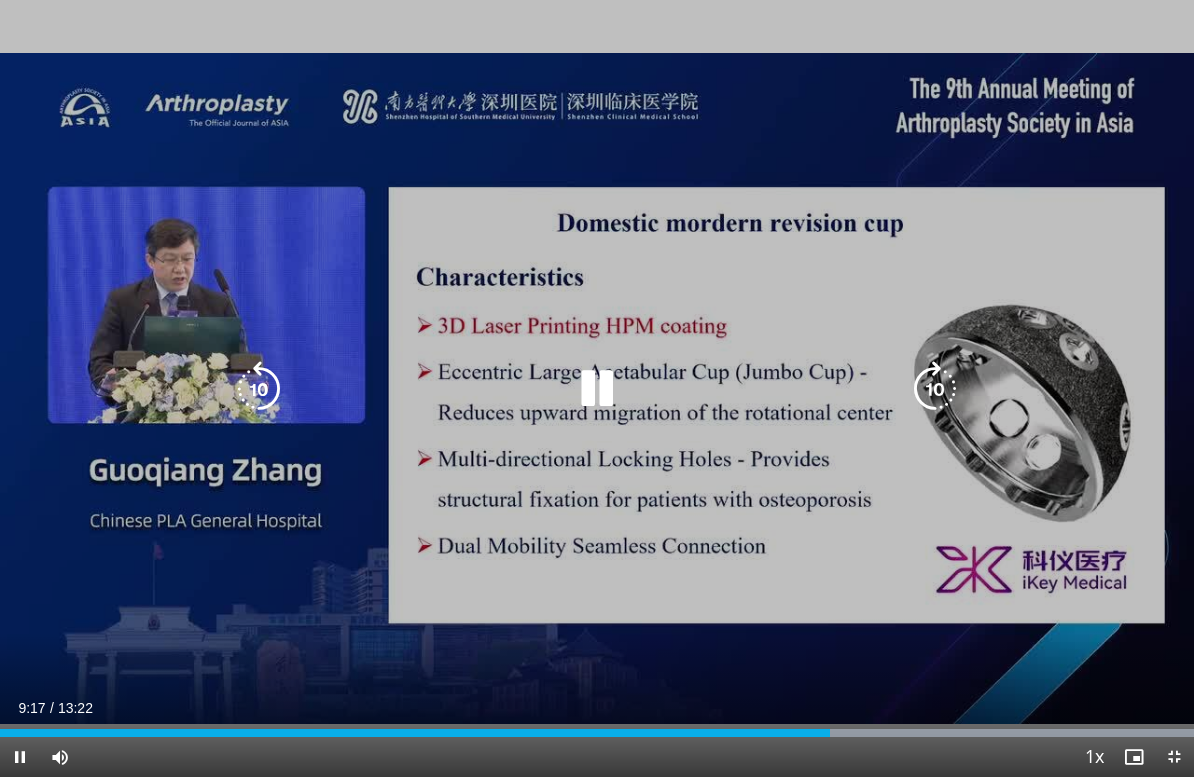 click at bounding box center [935, 389] 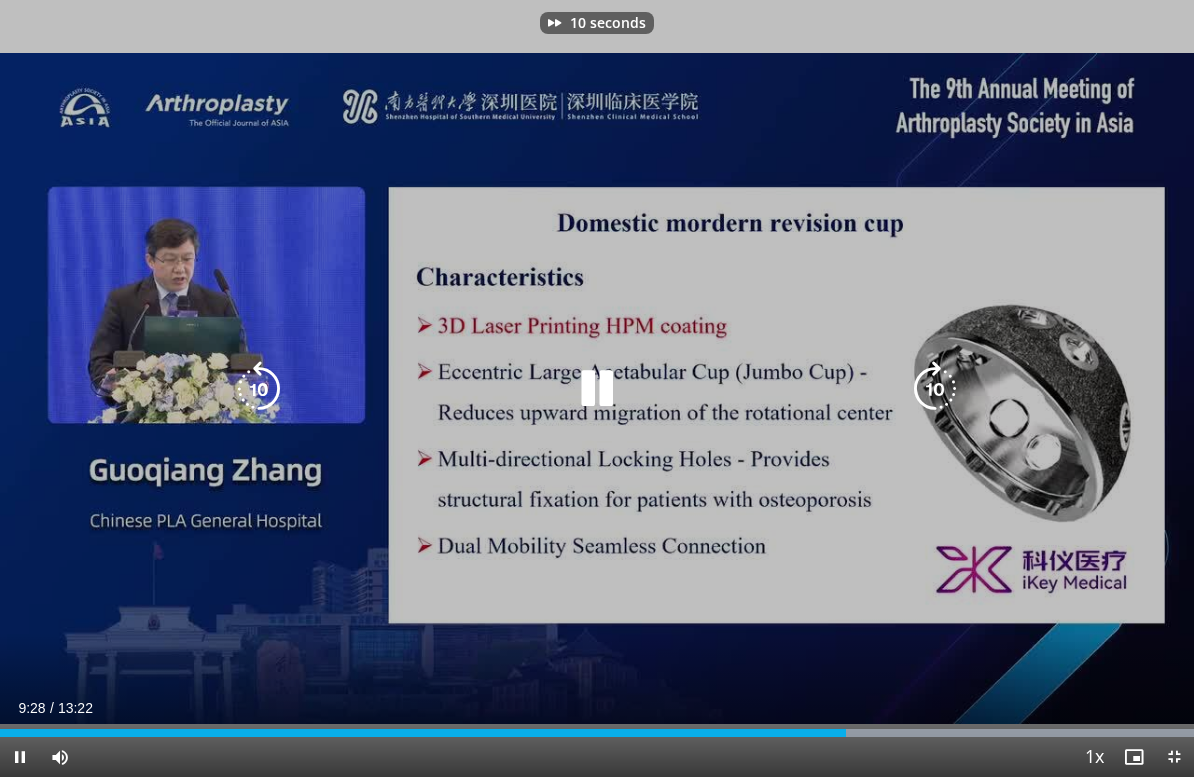 click at bounding box center (935, 389) 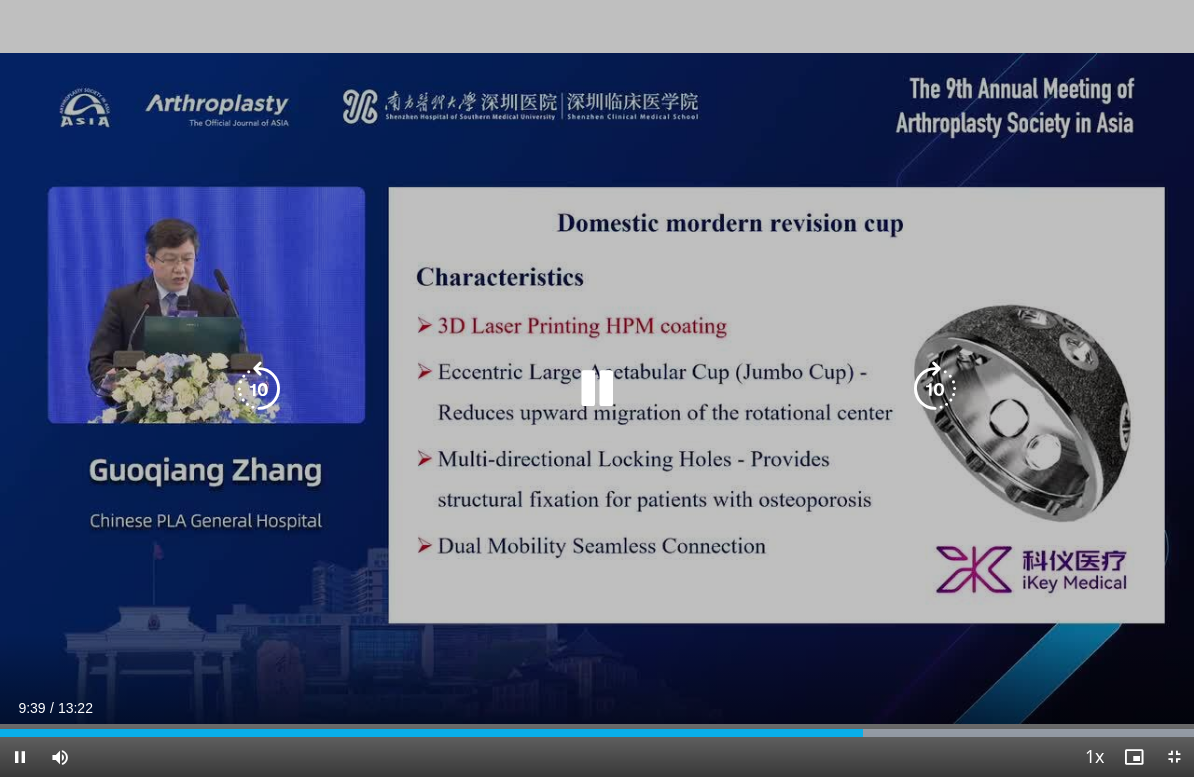 click at bounding box center [935, 389] 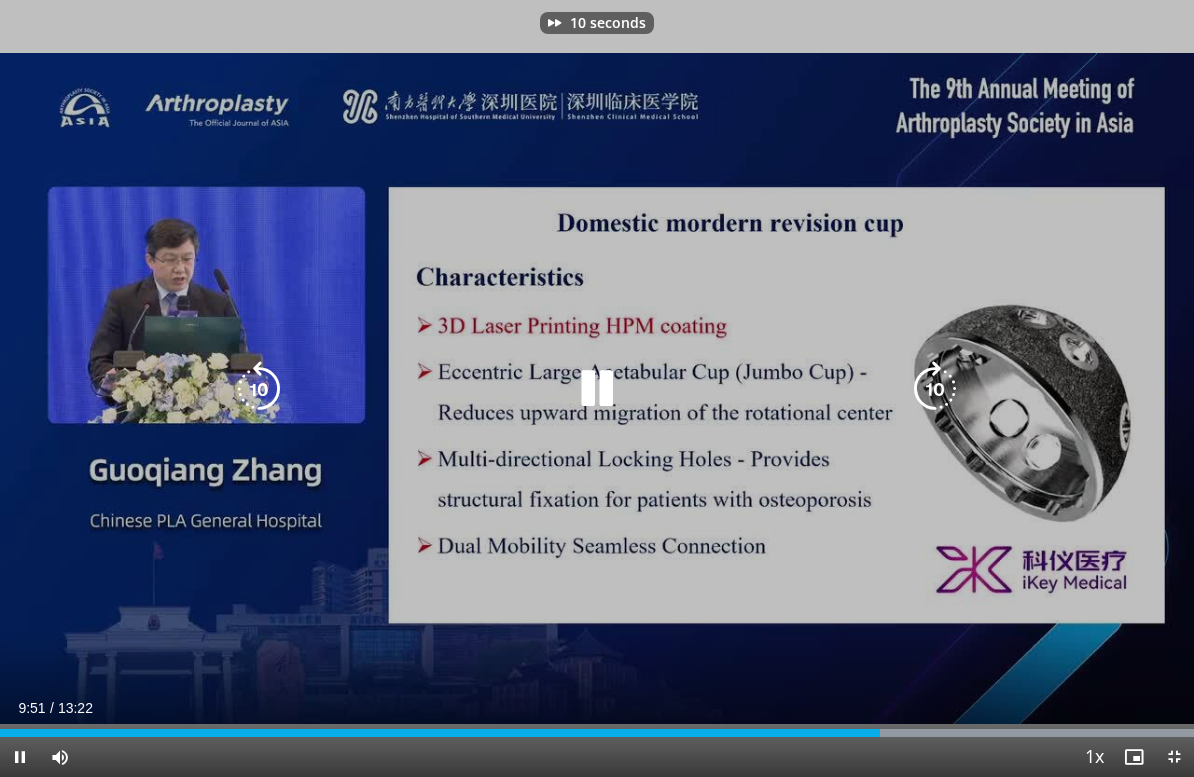 click at bounding box center (935, 389) 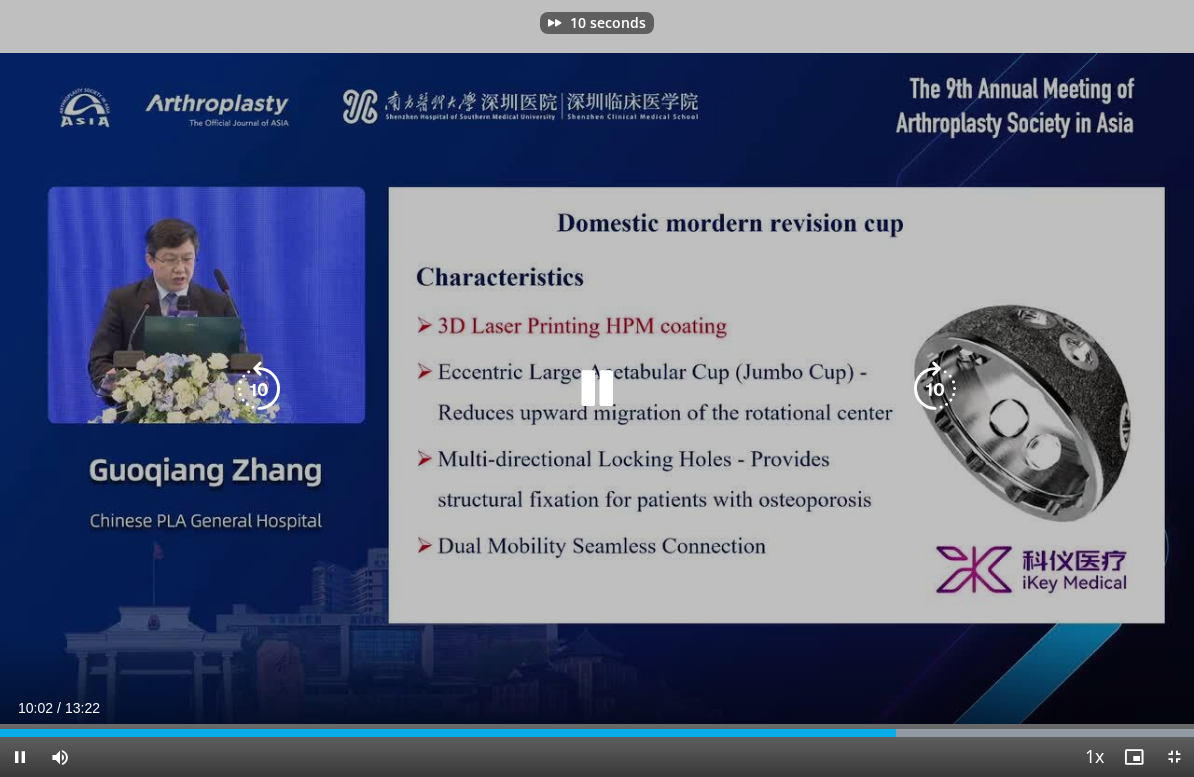 click at bounding box center [935, 389] 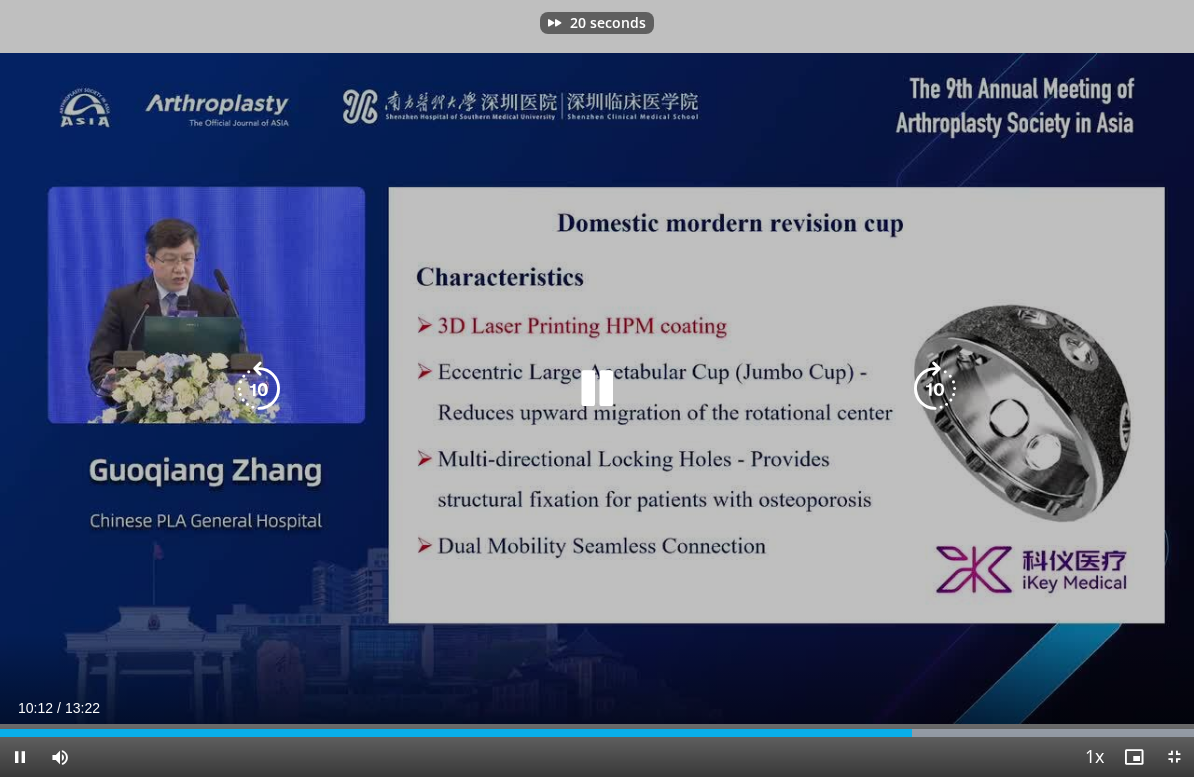 click at bounding box center (935, 389) 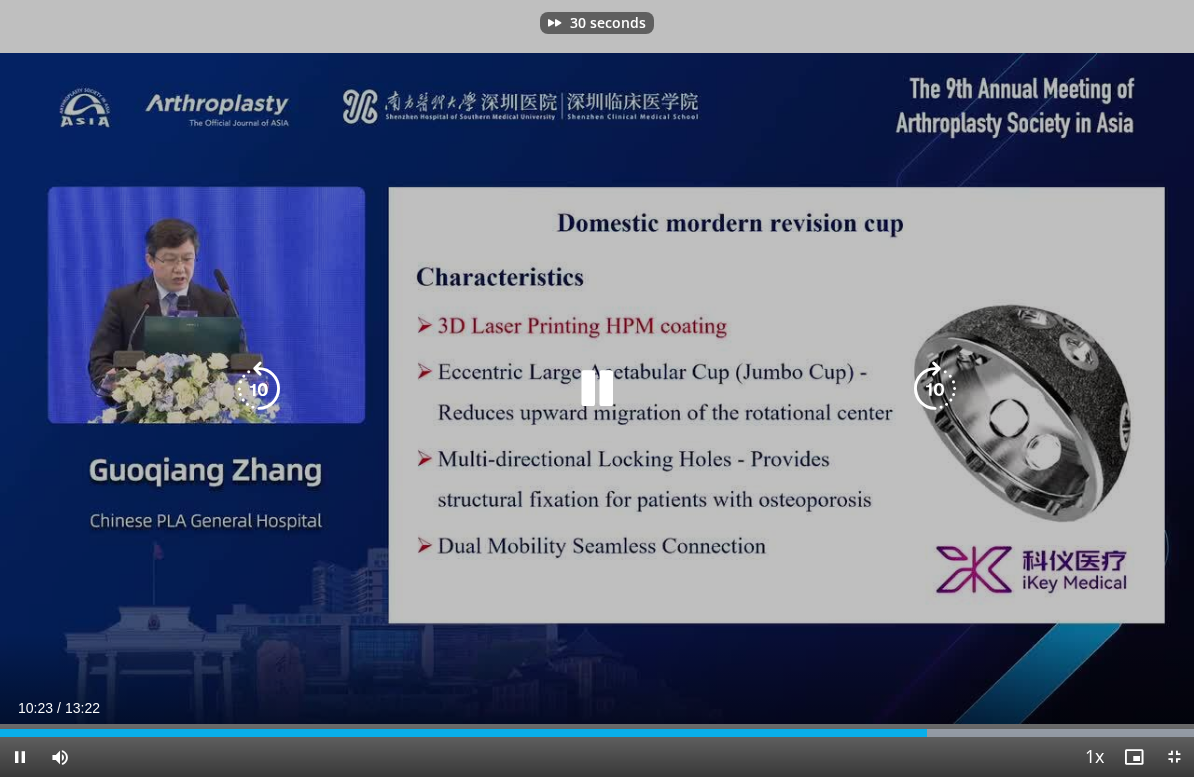 click at bounding box center [935, 389] 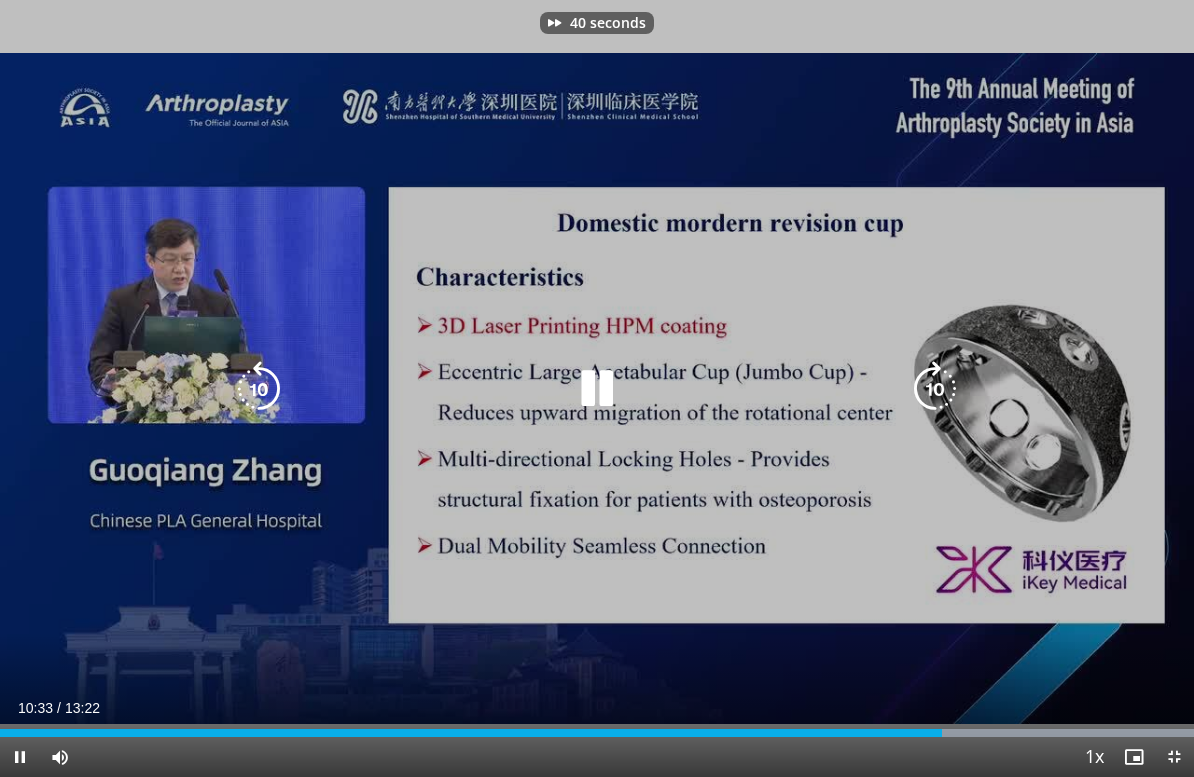 click at bounding box center [935, 389] 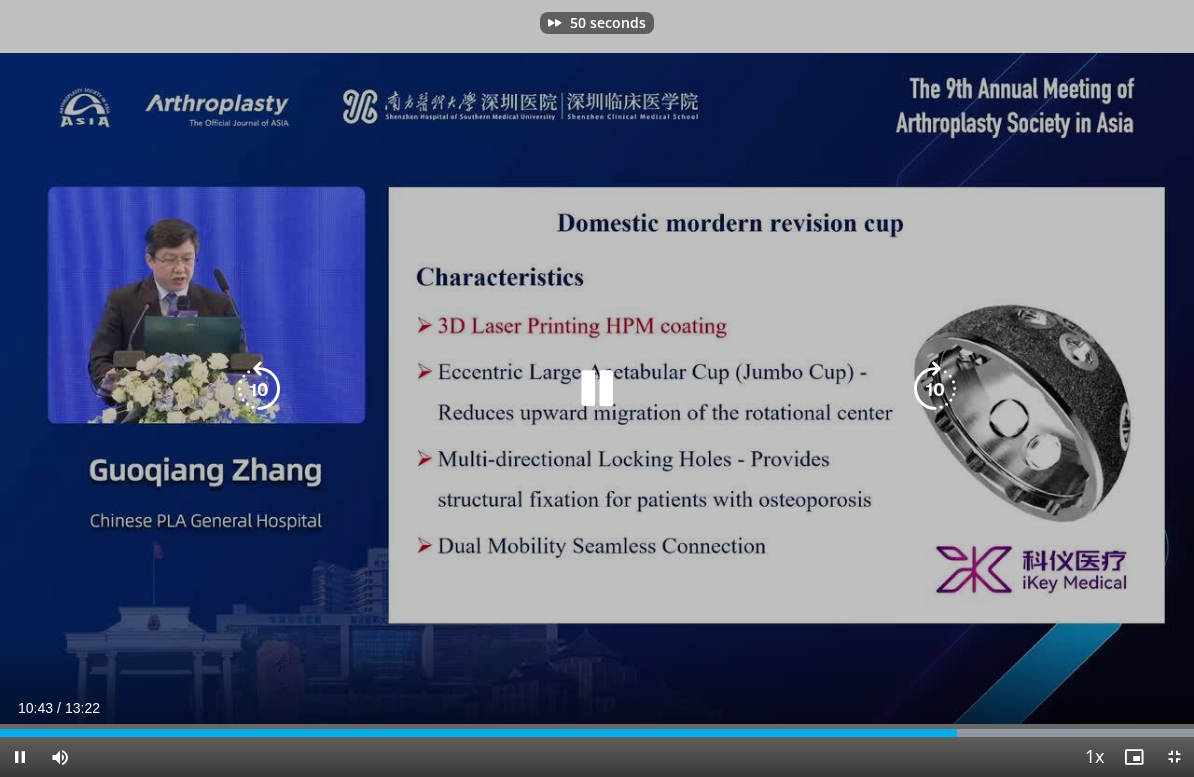 click at bounding box center (935, 389) 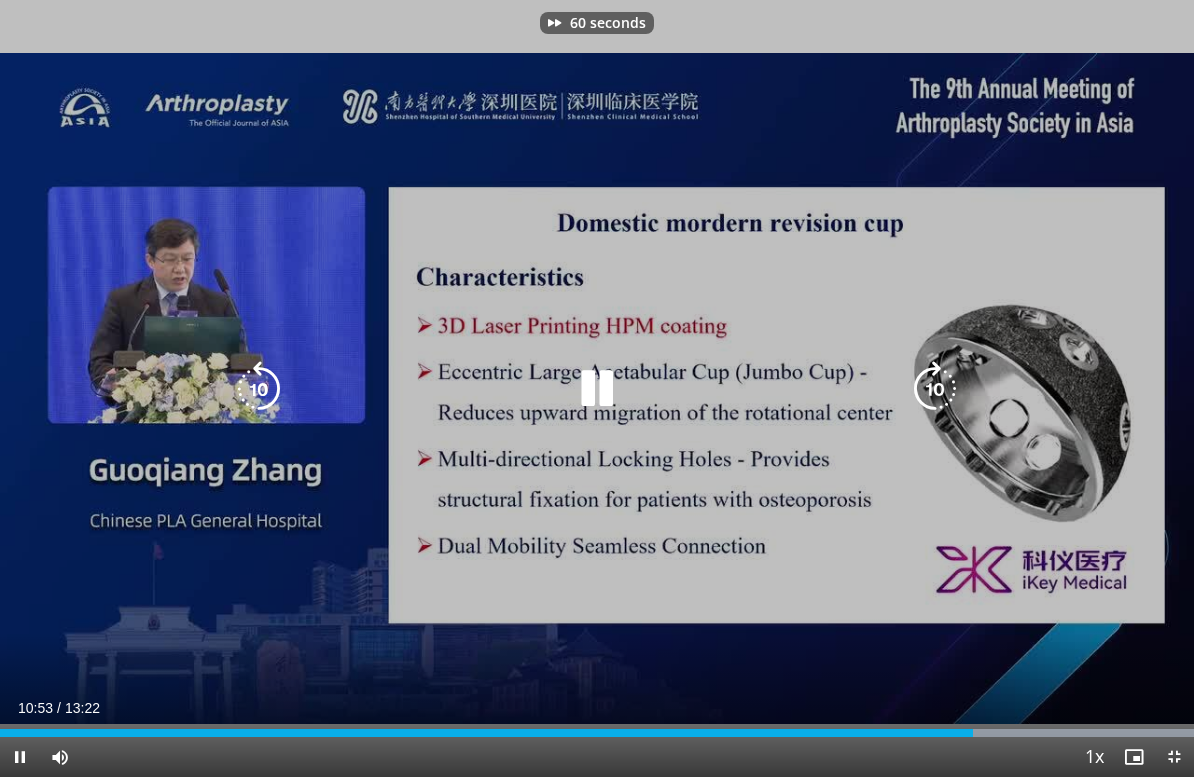 click at bounding box center (935, 389) 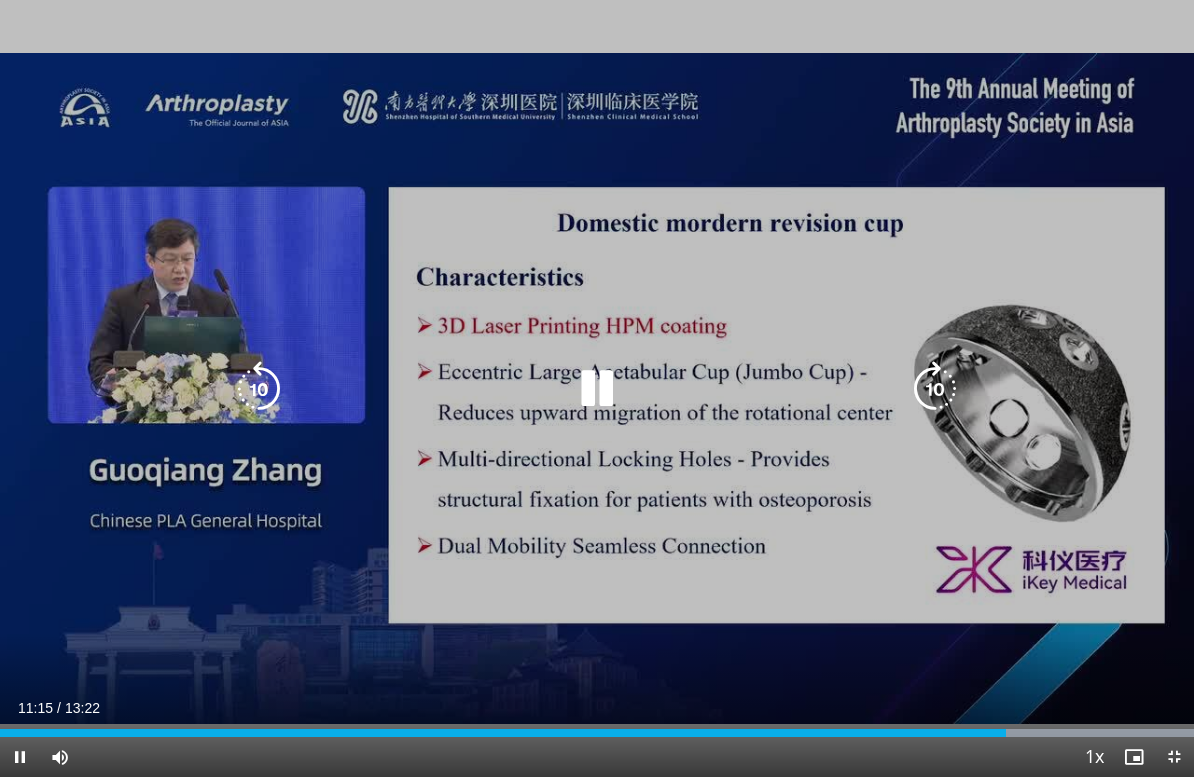 click at bounding box center [935, 389] 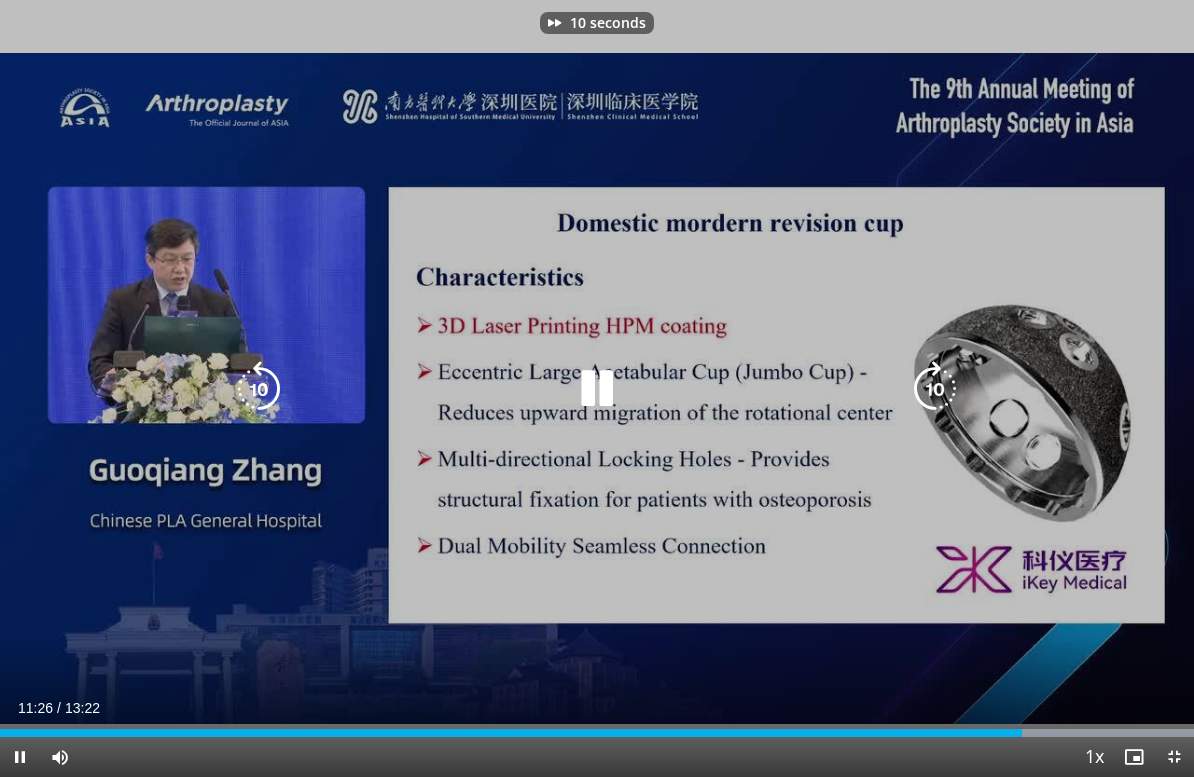 click on "10 seconds
Tap to unmute" at bounding box center [597, 388] 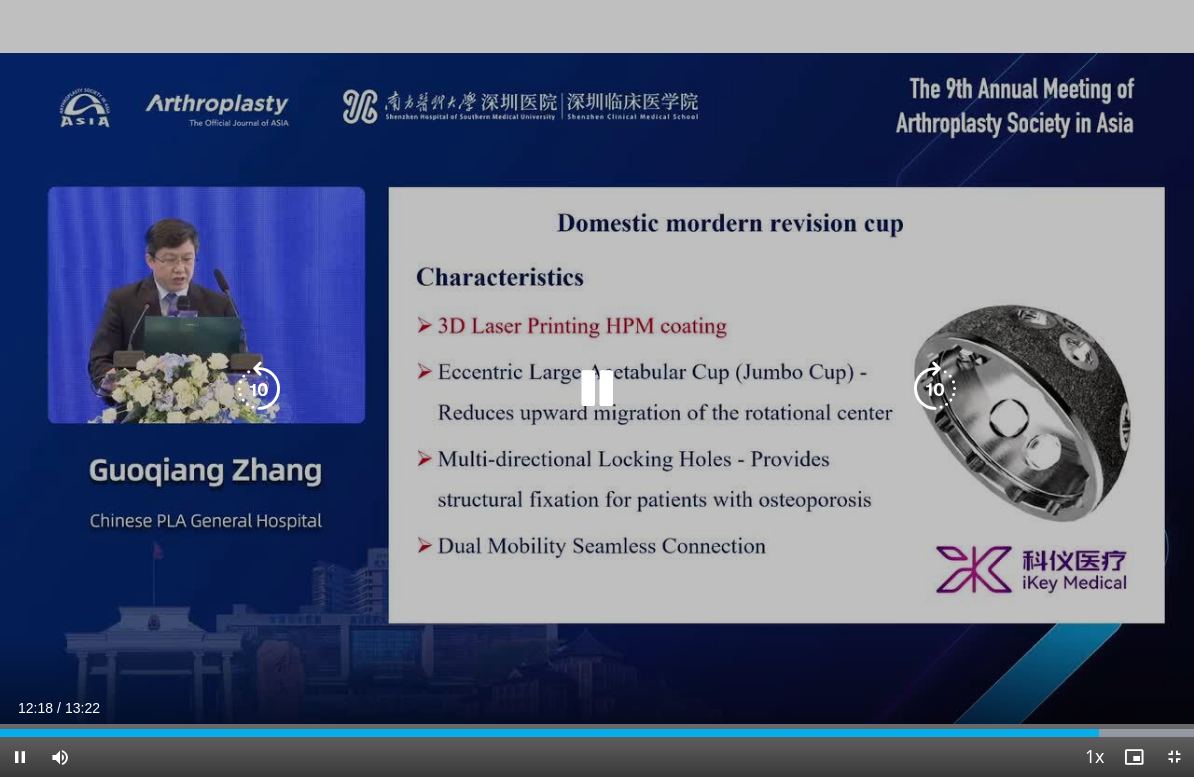 click at bounding box center (259, 389) 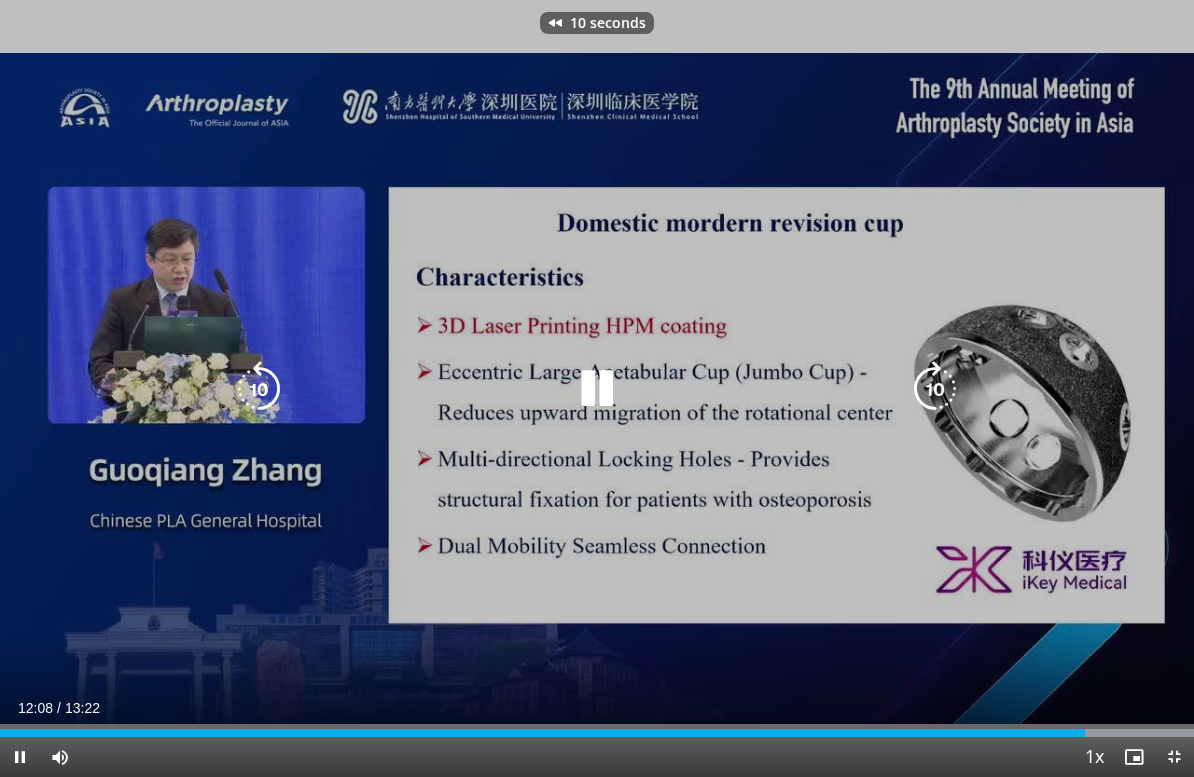 click at bounding box center [259, 389] 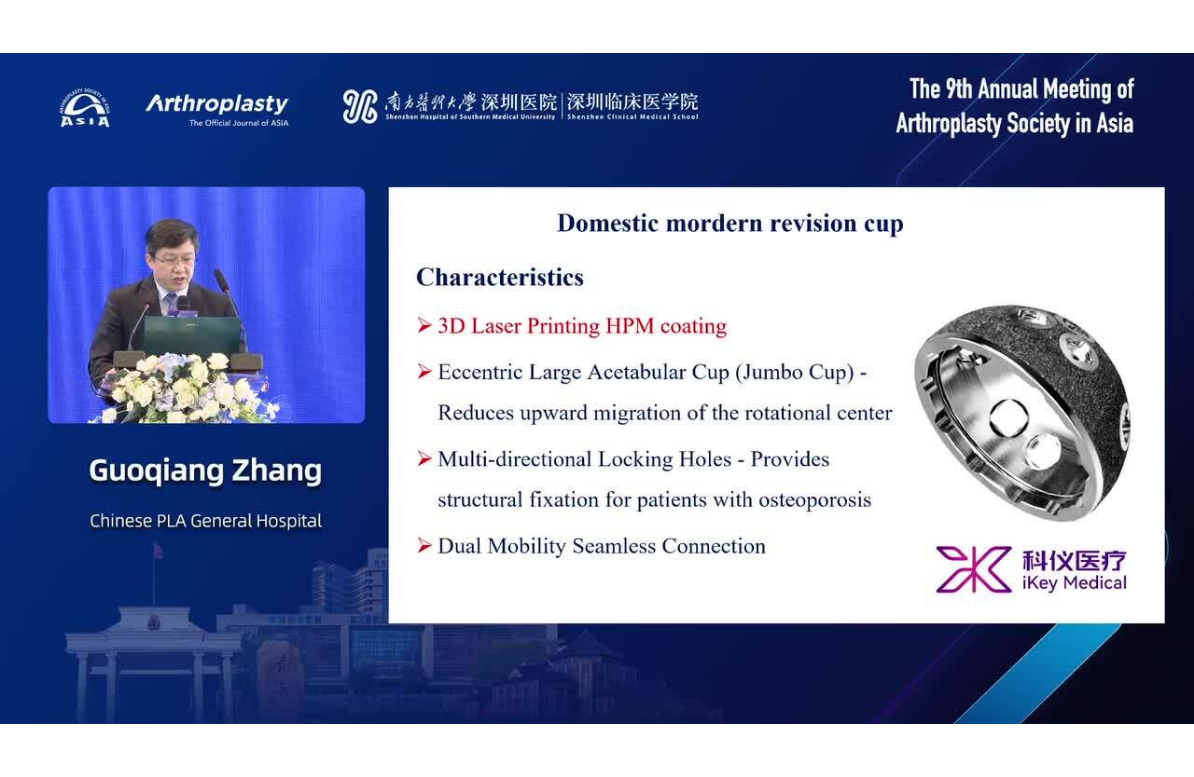 click on "20 seconds
Tap to unmute" at bounding box center (597, 388) 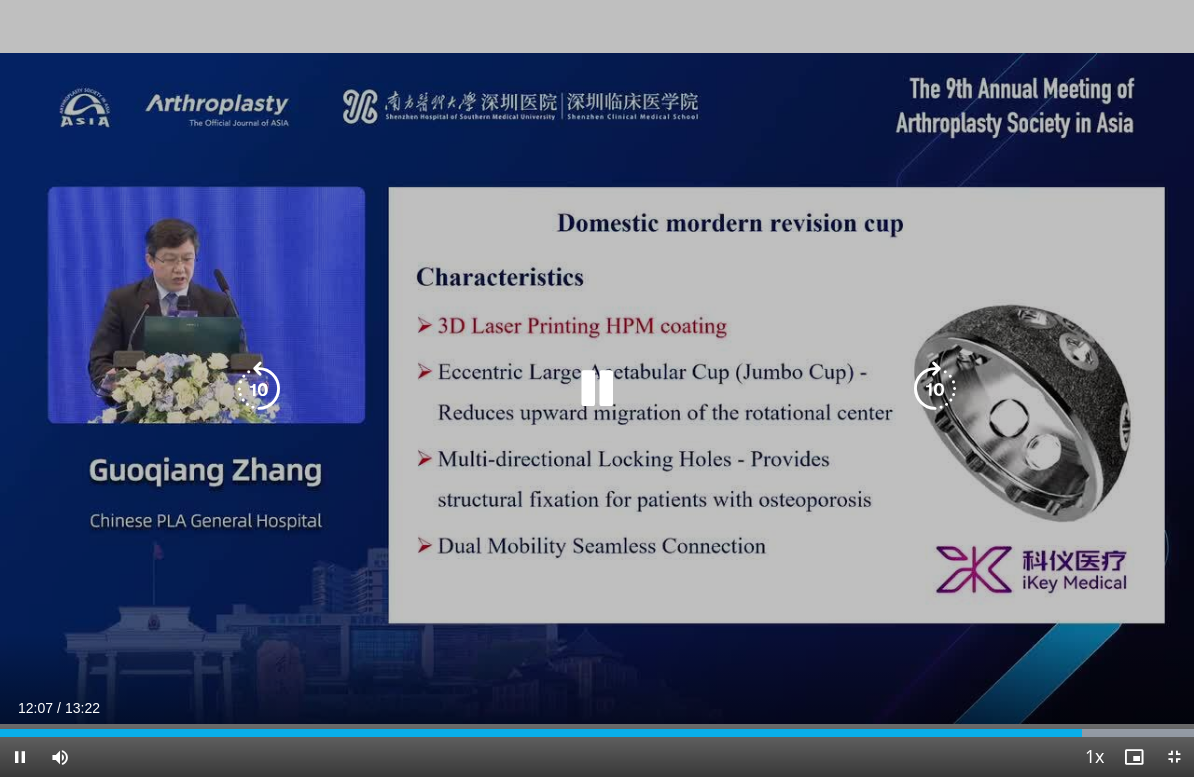 click at bounding box center [935, 389] 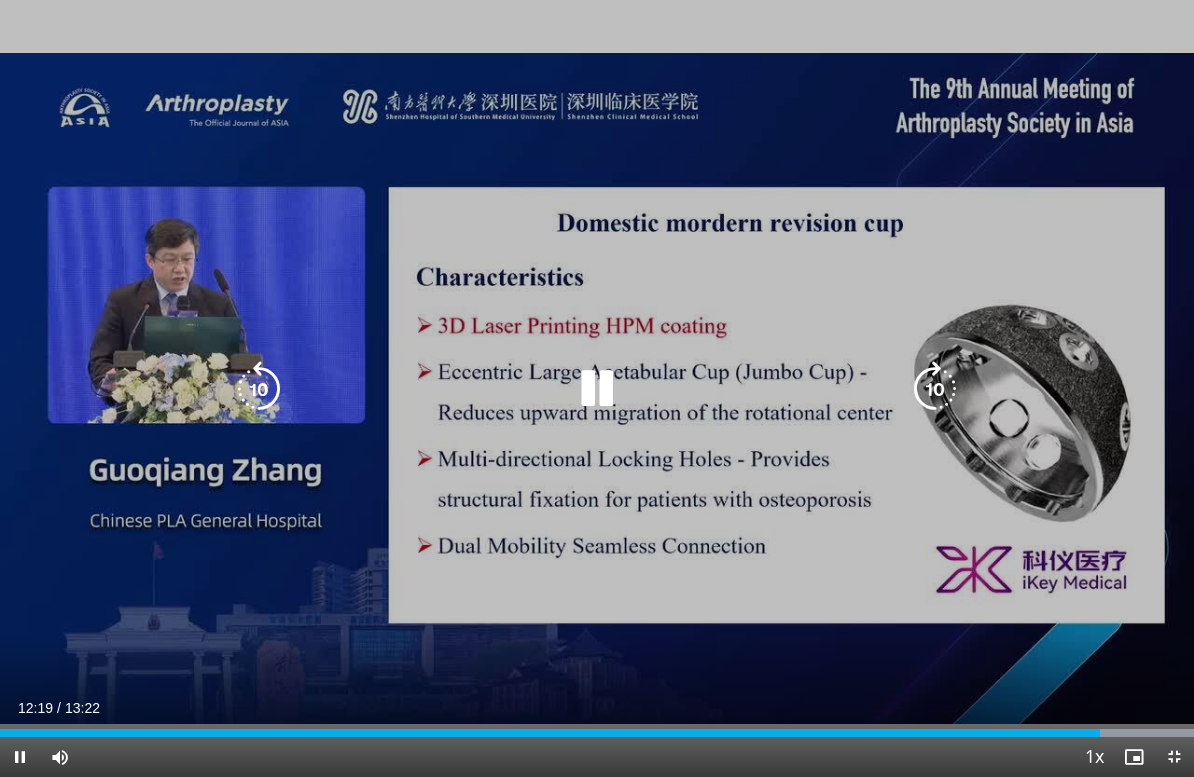 click at bounding box center [935, 389] 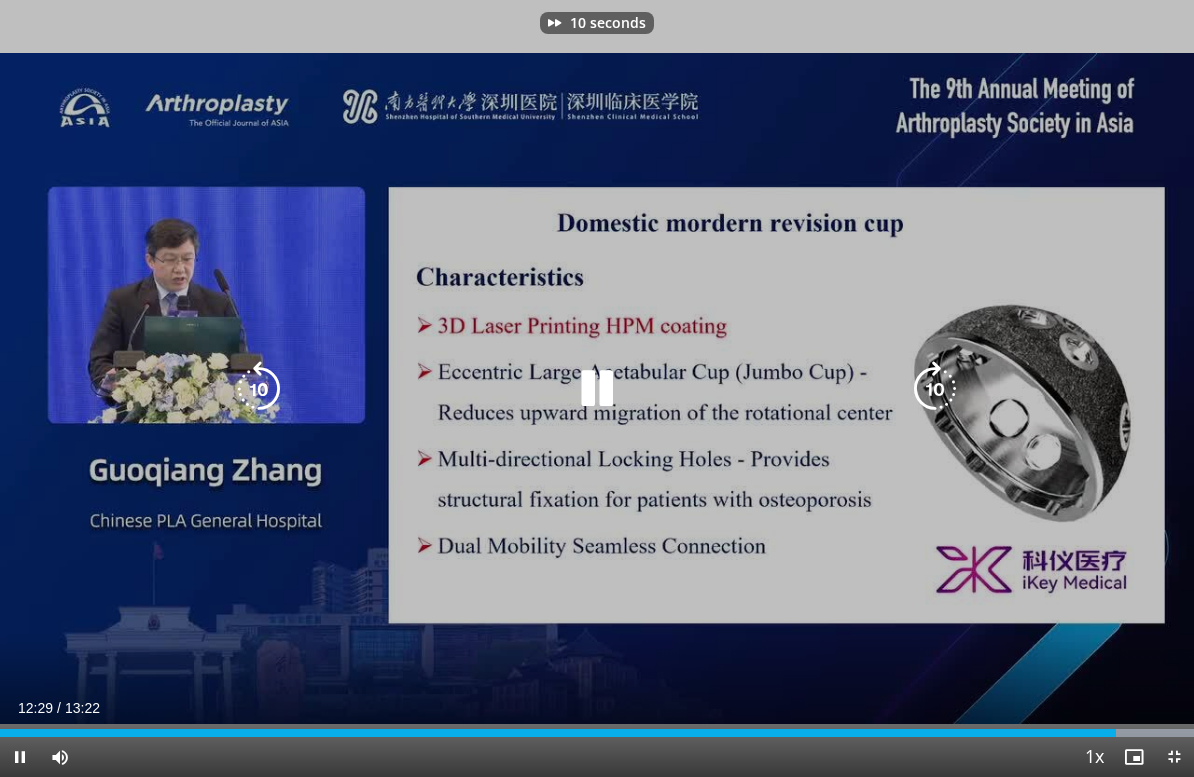 click at bounding box center (935, 389) 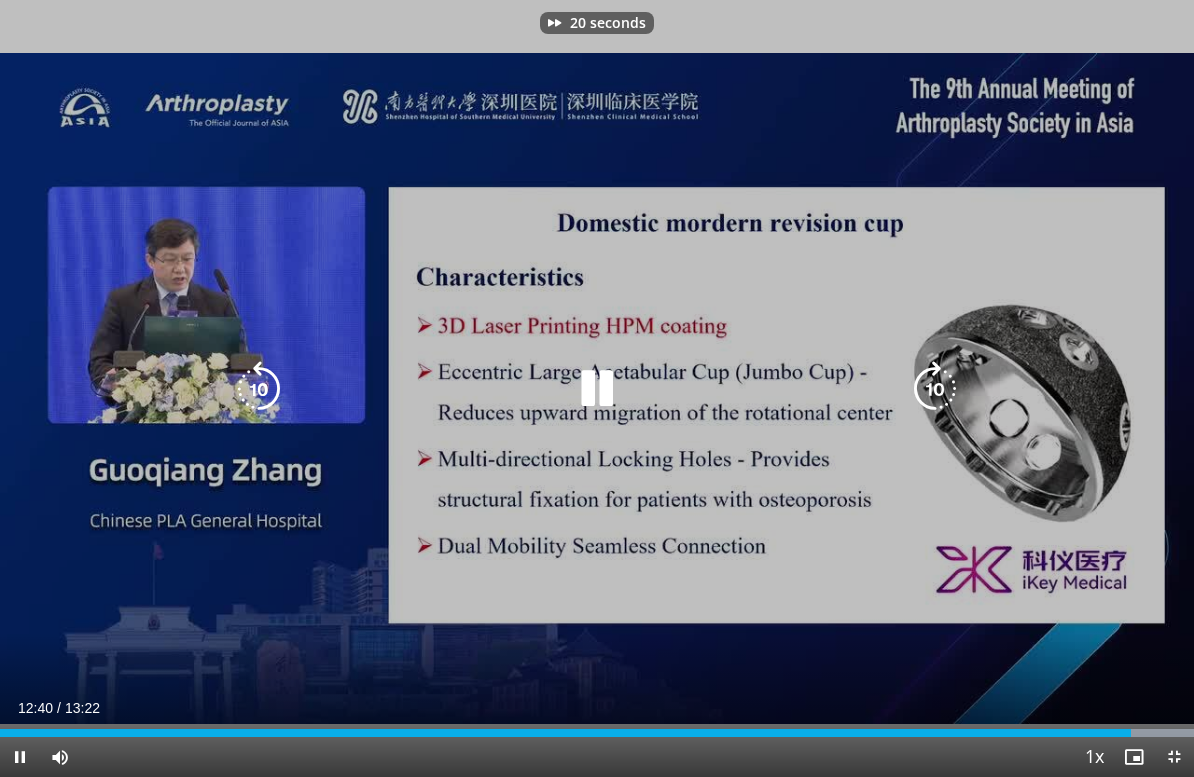 click at bounding box center [935, 389] 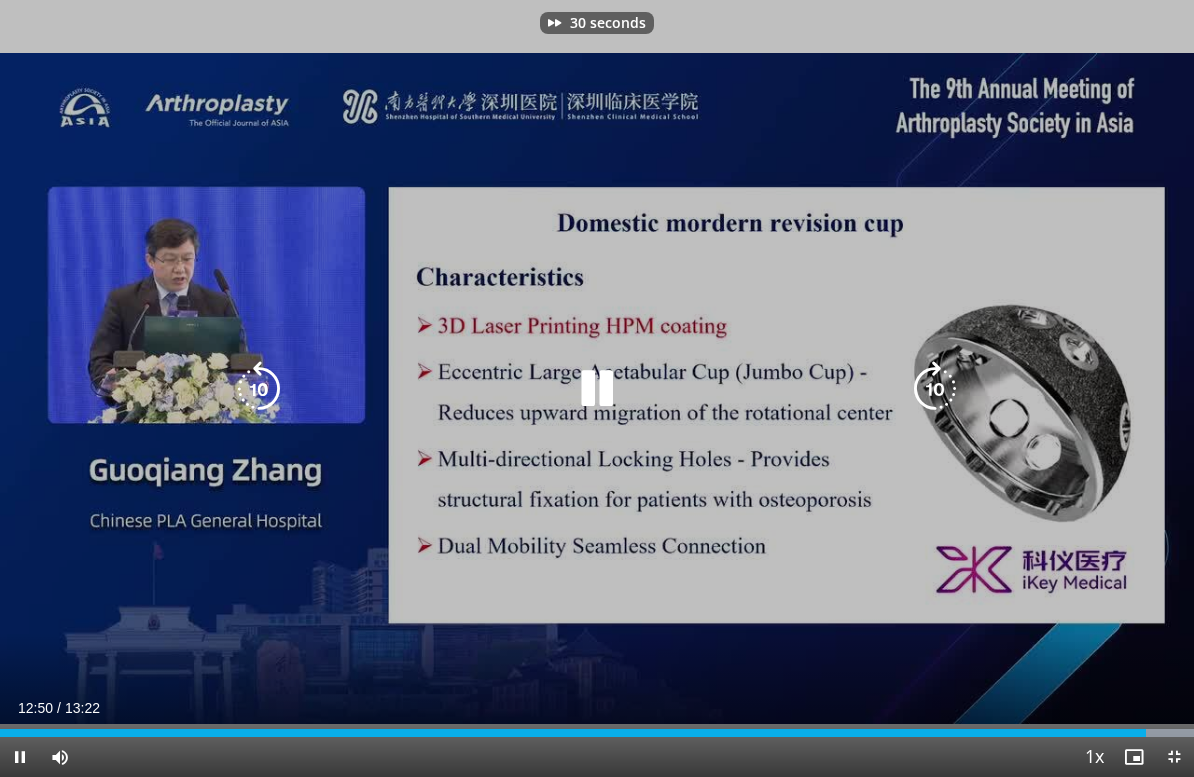 click at bounding box center (935, 389) 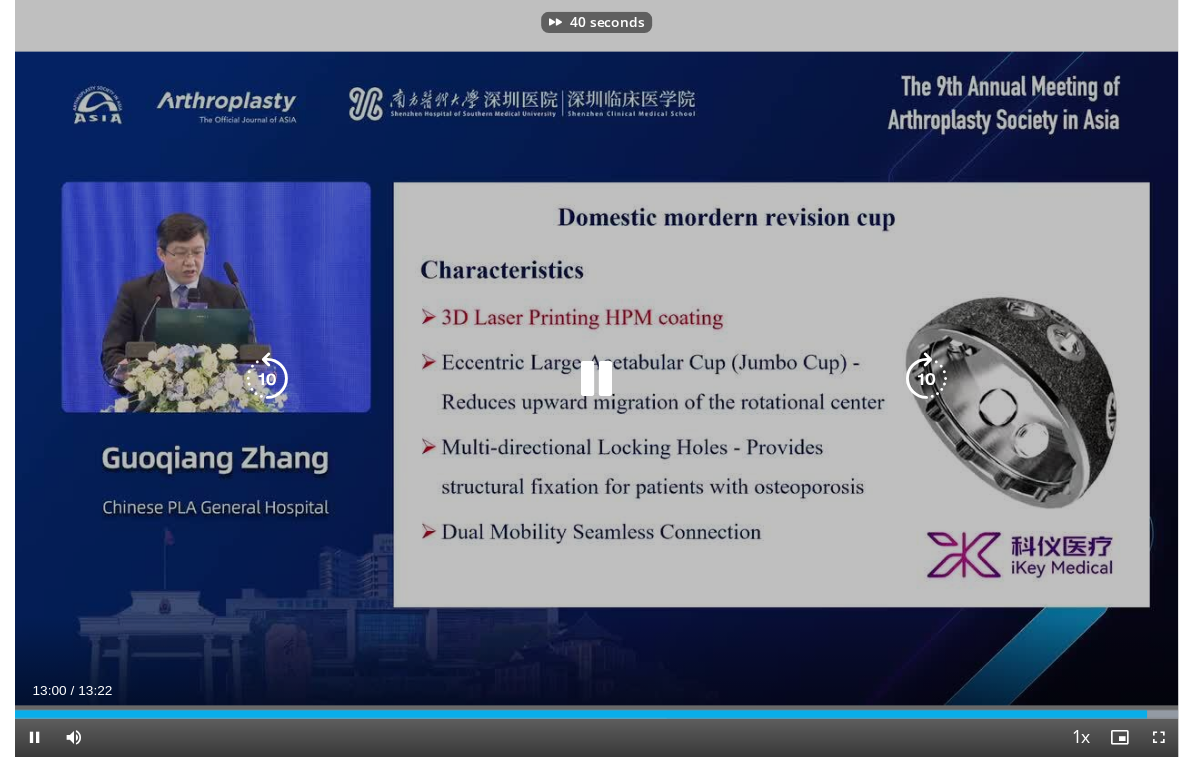 scroll, scrollTop: 0, scrollLeft: 0, axis: both 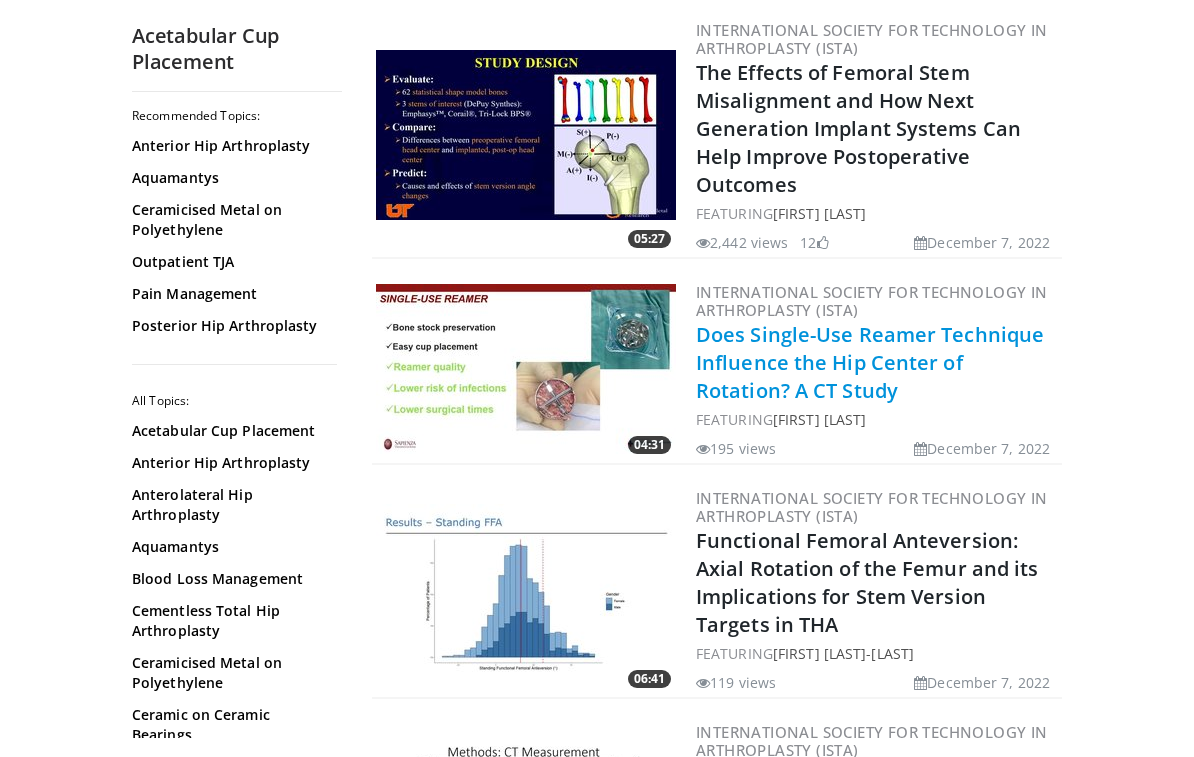 click on "Does Single-Use Reamer Technique Influence the Hip Center of Rotation? A CT Study" at bounding box center (870, 362) 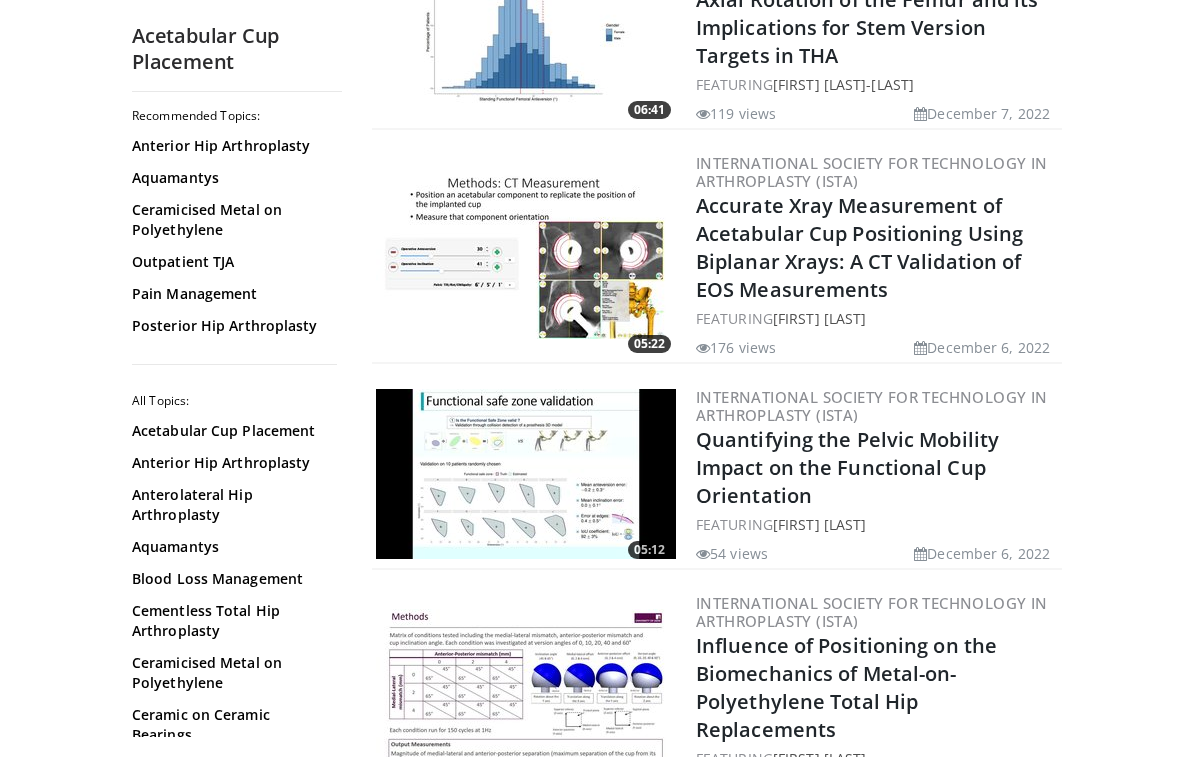 scroll, scrollTop: 1220, scrollLeft: 0, axis: vertical 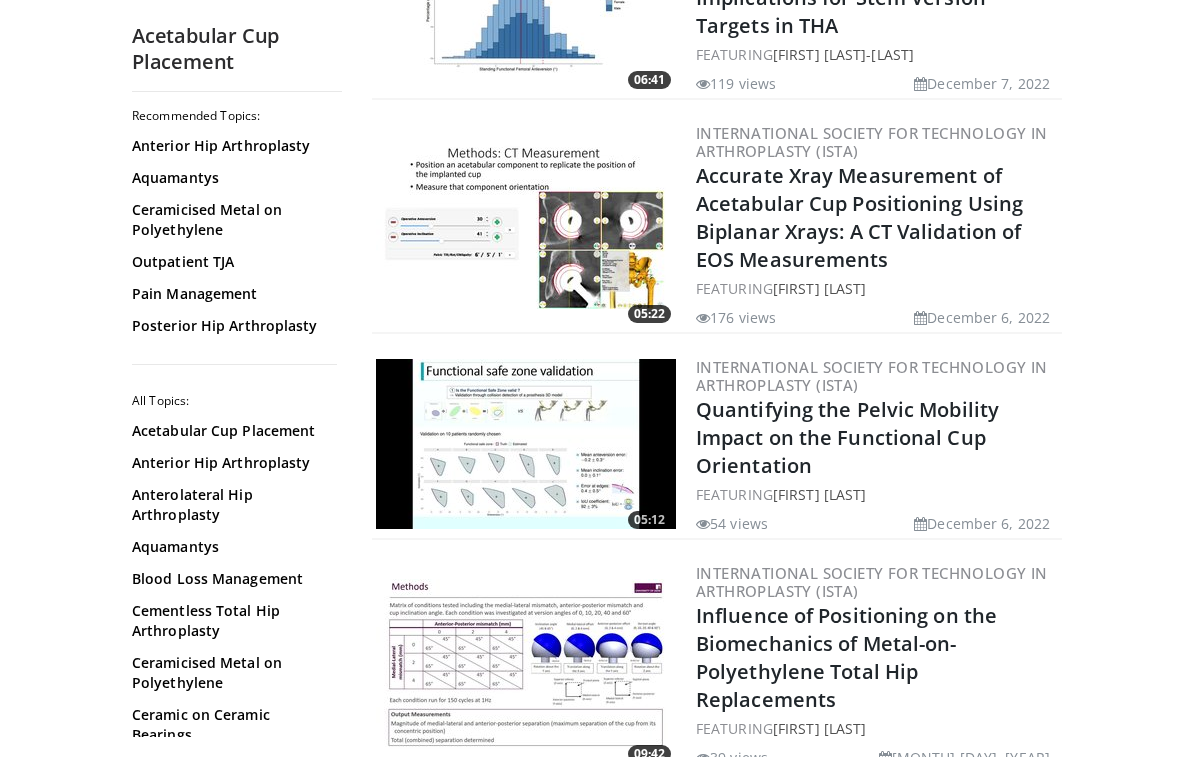 click on "Specialties
Adult & Family Medicine
Allergy, Asthma, Immunology
Anesthesiology
Cardiology
Dental
Dermatology
Endocrinology
Gastroenterology & Hepatology
General Surgery
Hematology & Oncology
Infectious Disease
Nephrology
Neurology
Neurosurgery
Obstetrics & Gynecology
Ophthalmology
Oral Maxillofacial
Orthopaedics
Otolaryngology
Pediatrics
Plastic Surgery
Podiatry
Psychiatry
Pulmonology
Radiation Oncology
Radiology
Rheumatology
Urology" at bounding box center (597, 1880) 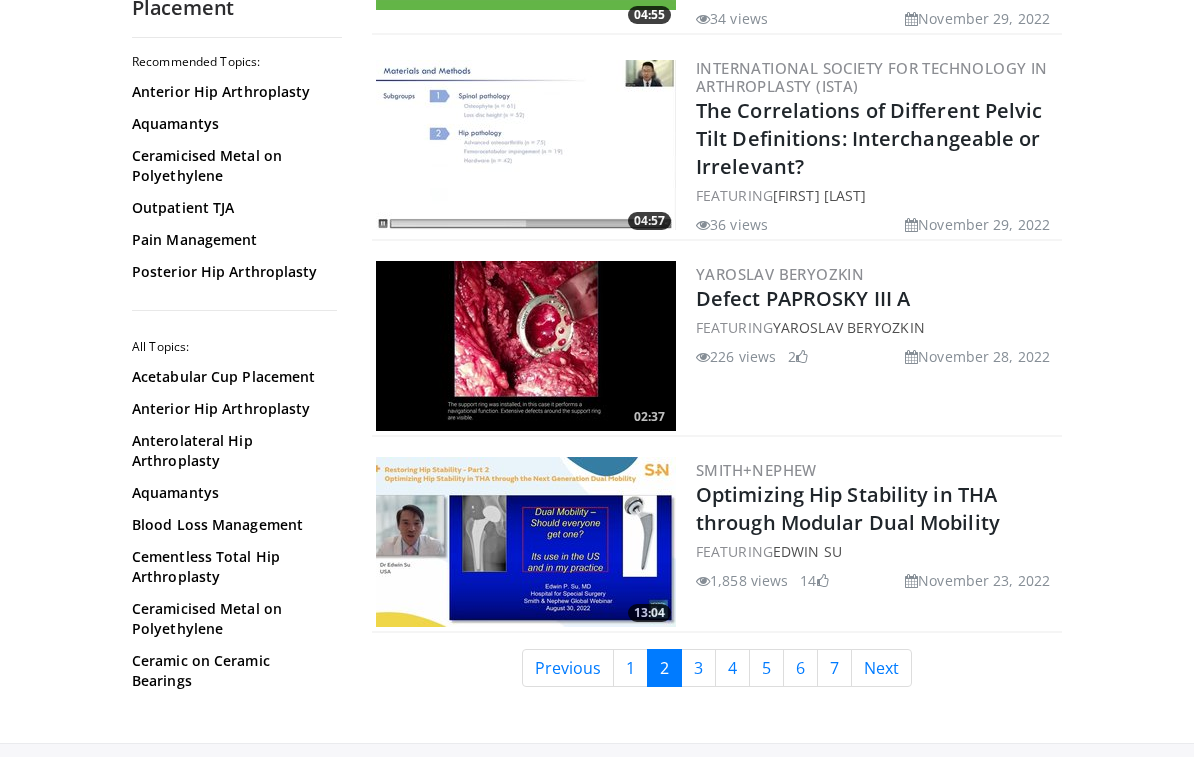 scroll, scrollTop: 5280, scrollLeft: 0, axis: vertical 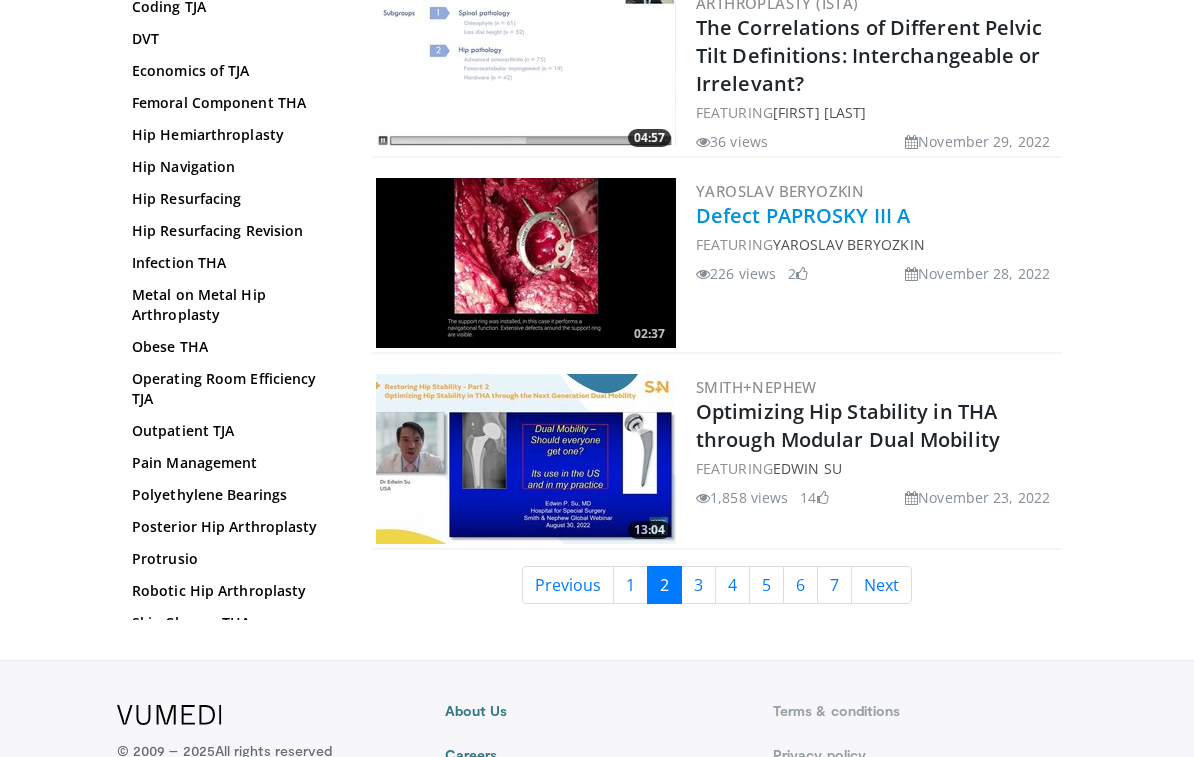 click on "Defect PAPROSKY III A" at bounding box center (803, 215) 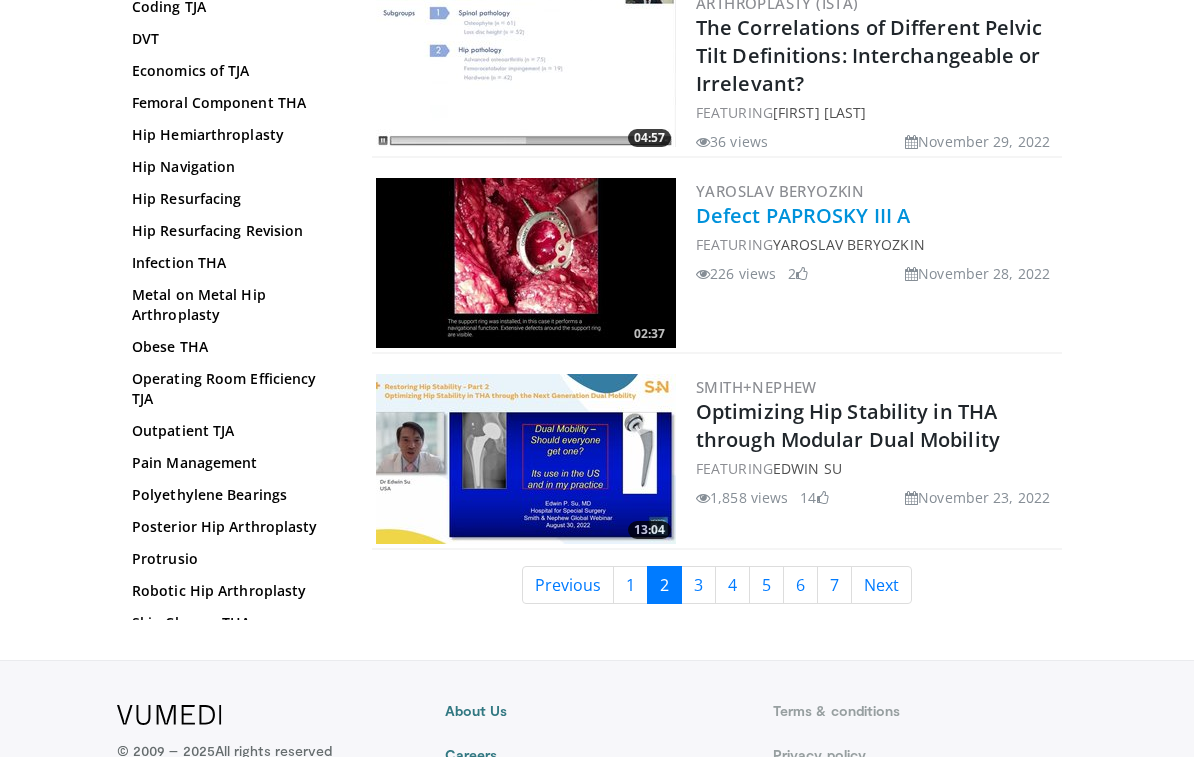 scroll, scrollTop: 5313, scrollLeft: 0, axis: vertical 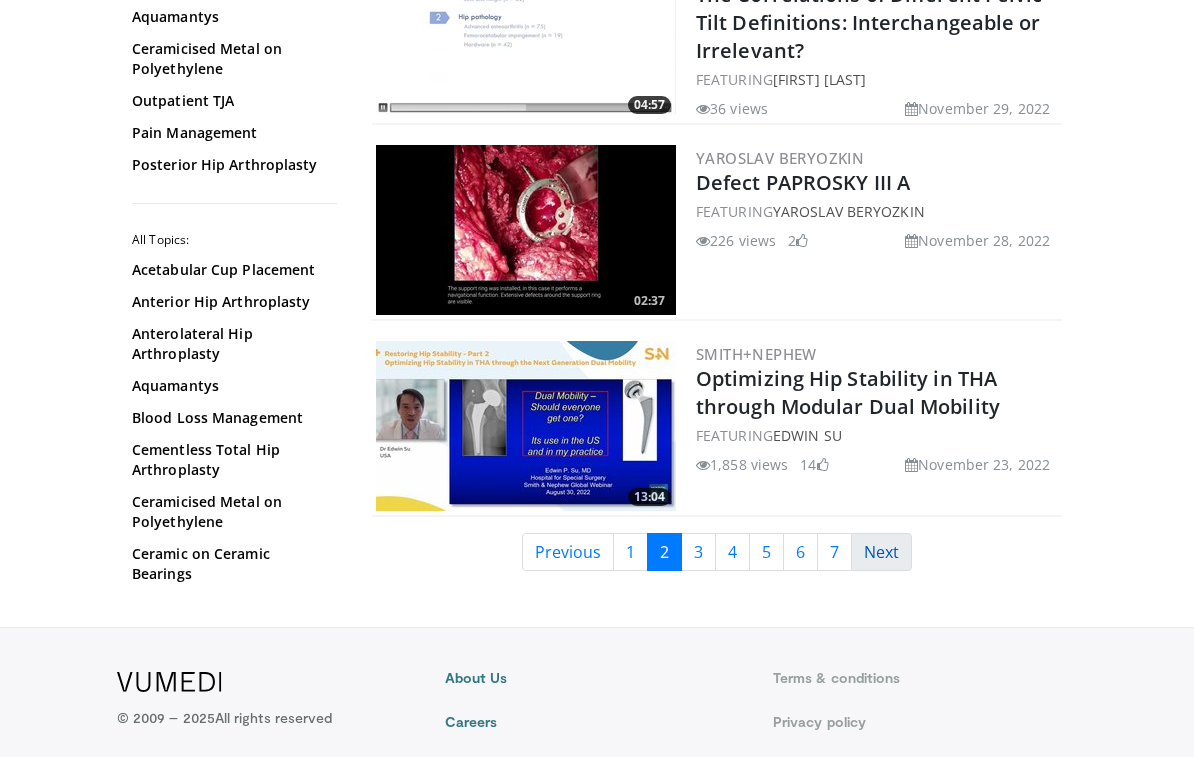 click on "Next" at bounding box center [881, 552] 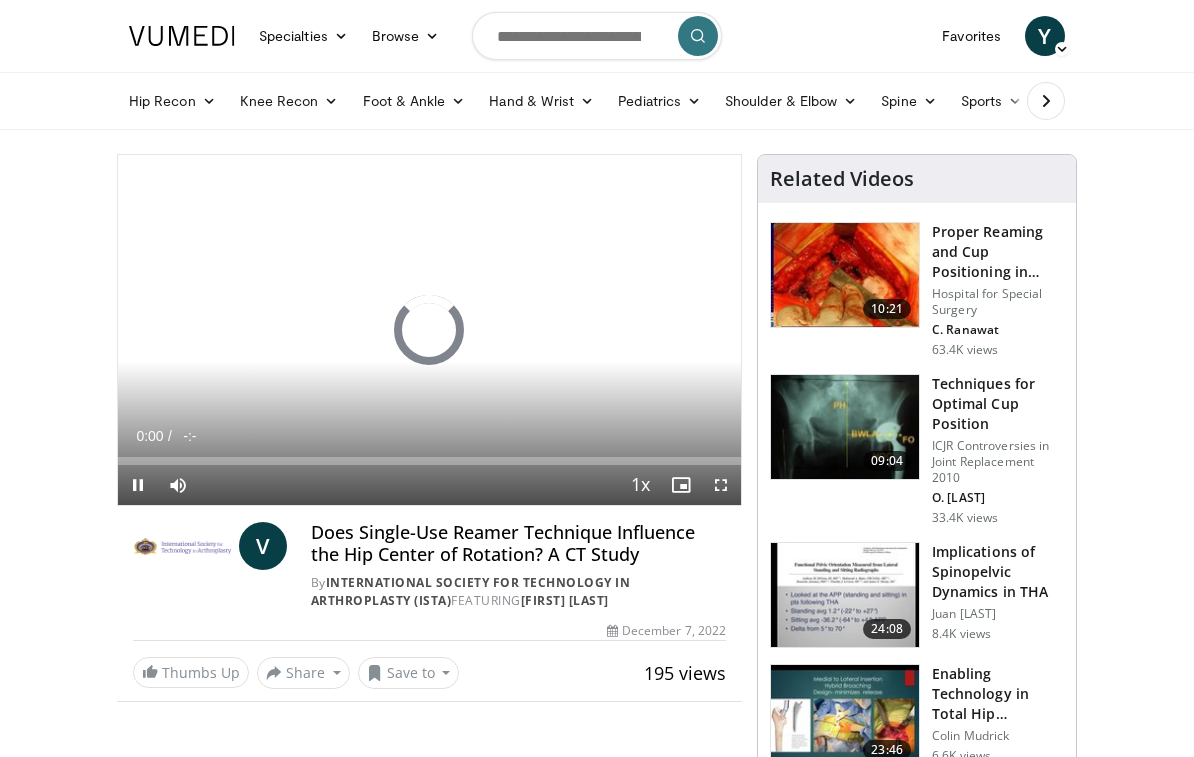 scroll, scrollTop: 0, scrollLeft: 0, axis: both 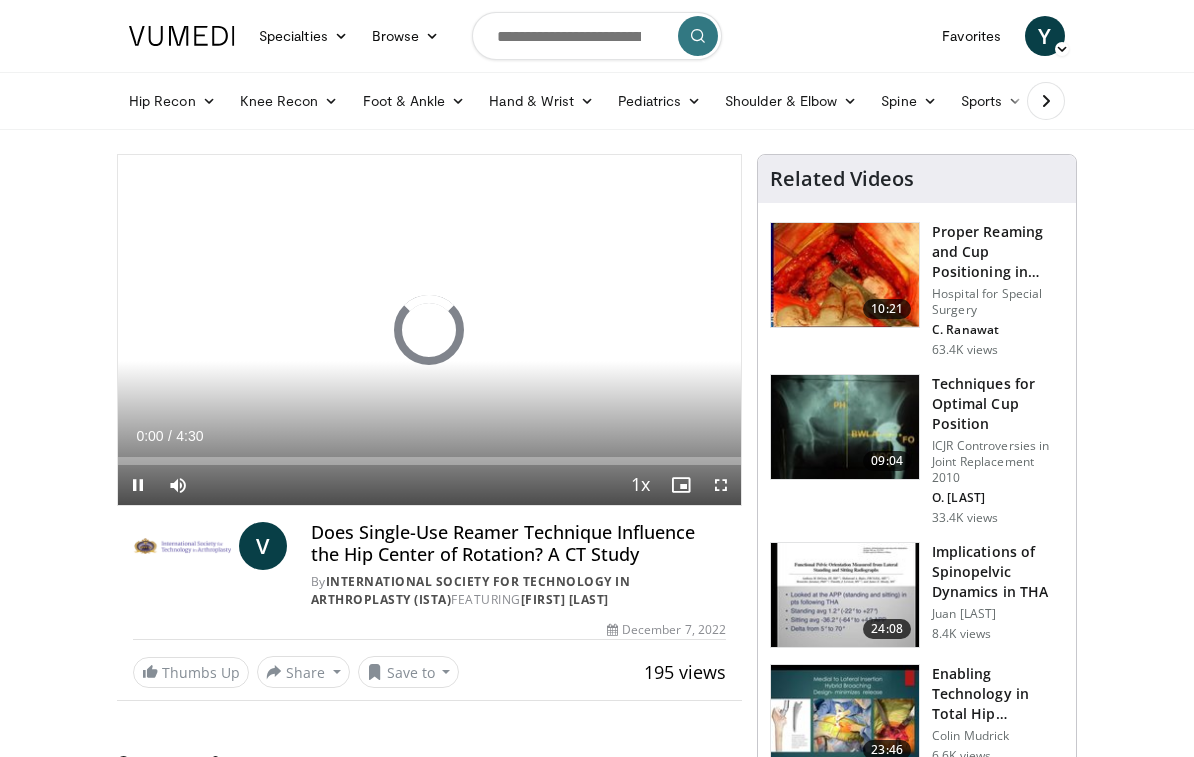 click at bounding box center [721, 485] 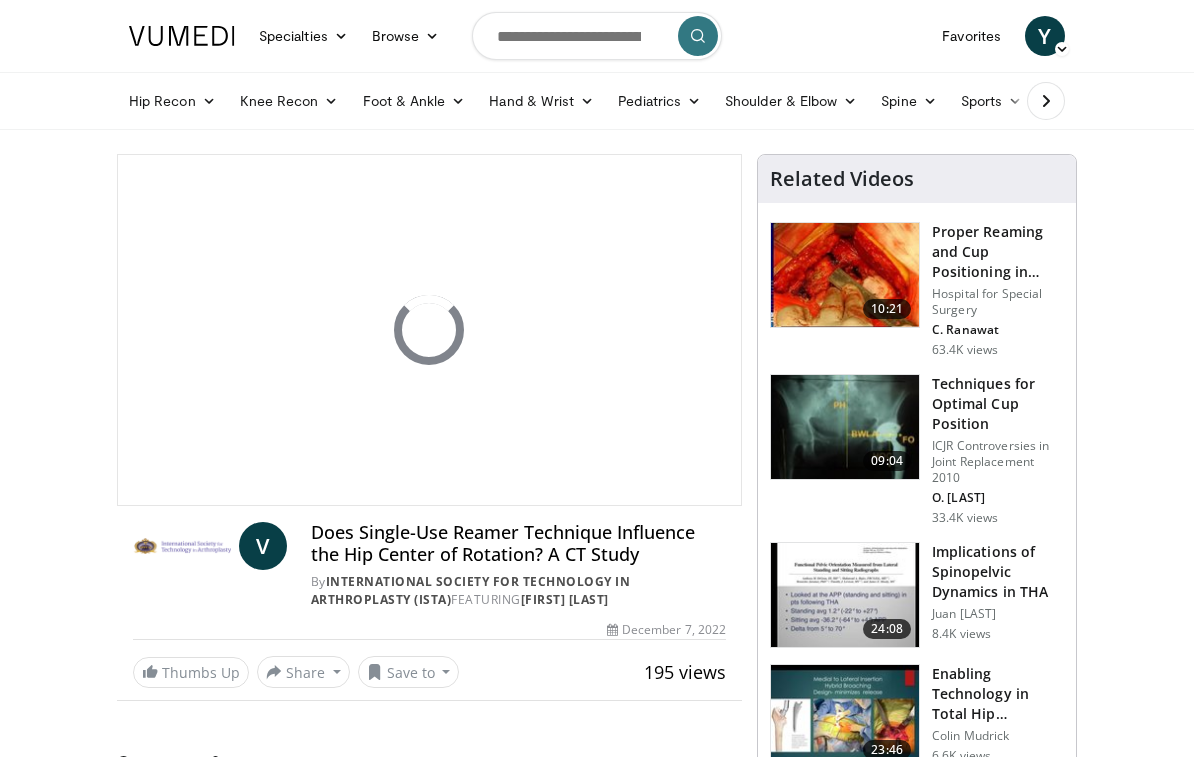 scroll, scrollTop: 24, scrollLeft: 0, axis: vertical 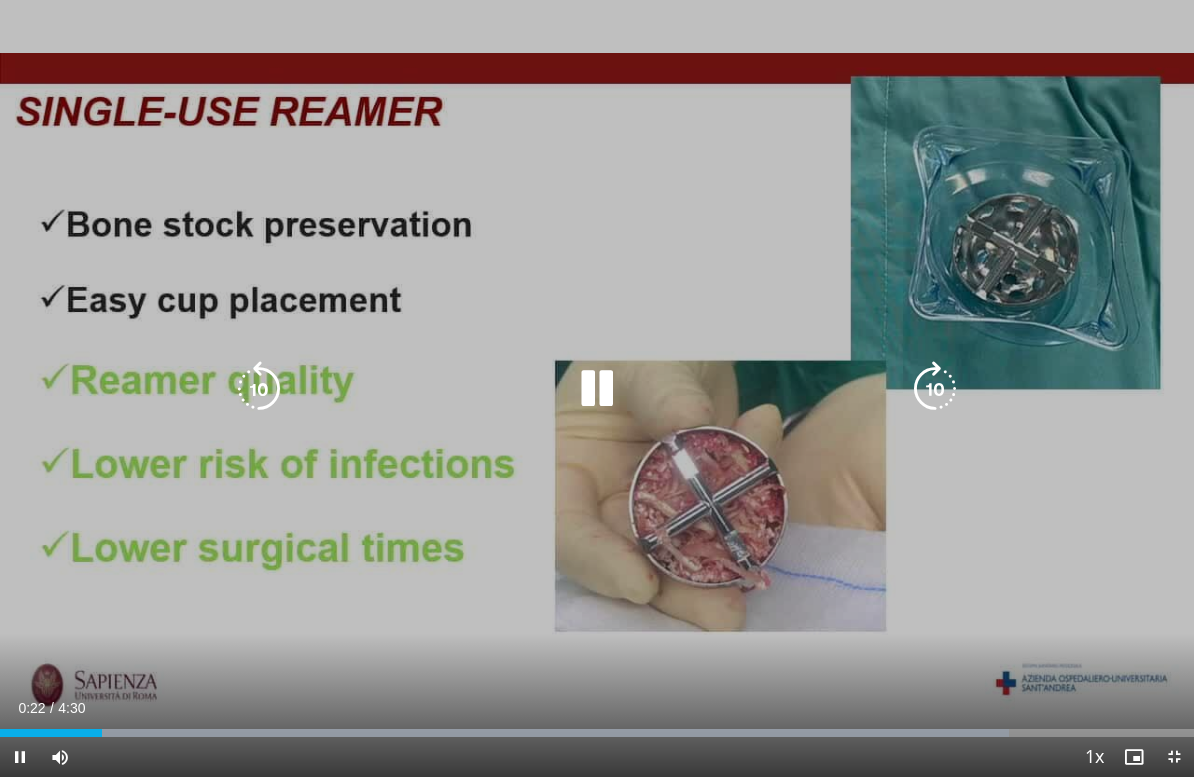 click at bounding box center (935, 389) 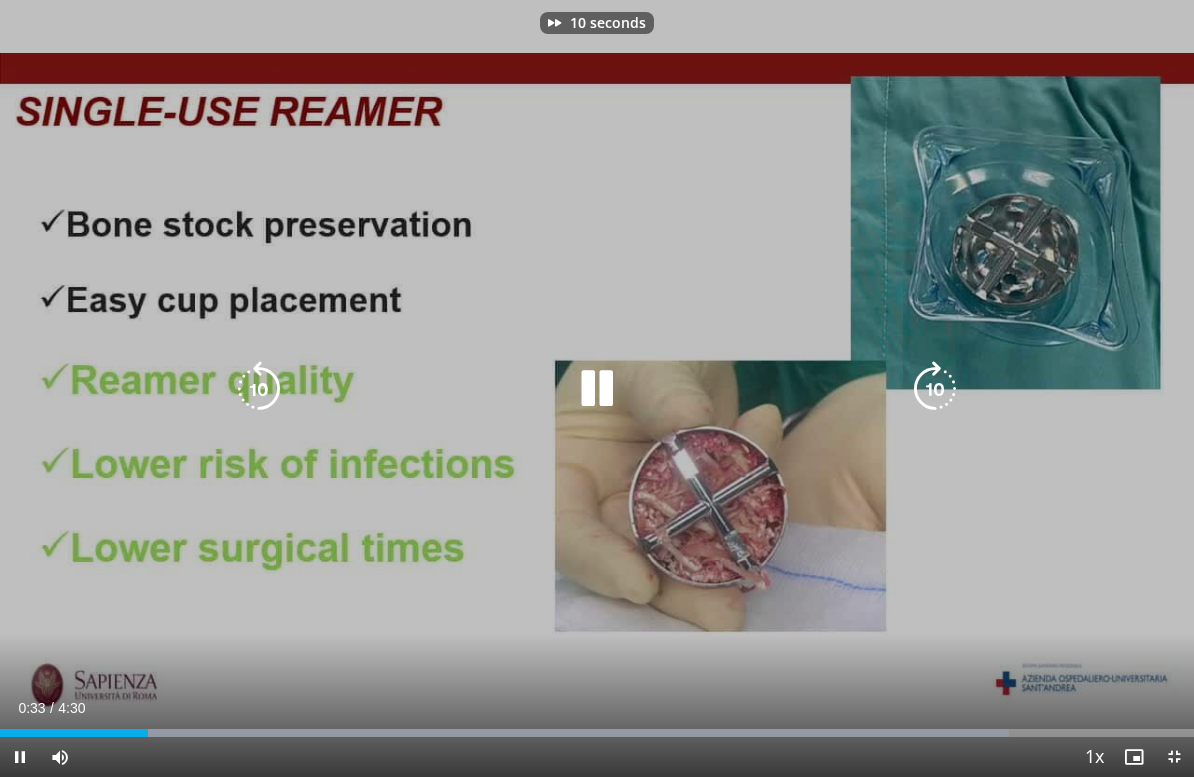 click at bounding box center [935, 389] 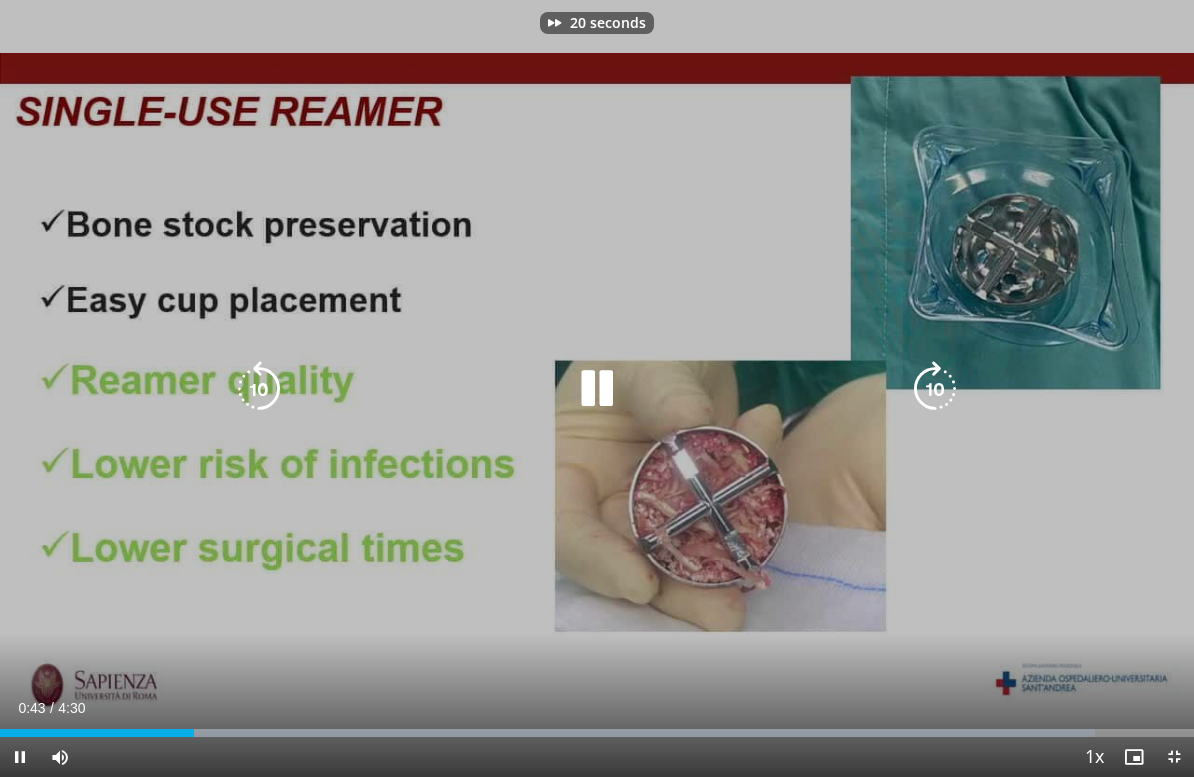 click at bounding box center [935, 389] 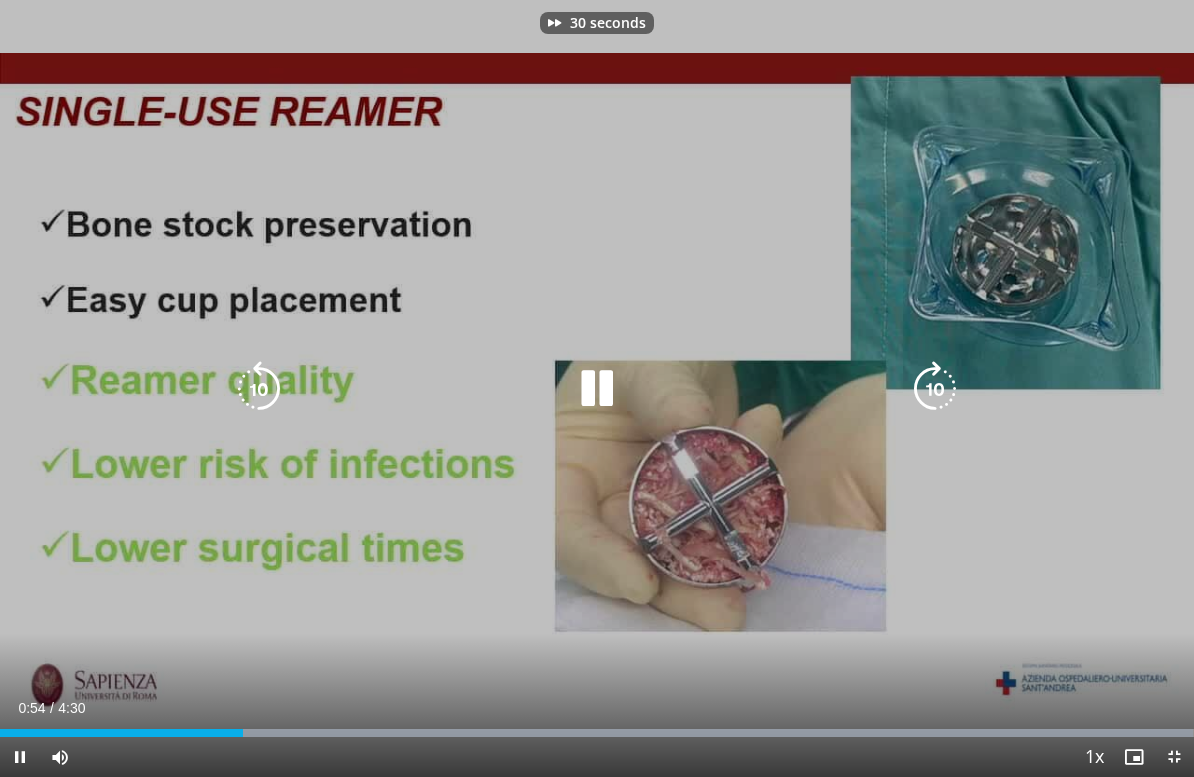 click at bounding box center (935, 389) 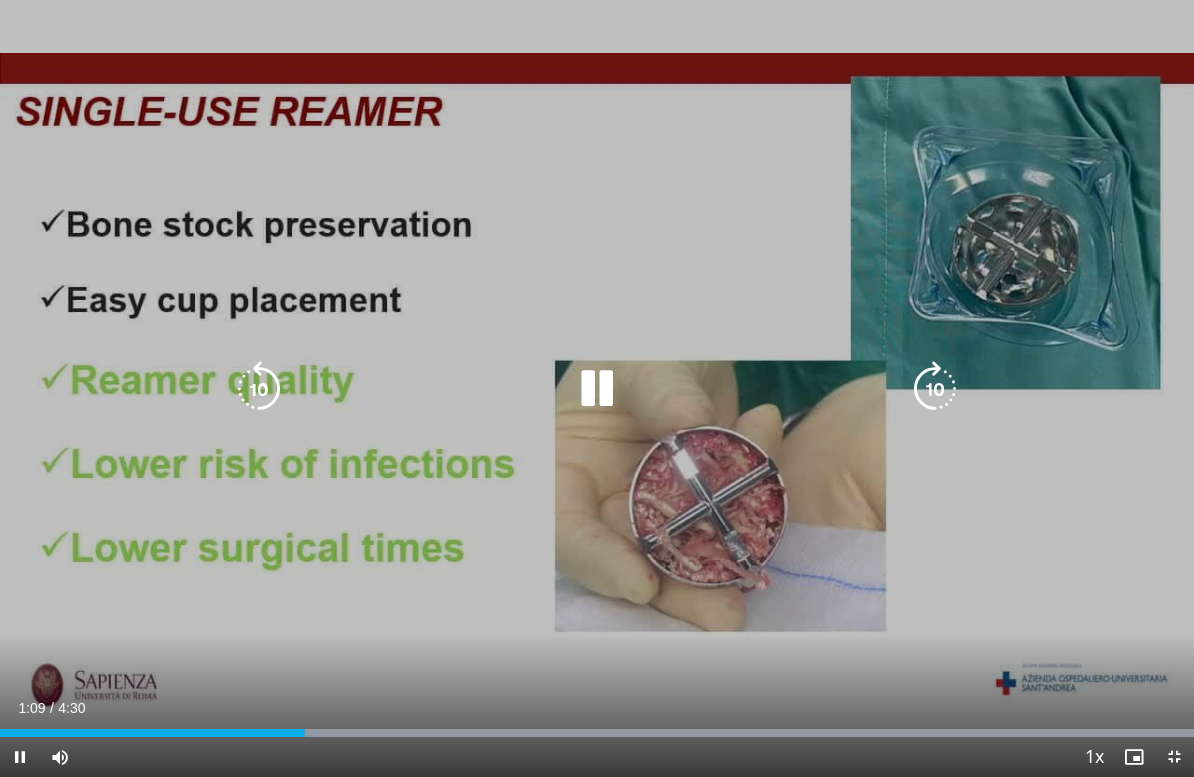 click at bounding box center (935, 389) 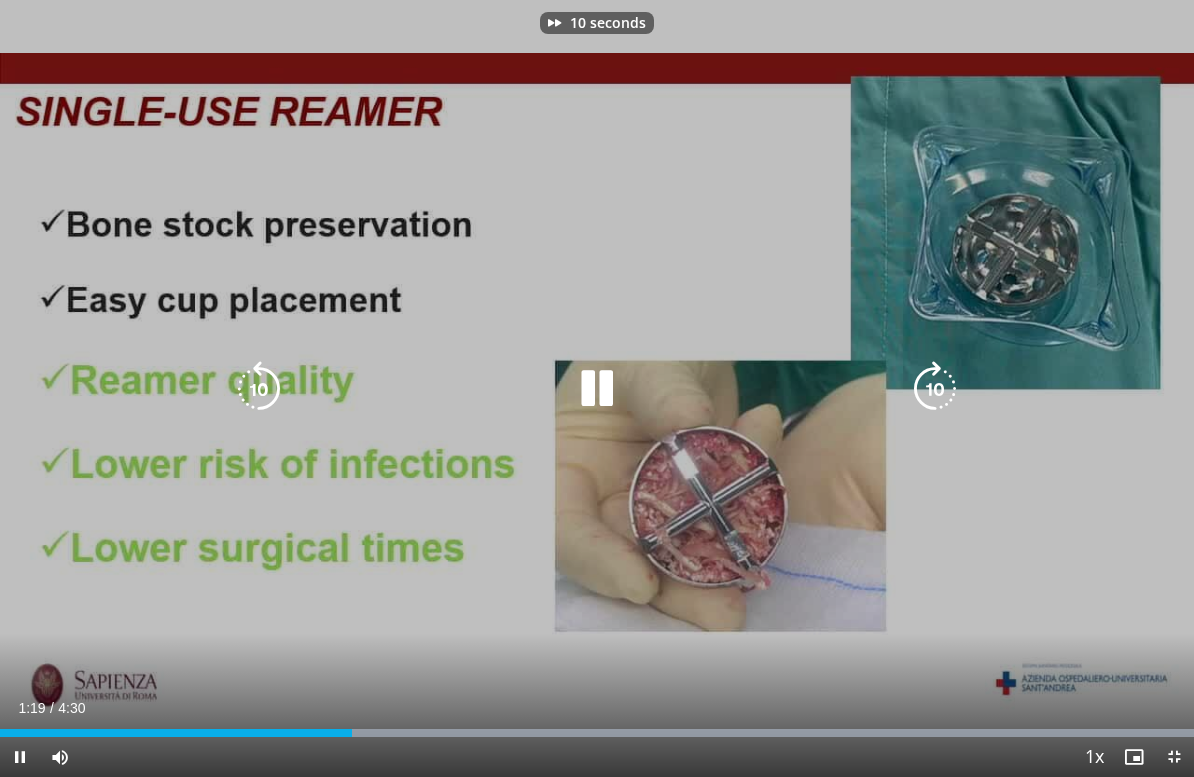 click at bounding box center [935, 389] 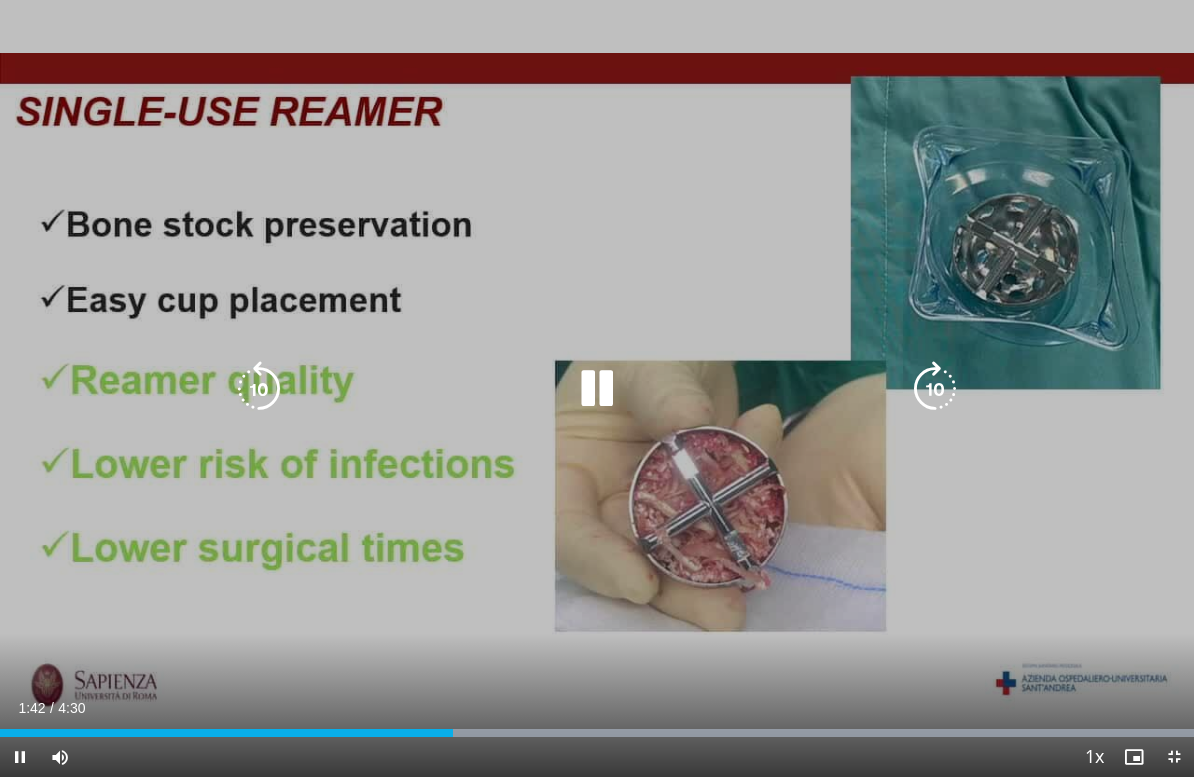 click at bounding box center [935, 389] 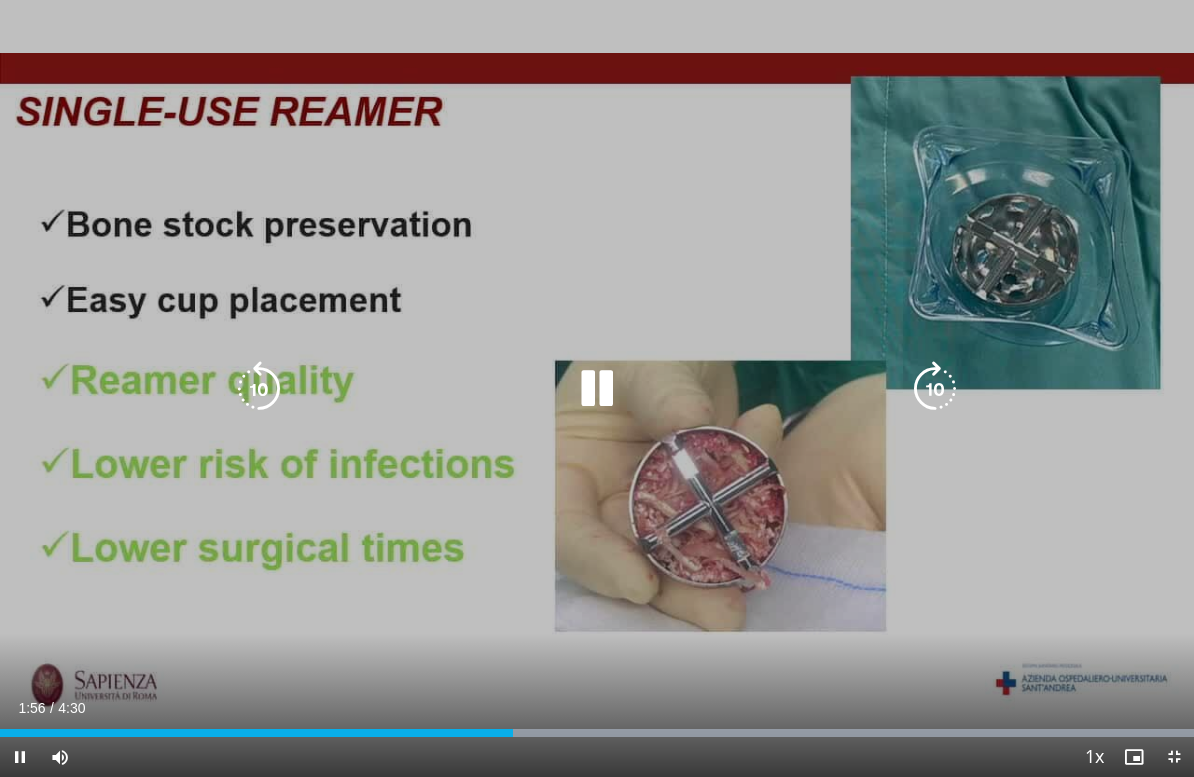 click at bounding box center [935, 389] 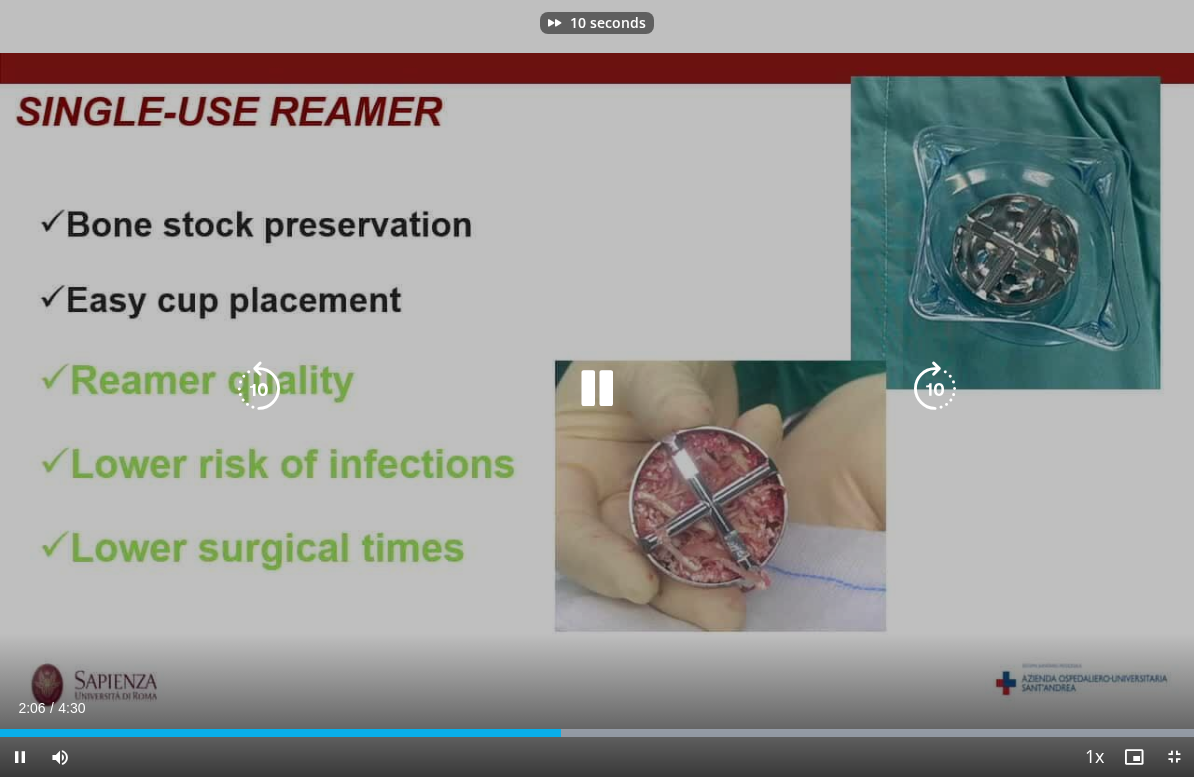 click at bounding box center (935, 389) 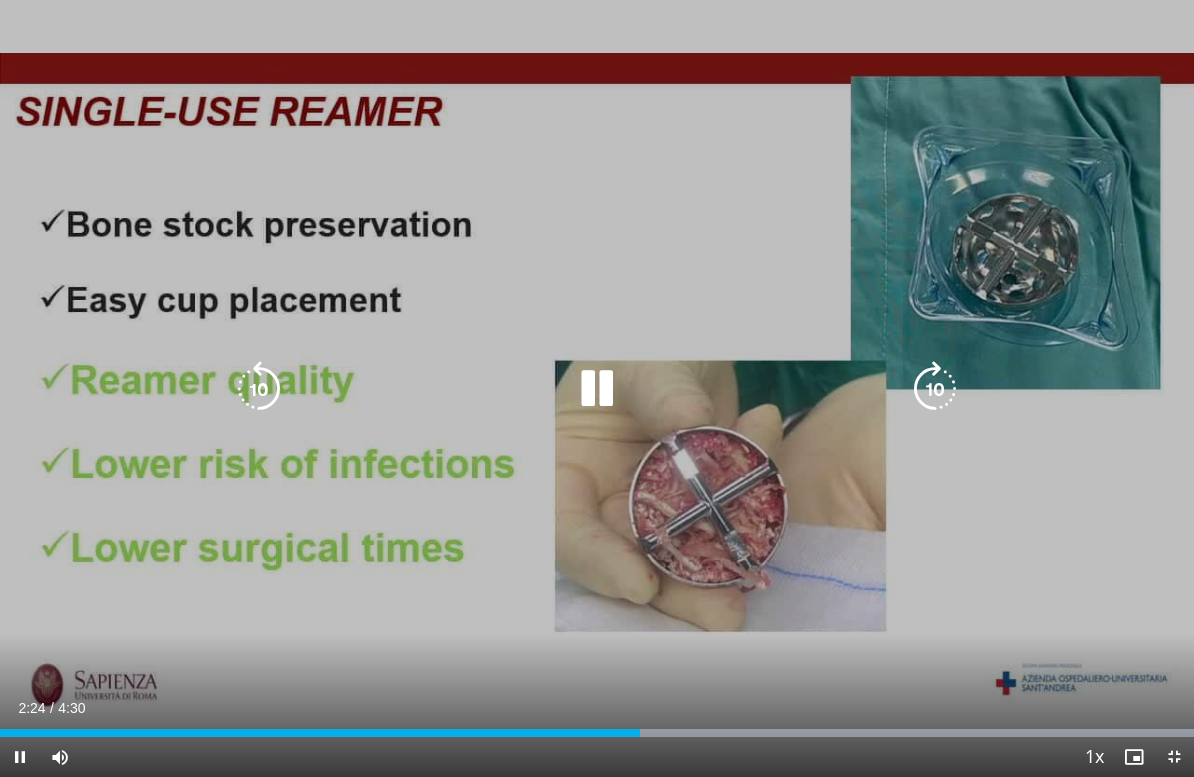 click at bounding box center [935, 389] 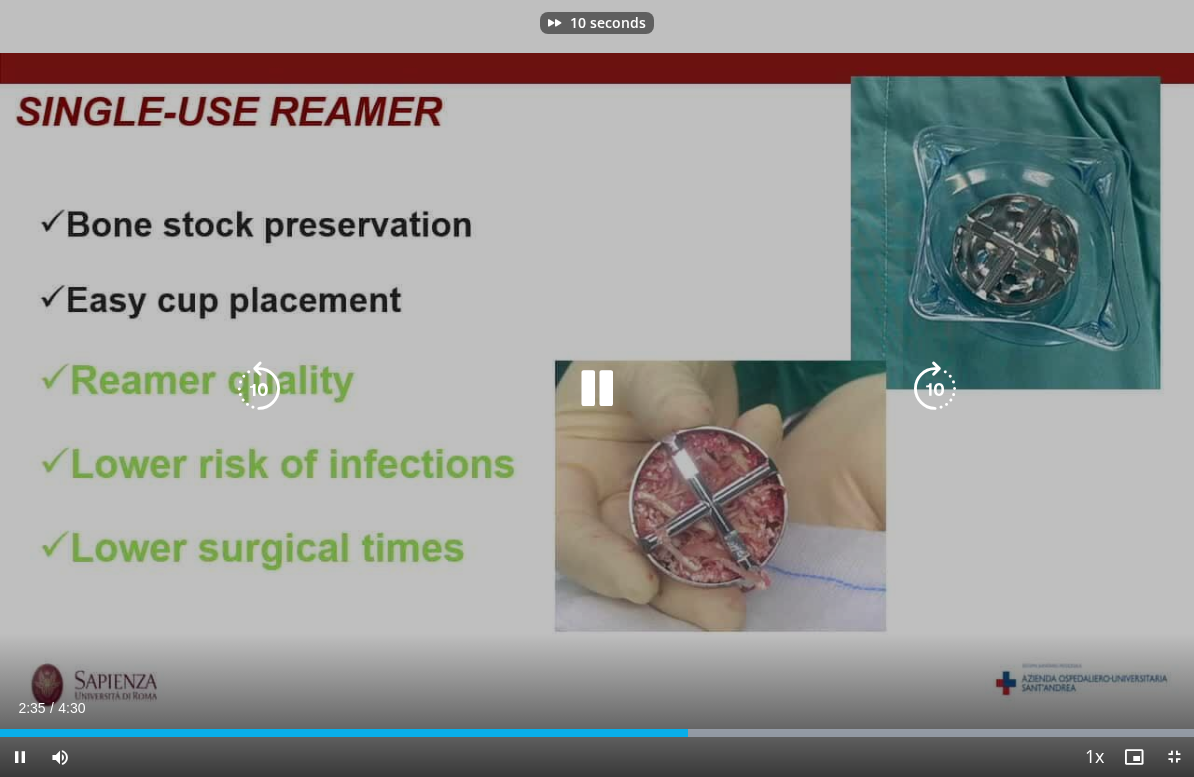 click at bounding box center [935, 389] 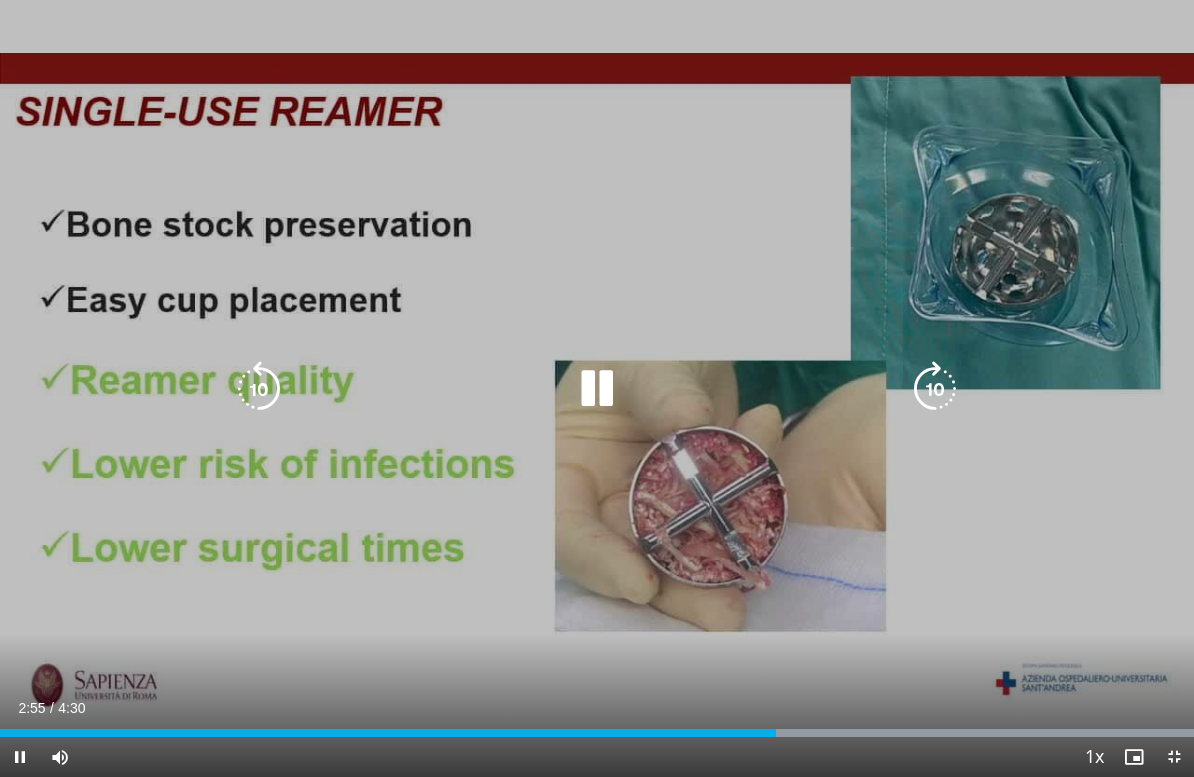 click at bounding box center (935, 389) 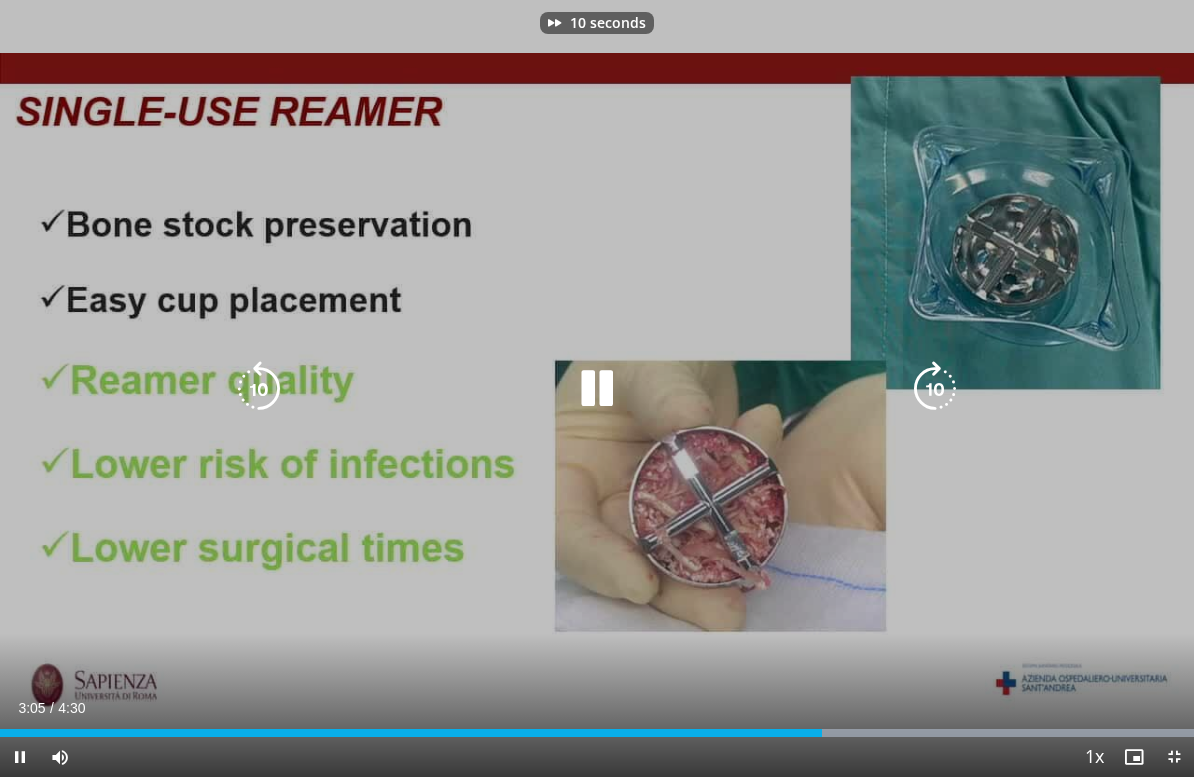 click at bounding box center (935, 389) 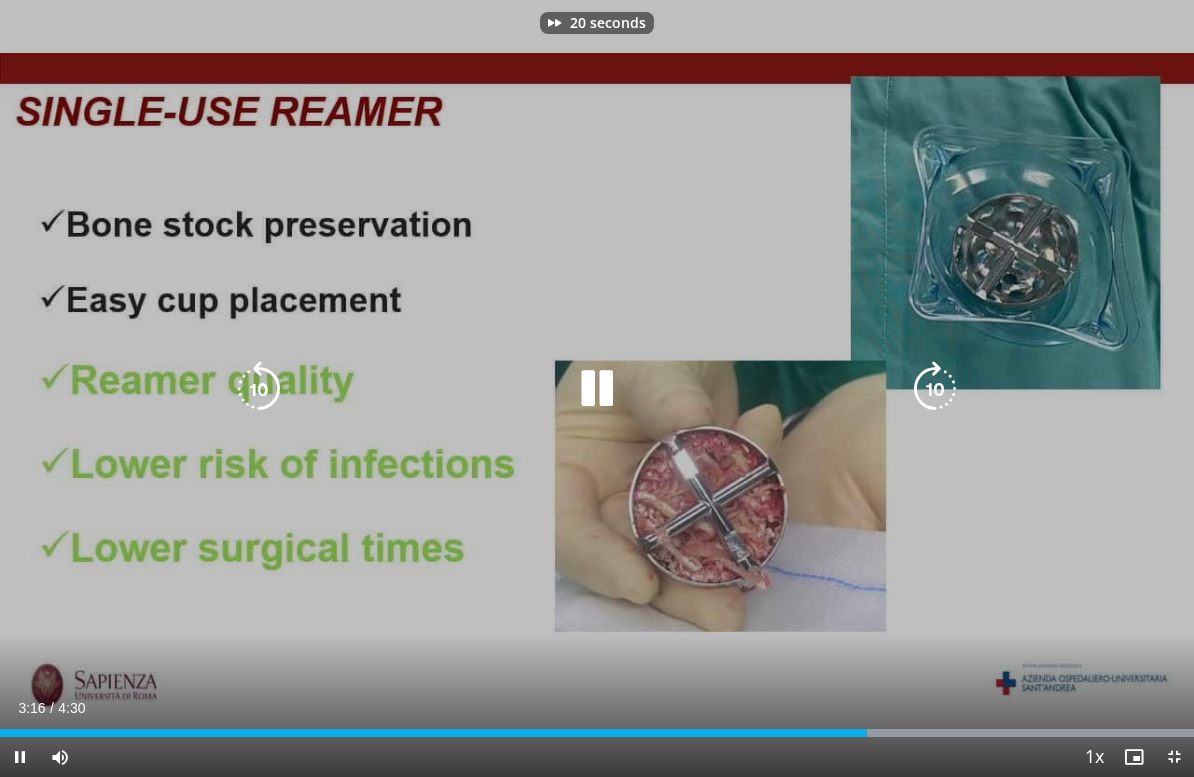 click at bounding box center (935, 389) 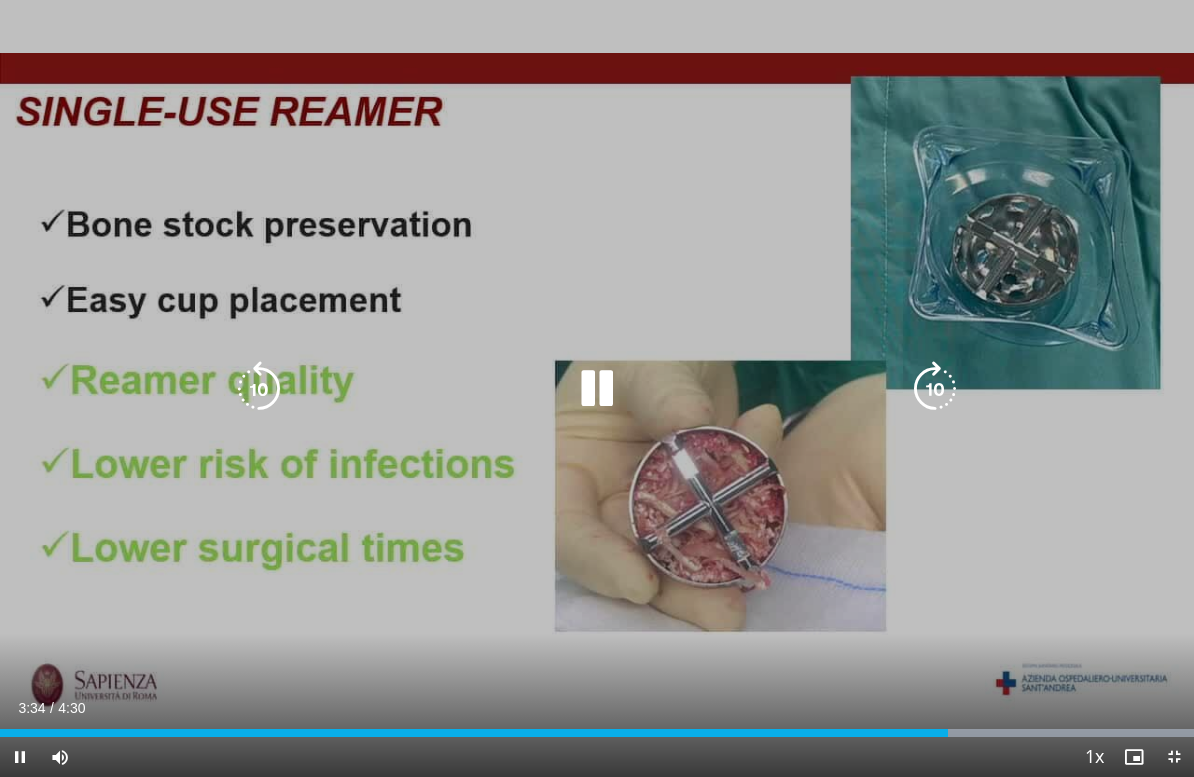 click at bounding box center (935, 389) 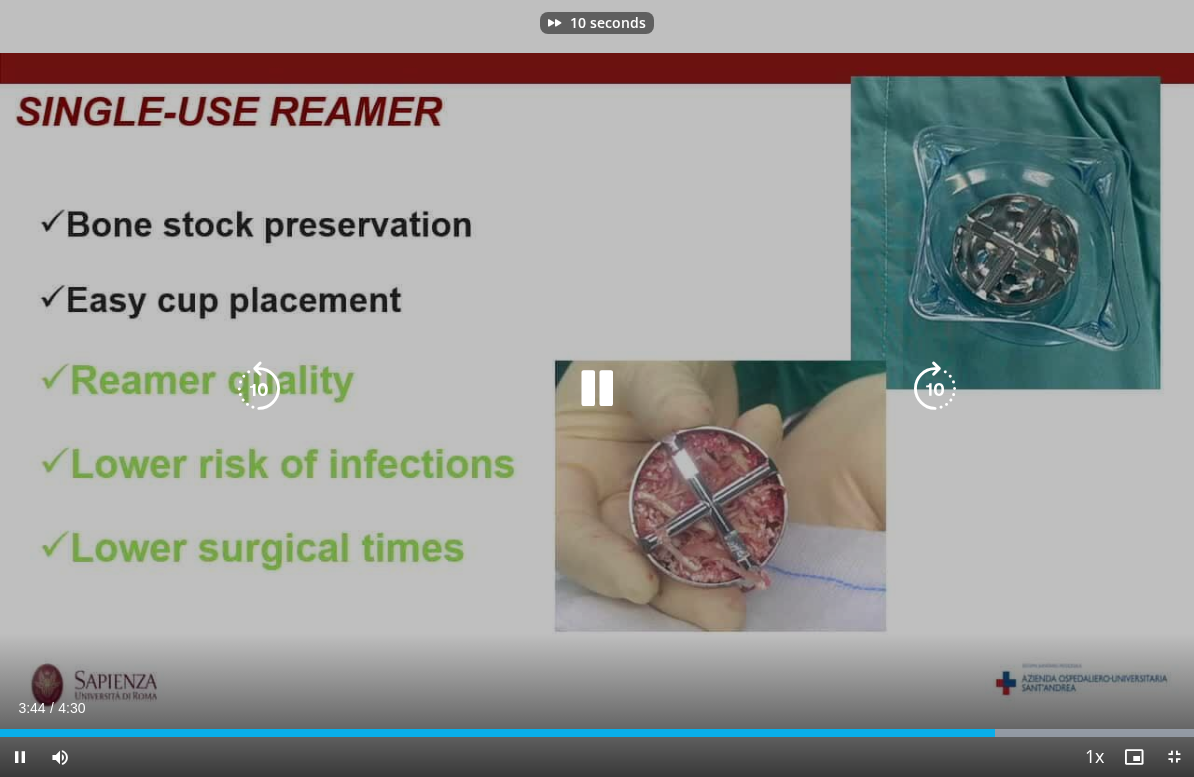 click at bounding box center [935, 389] 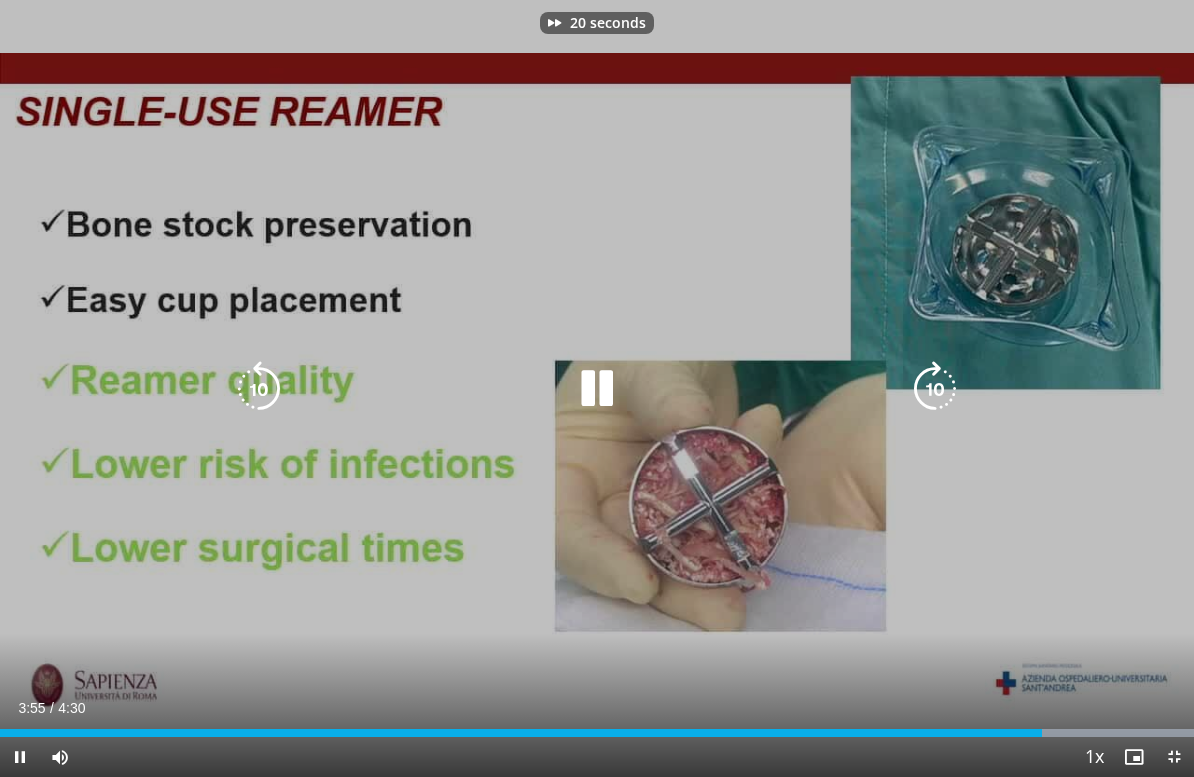 click at bounding box center [935, 389] 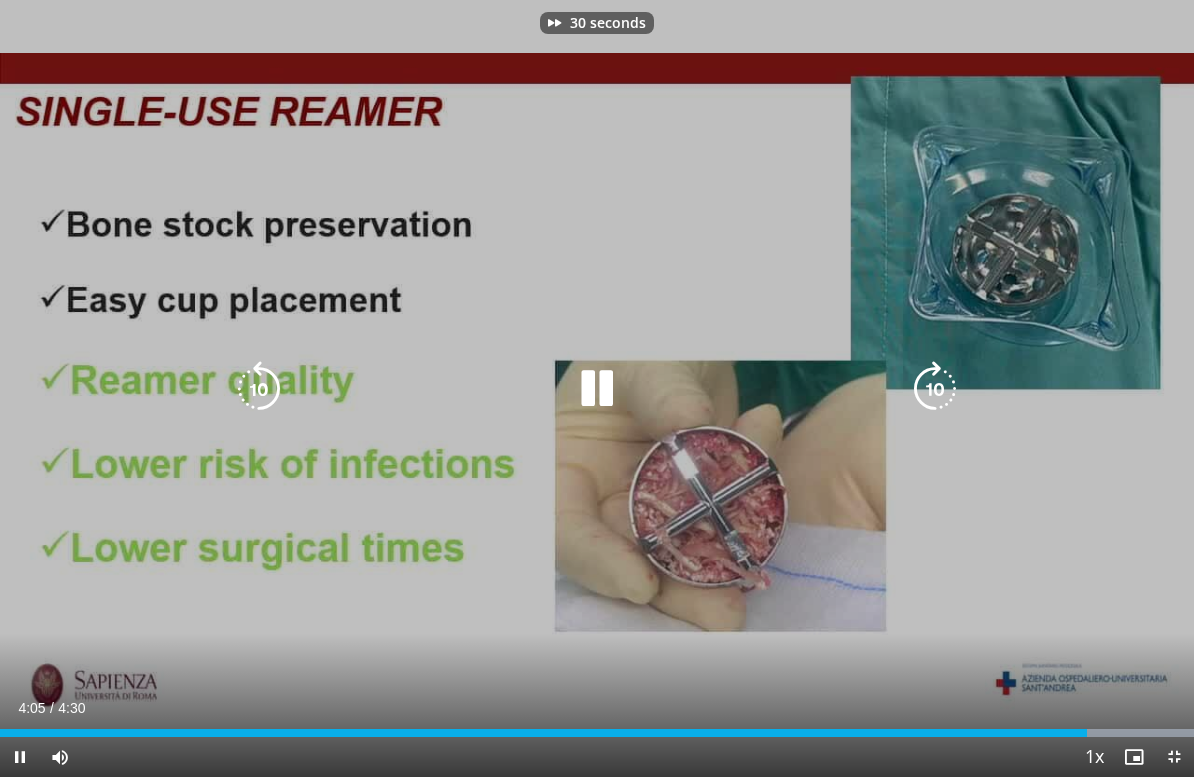 click at bounding box center (935, 389) 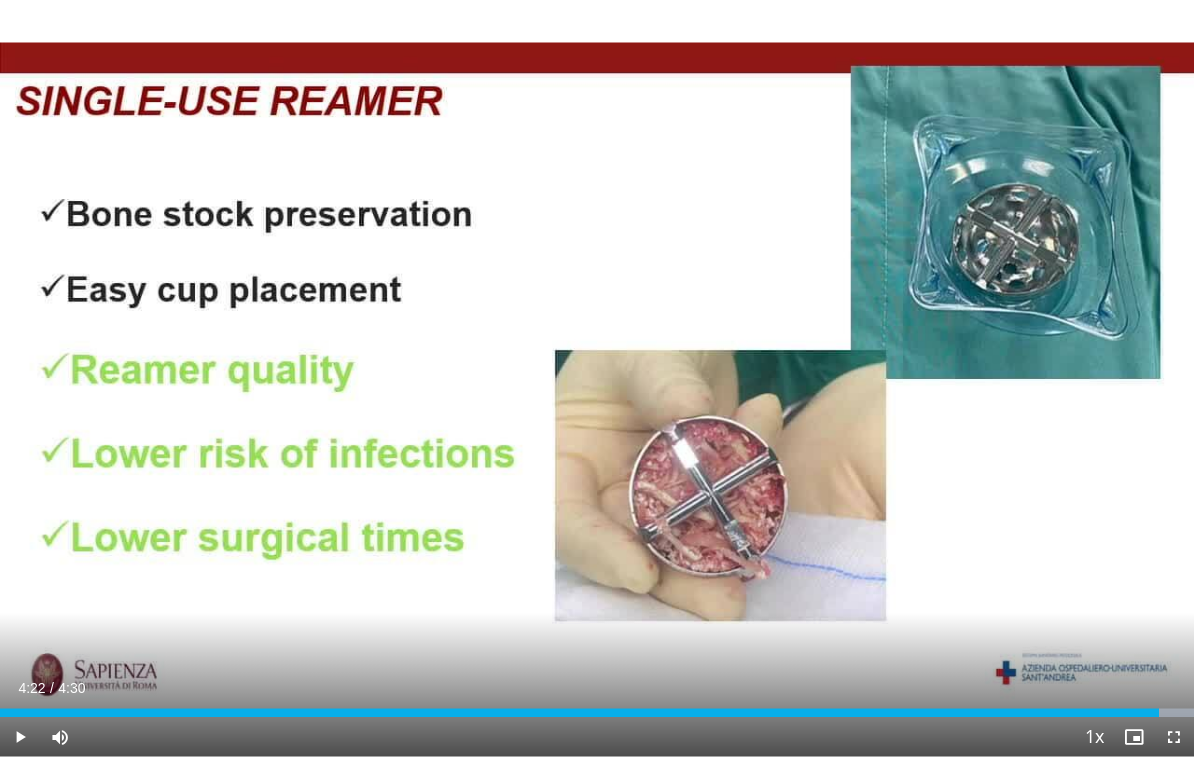 scroll, scrollTop: 2734, scrollLeft: 0, axis: vertical 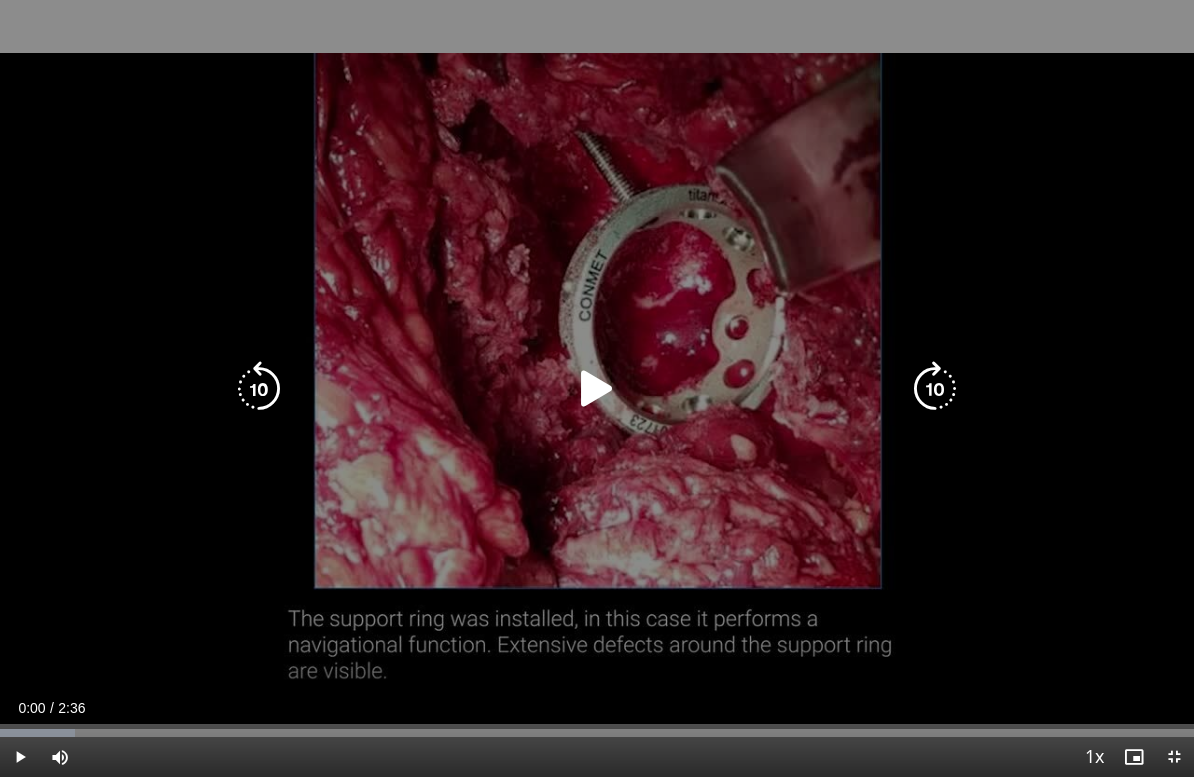 click on "10 seconds
Tap to unmute" at bounding box center (597, 388) 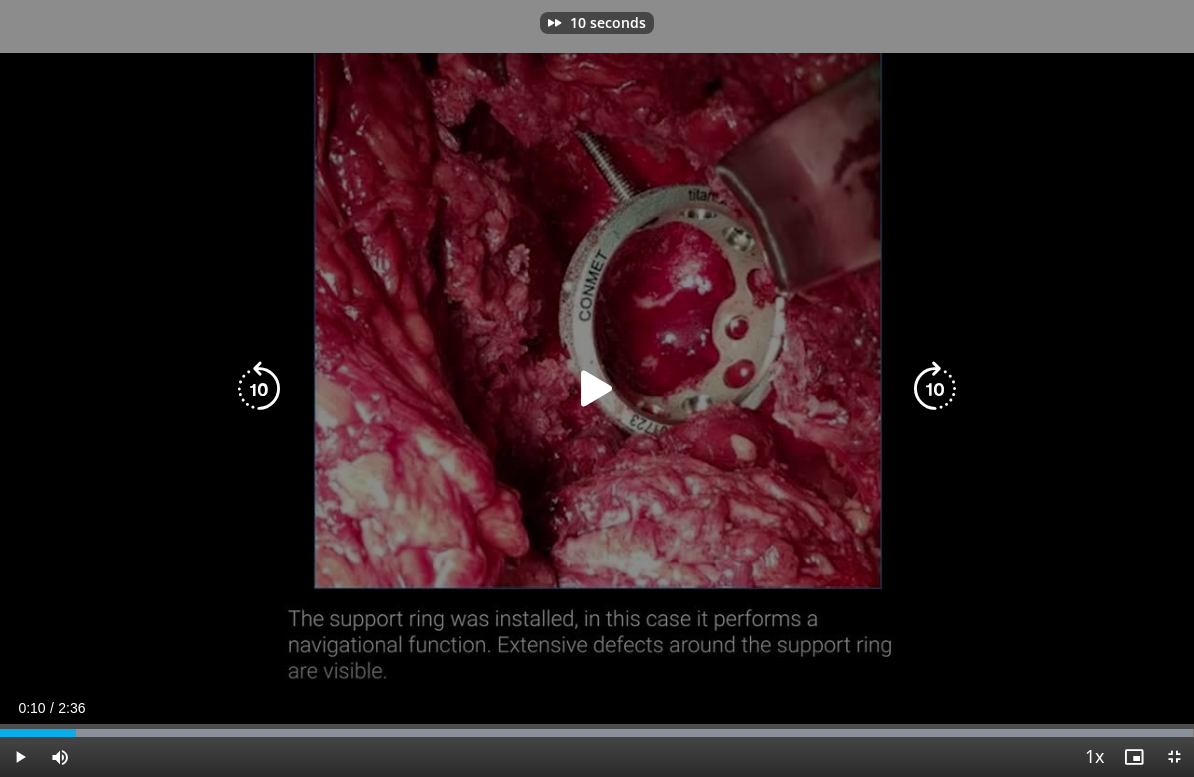 click at bounding box center (597, 389) 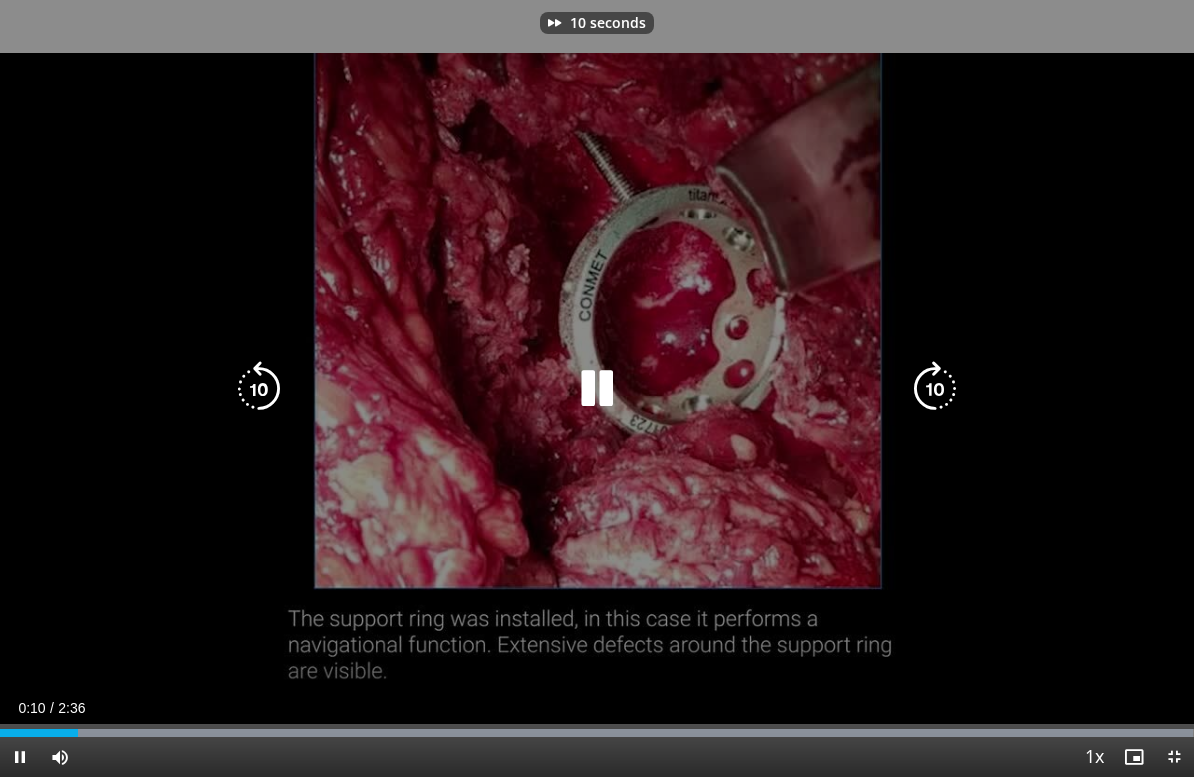 click at bounding box center [935, 389] 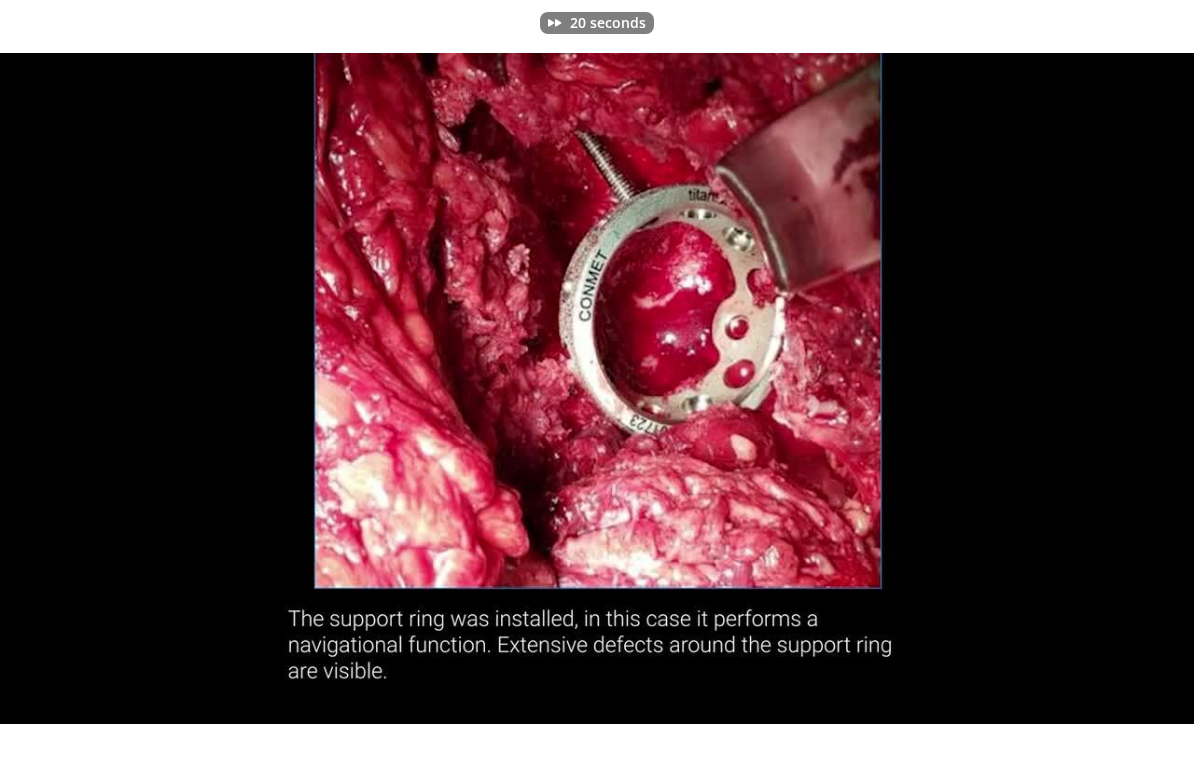 click on "20 seconds
Tap to unmute" at bounding box center [597, 388] 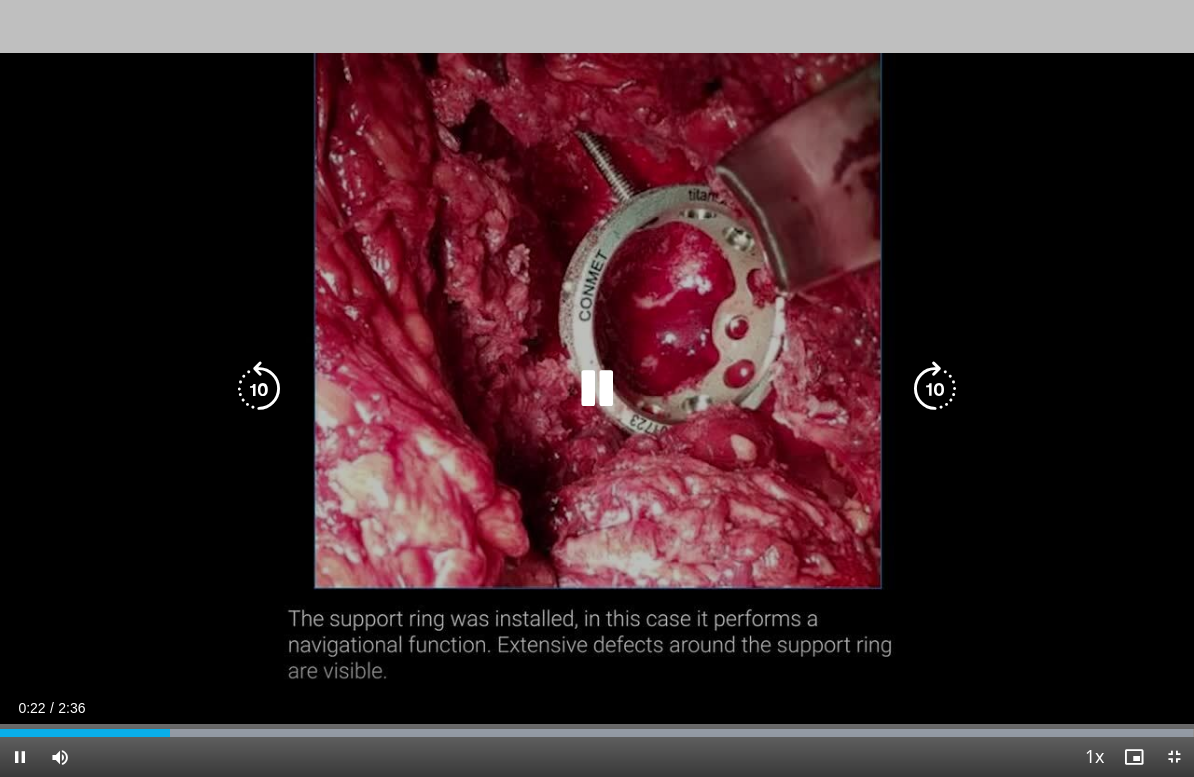 click at bounding box center (935, 389) 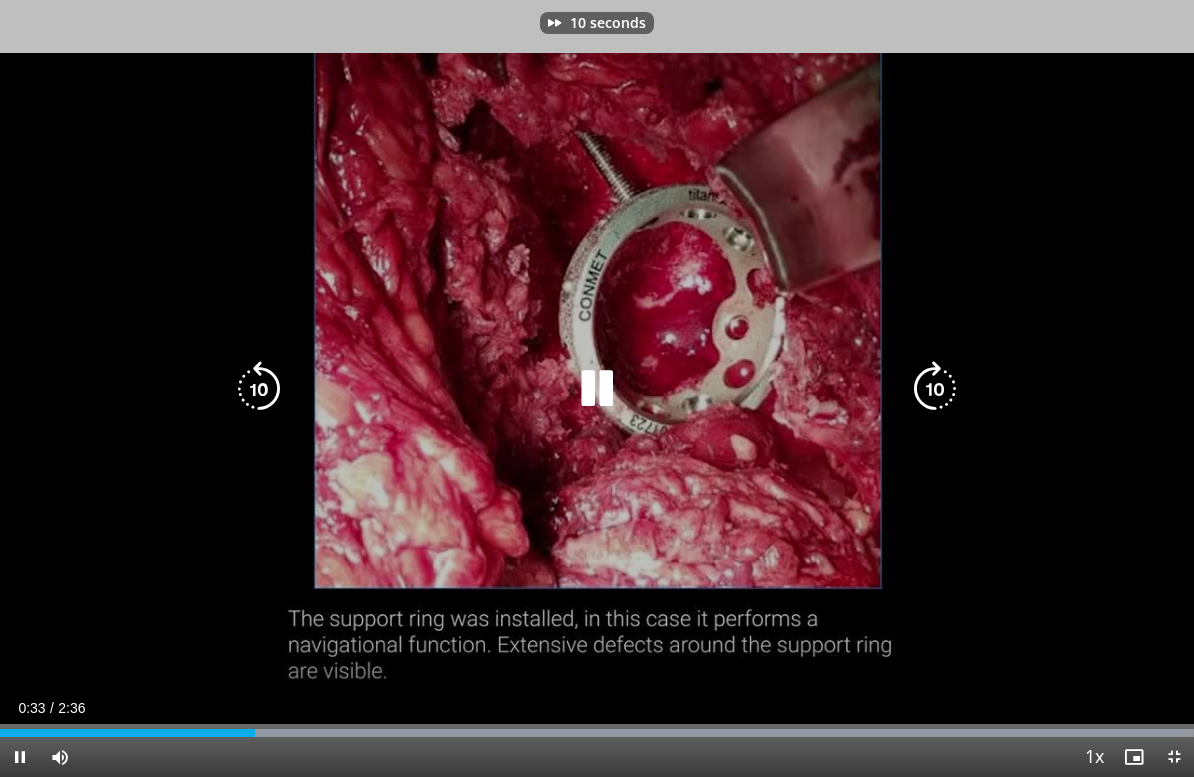 click at bounding box center (935, 389) 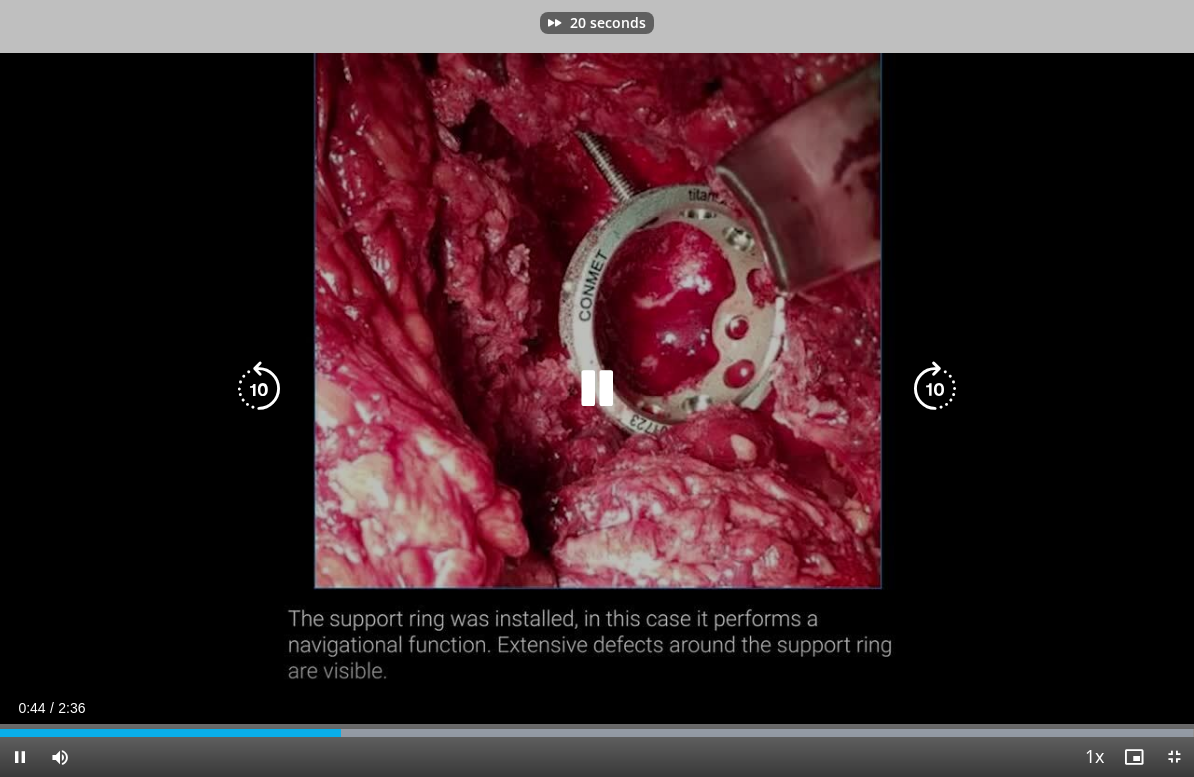 click at bounding box center [935, 389] 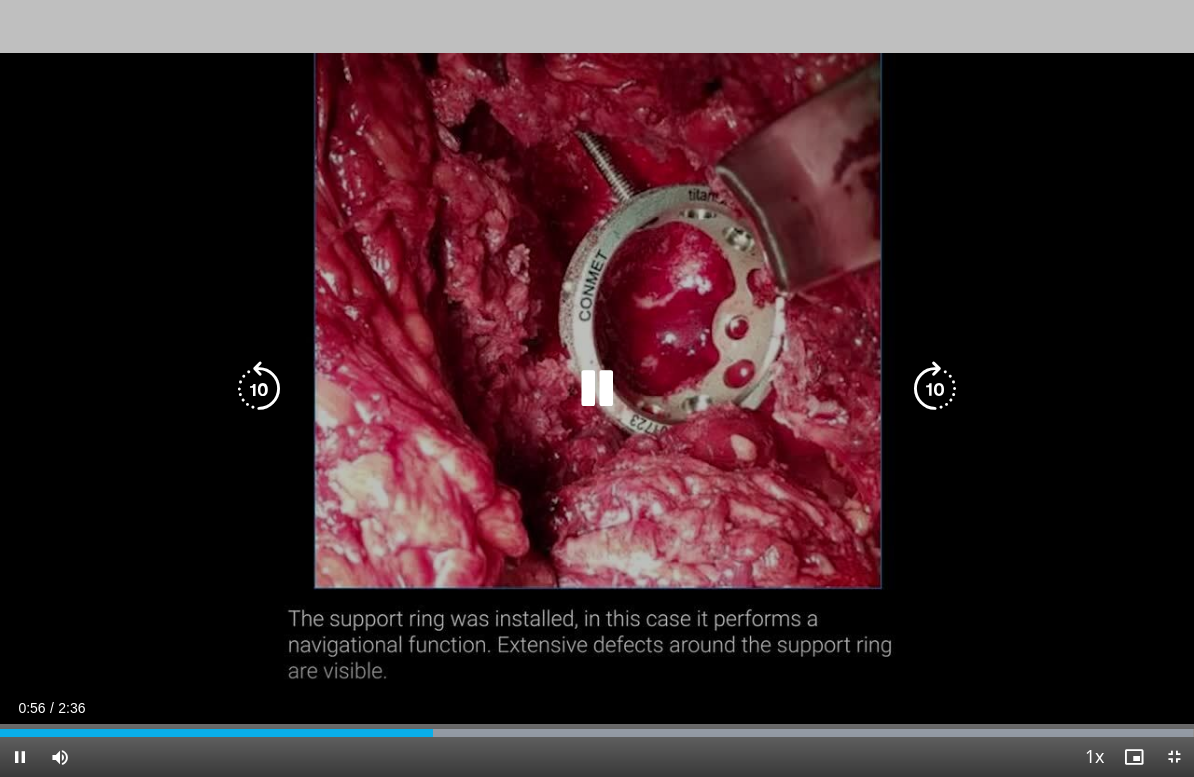 click at bounding box center [935, 389] 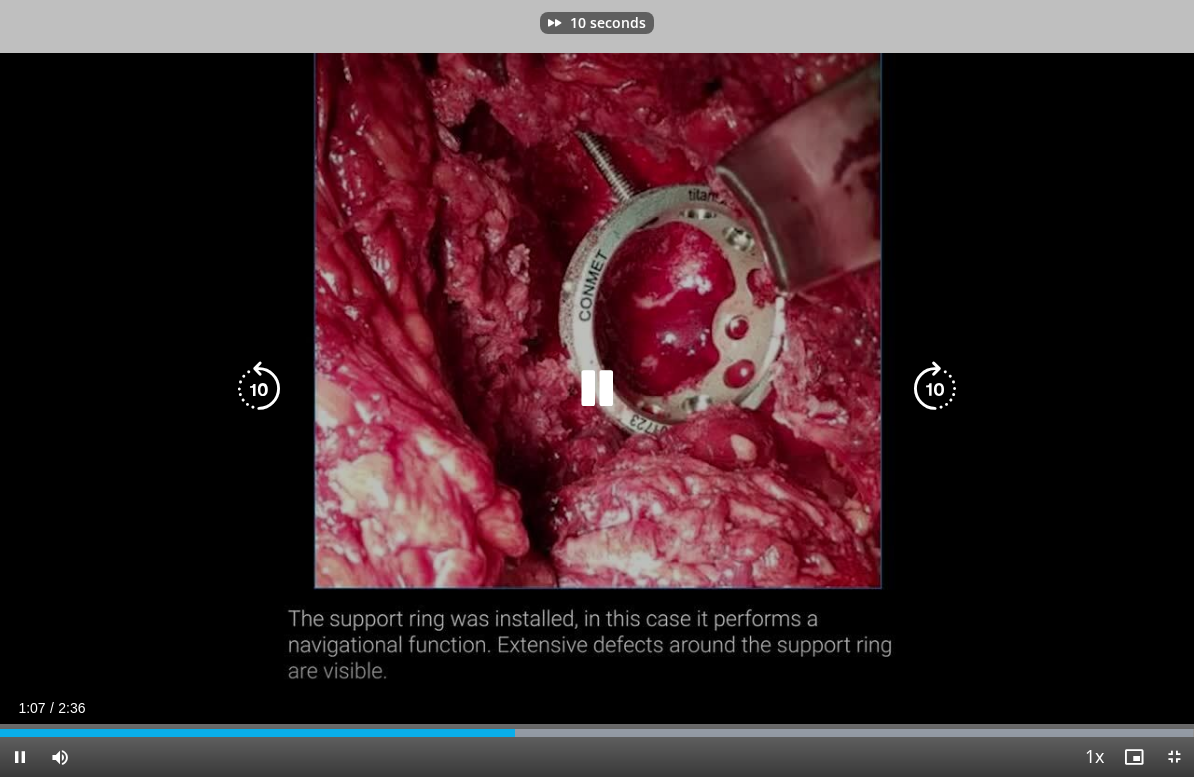 click at bounding box center (935, 389) 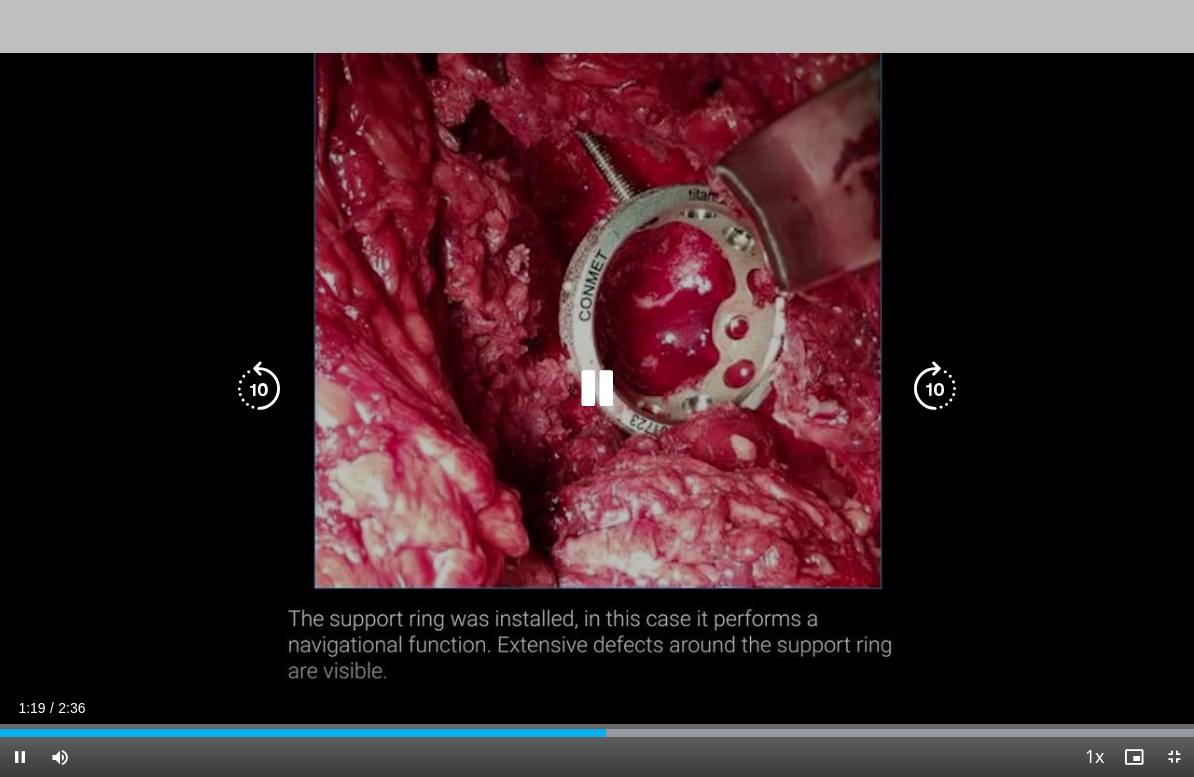 click at bounding box center (935, 389) 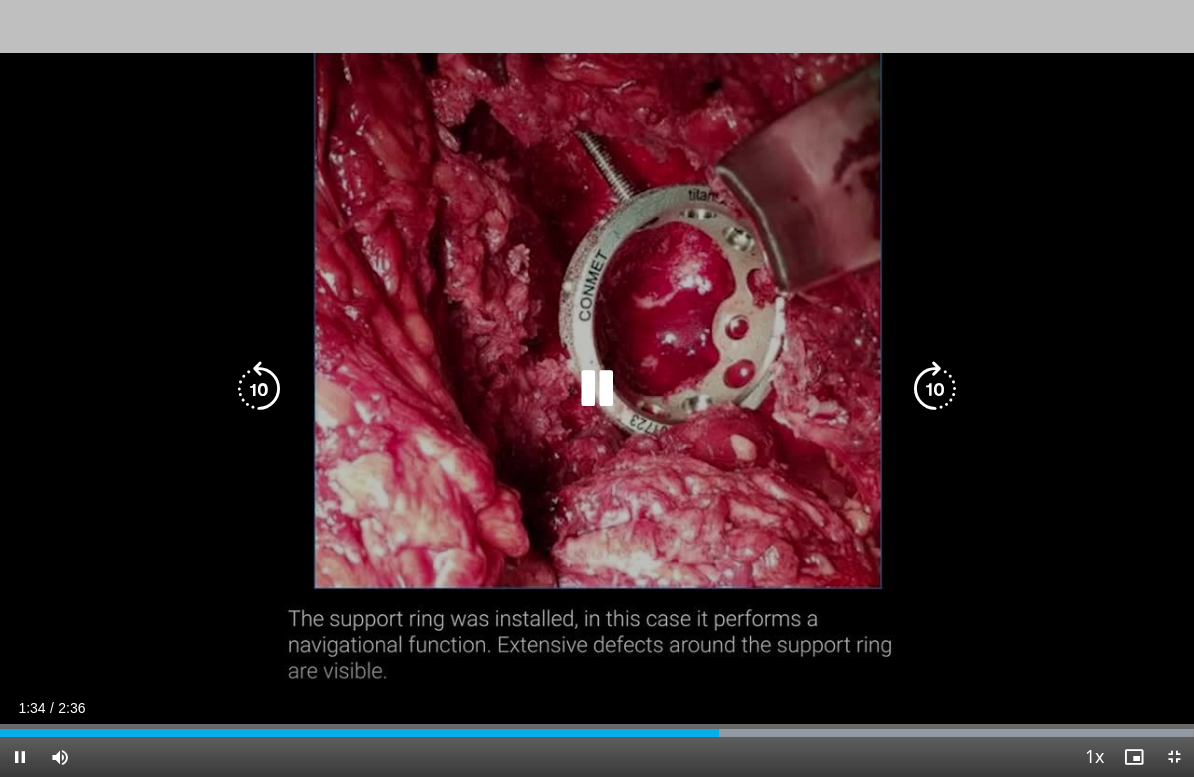 click at bounding box center [935, 389] 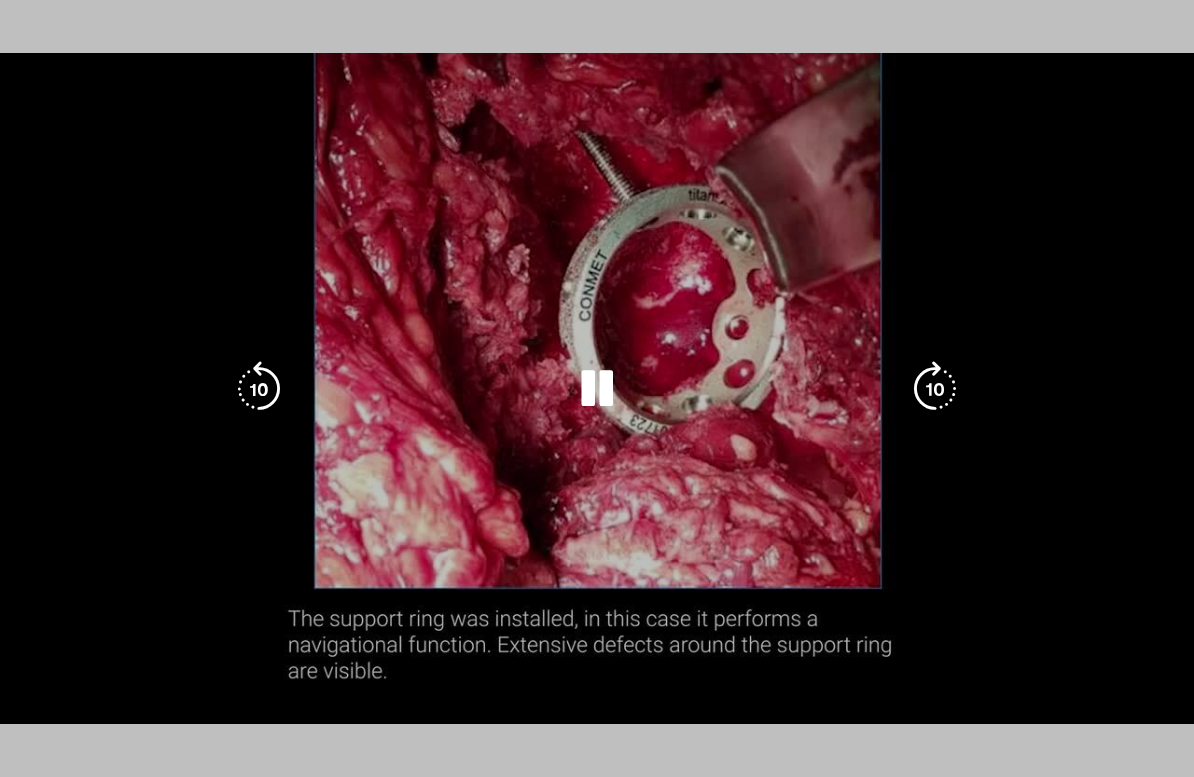 click on "10 seconds
Tap to unmute" at bounding box center [597, 388] 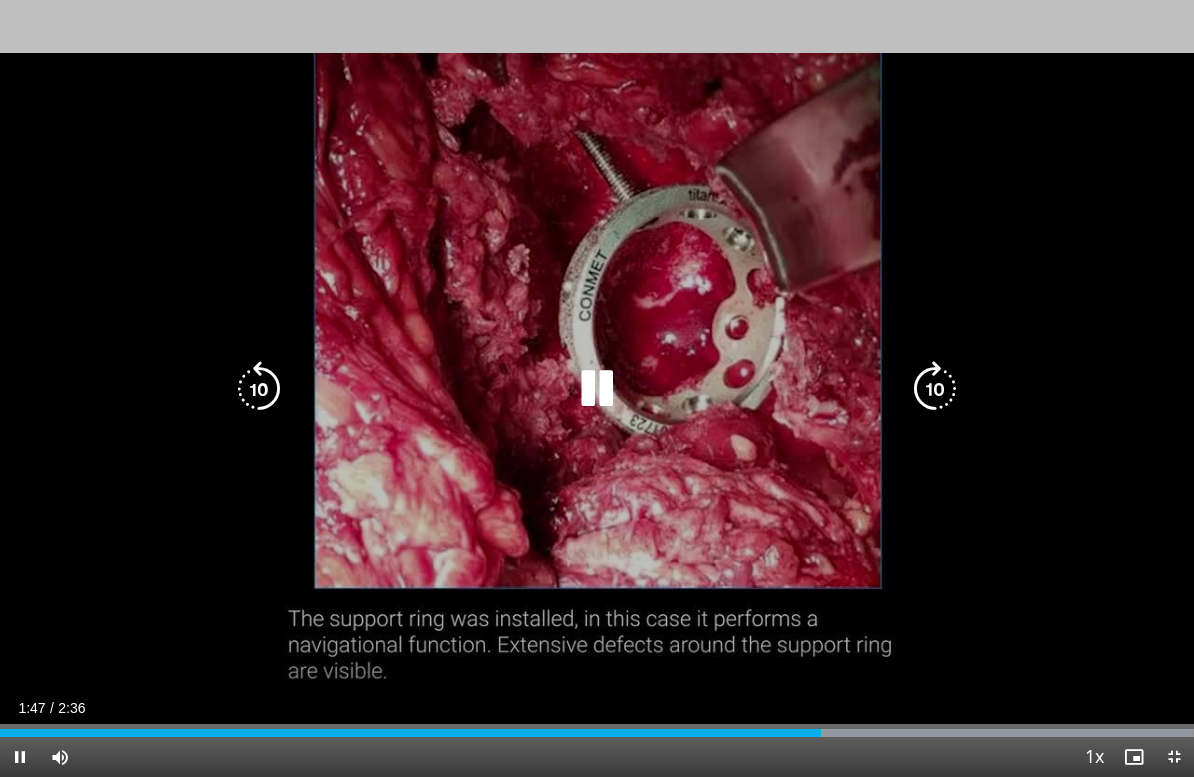 click at bounding box center (259, 389) 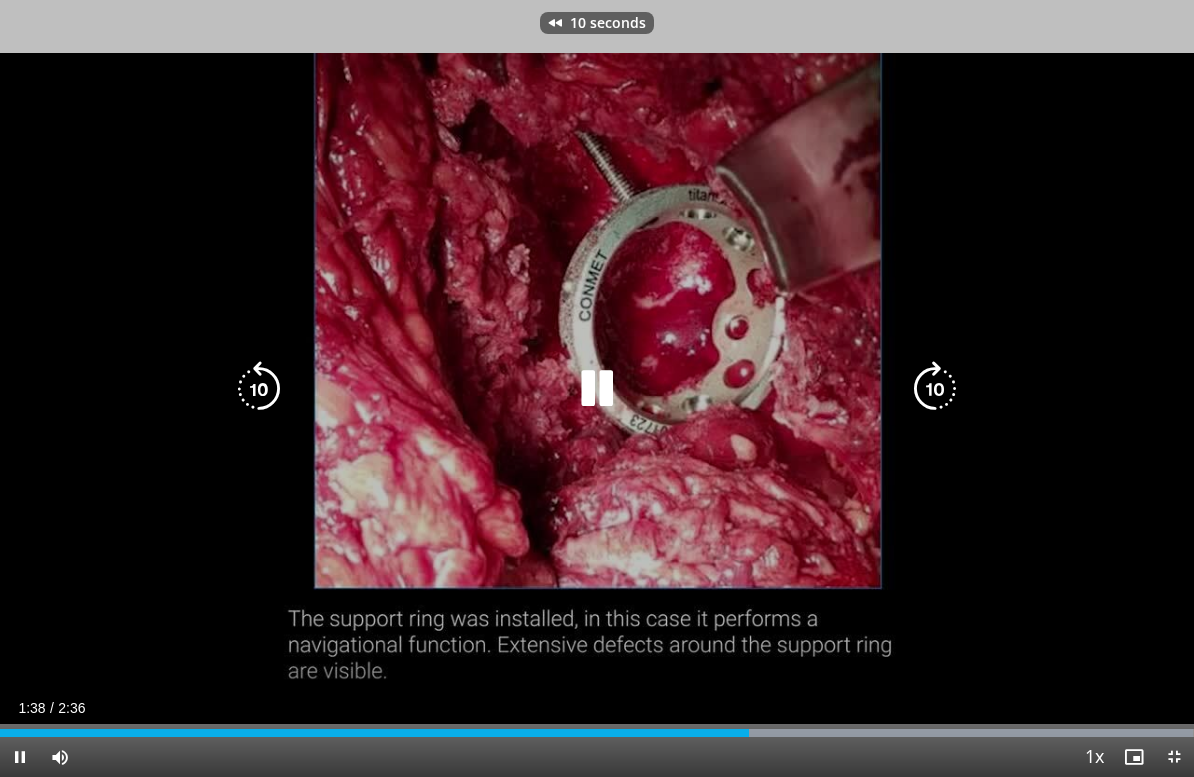 click at bounding box center [935, 389] 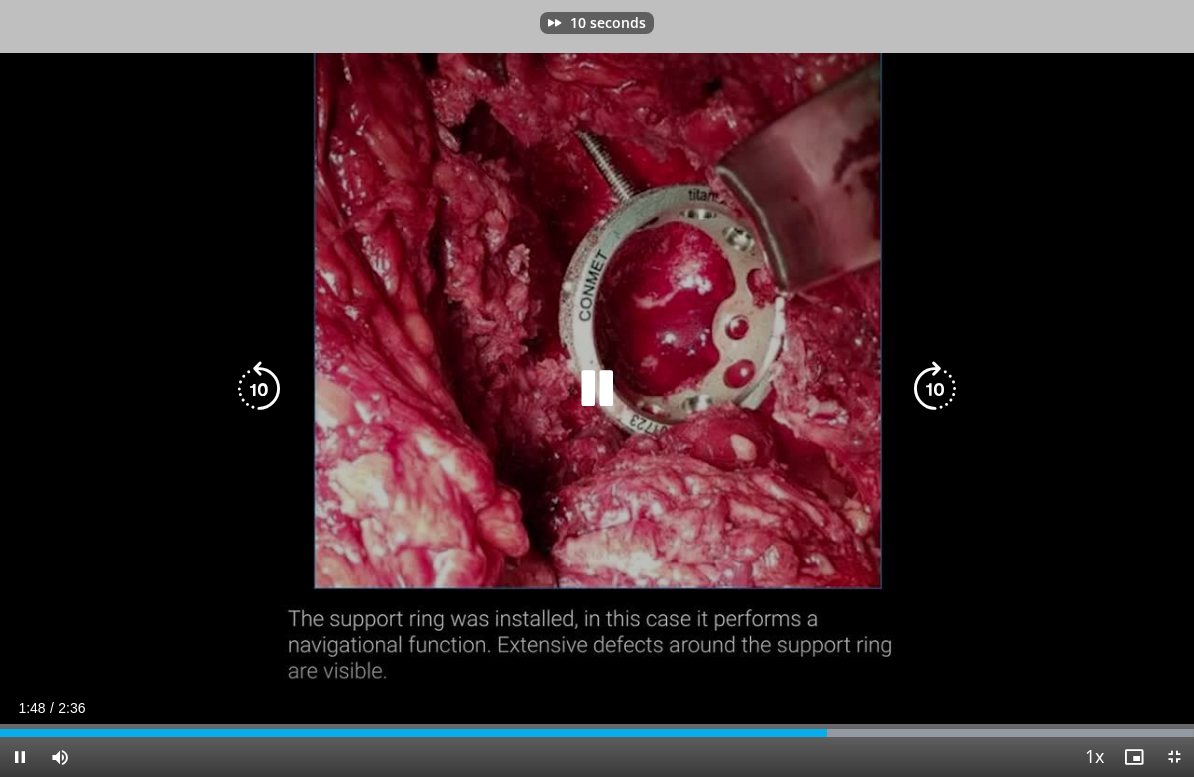 click at bounding box center (935, 389) 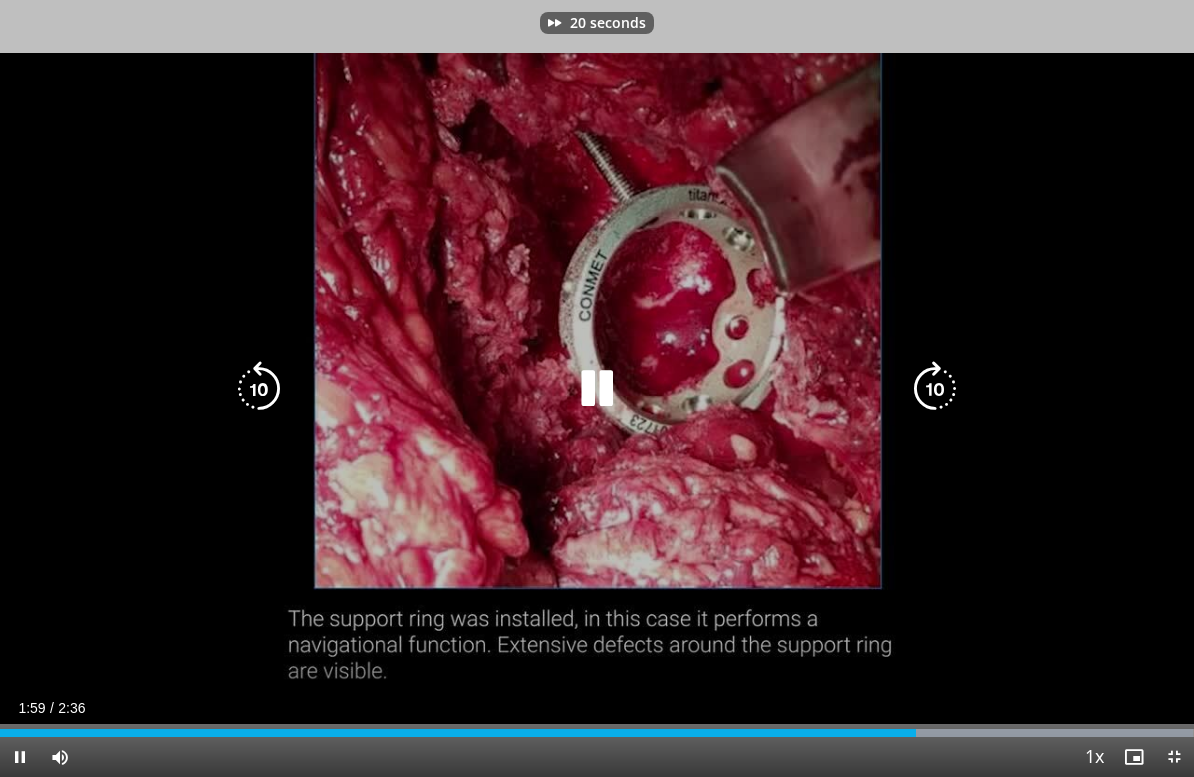click at bounding box center (935, 389) 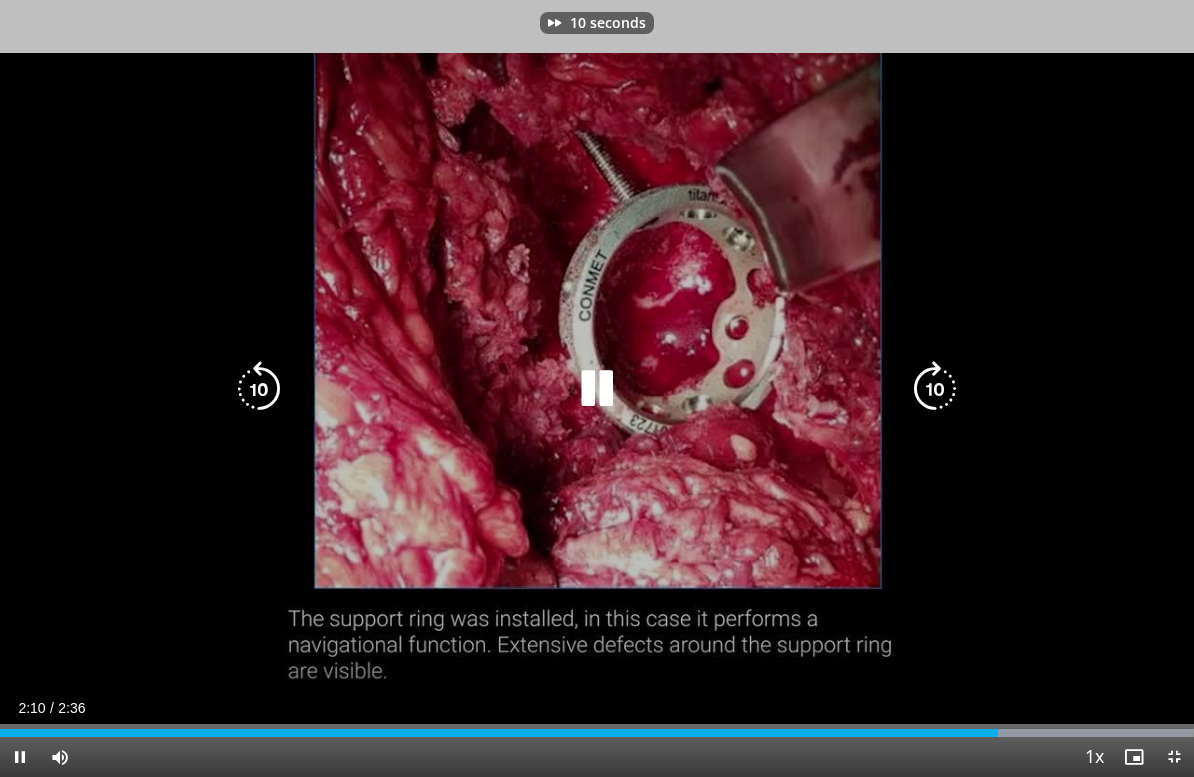 click at bounding box center (935, 389) 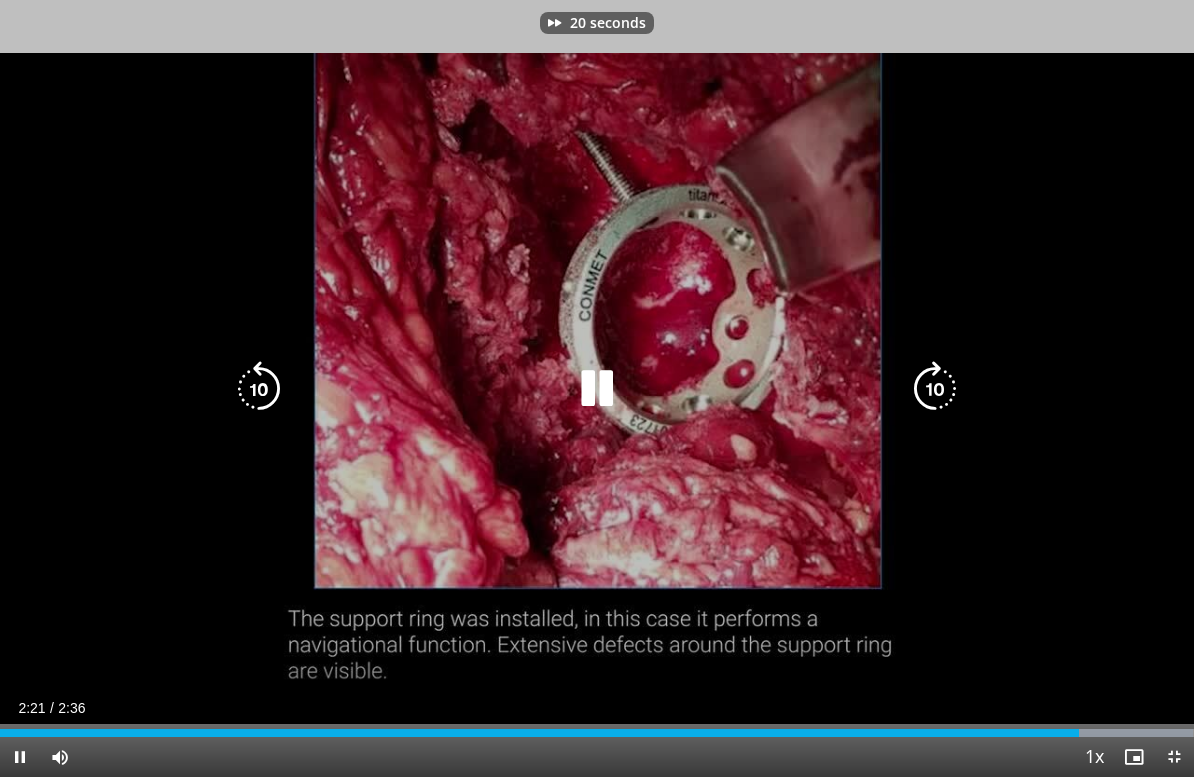 click at bounding box center (935, 389) 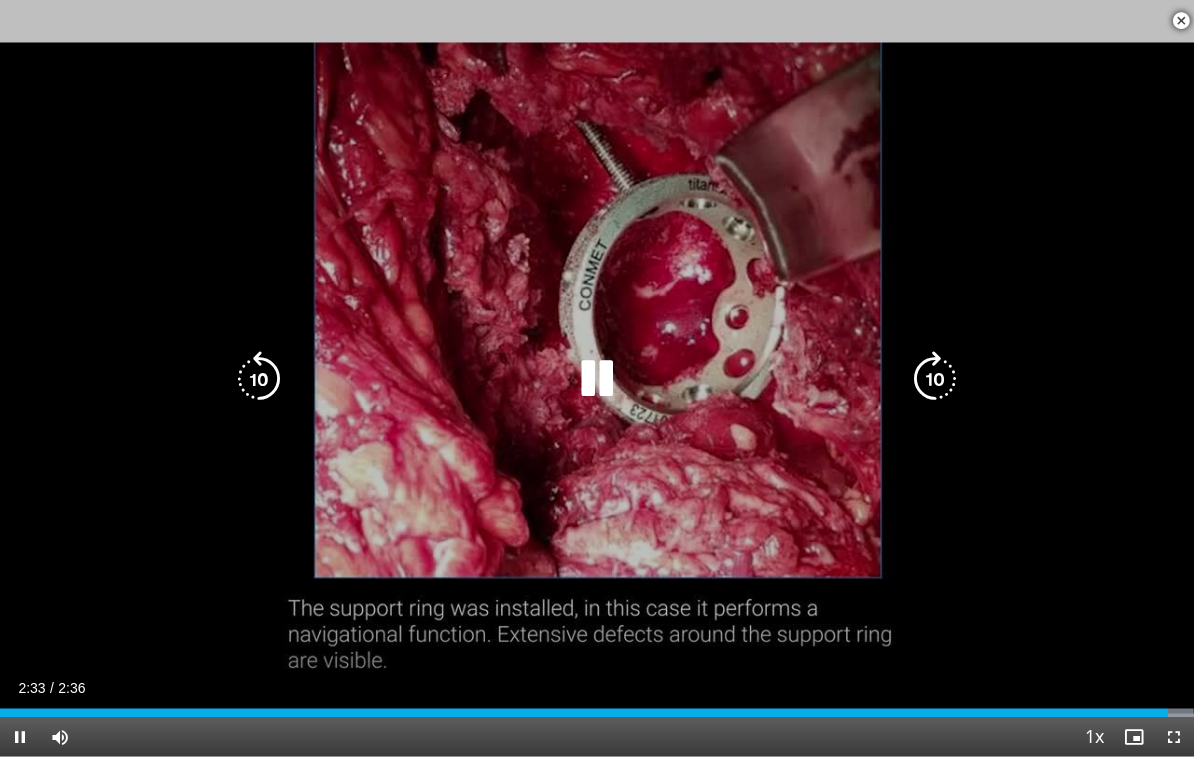 scroll, scrollTop: 299, scrollLeft: 0, axis: vertical 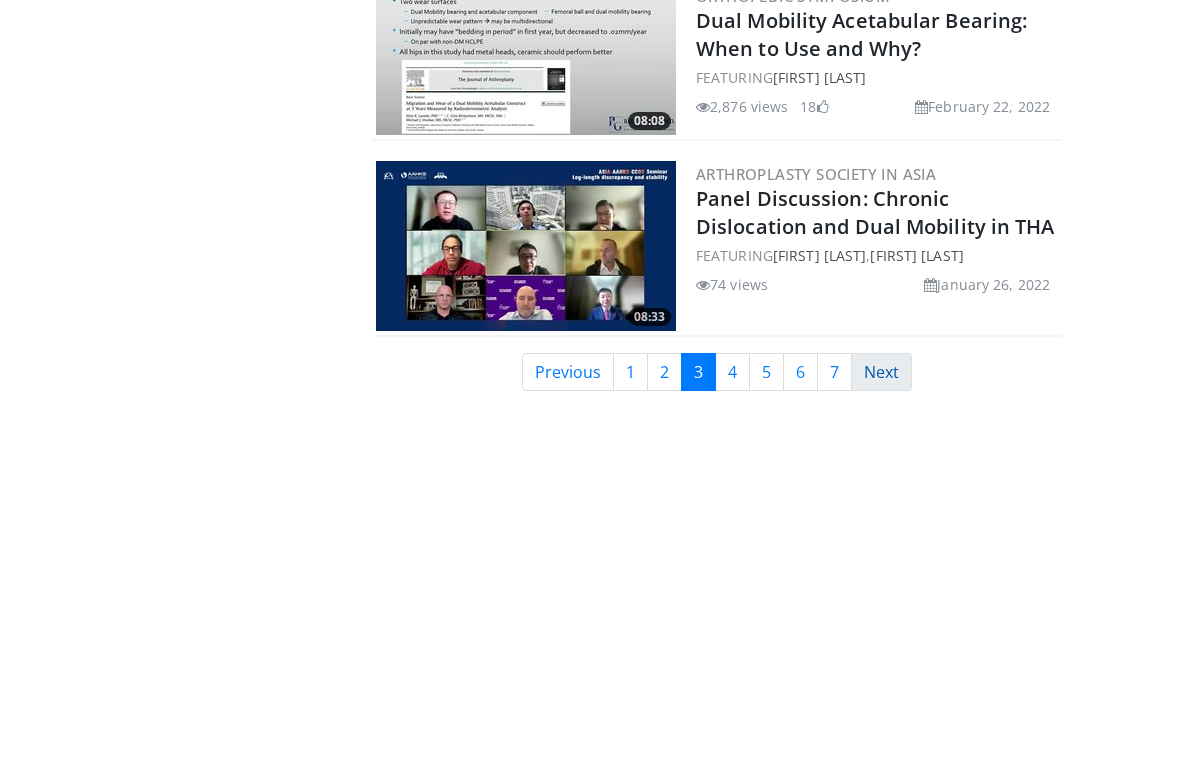 click on "Next" at bounding box center (881, 372) 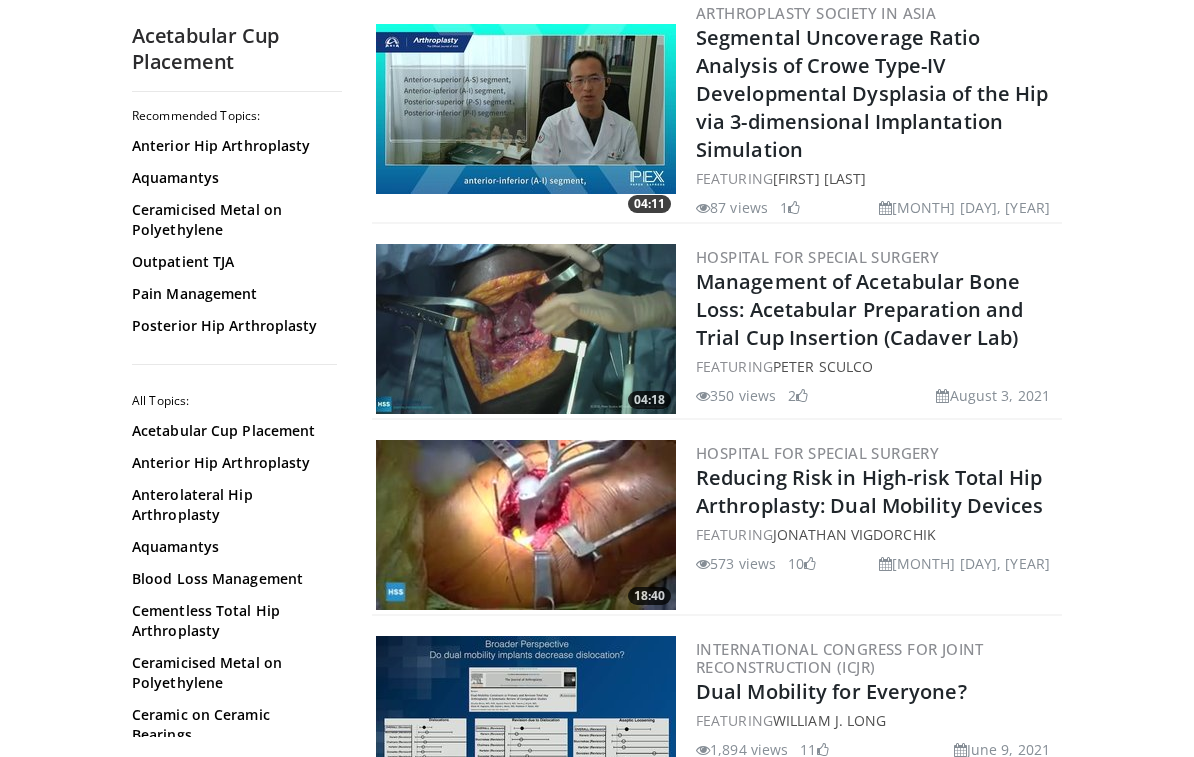 scroll, scrollTop: 3895, scrollLeft: 0, axis: vertical 